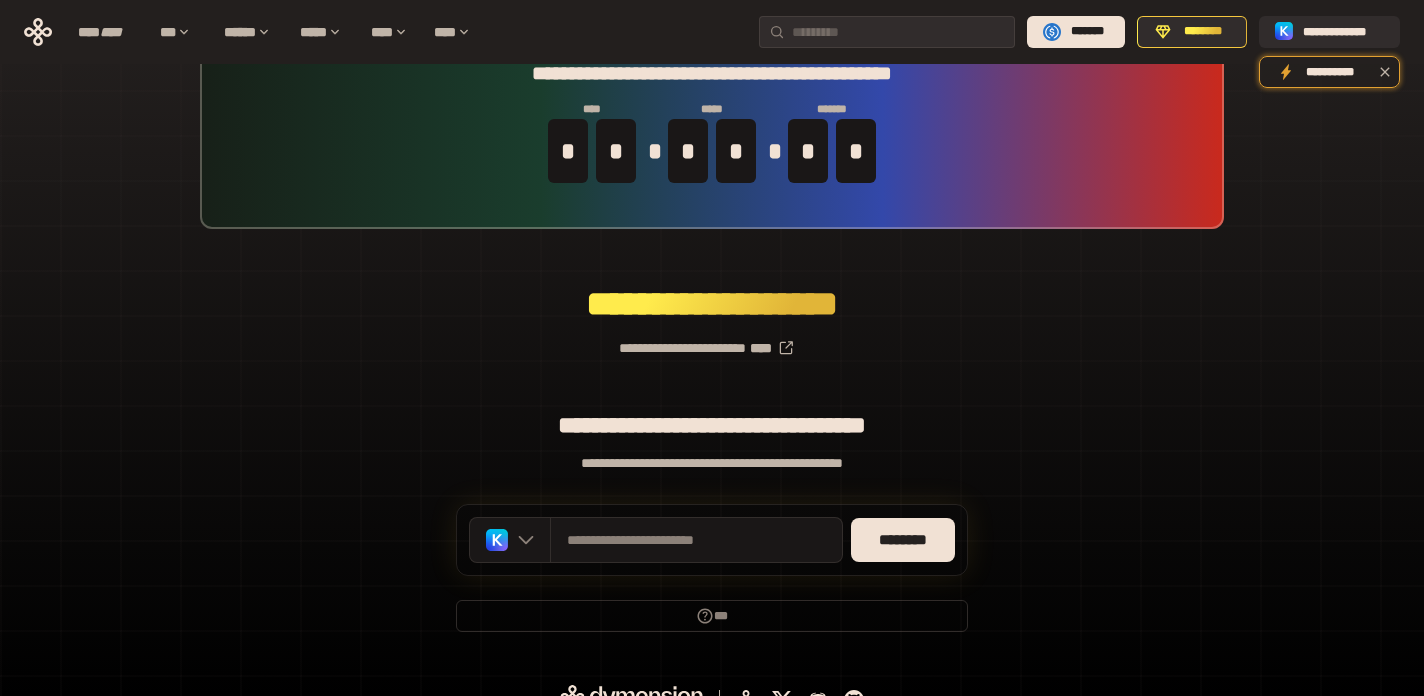scroll, scrollTop: 87, scrollLeft: 0, axis: vertical 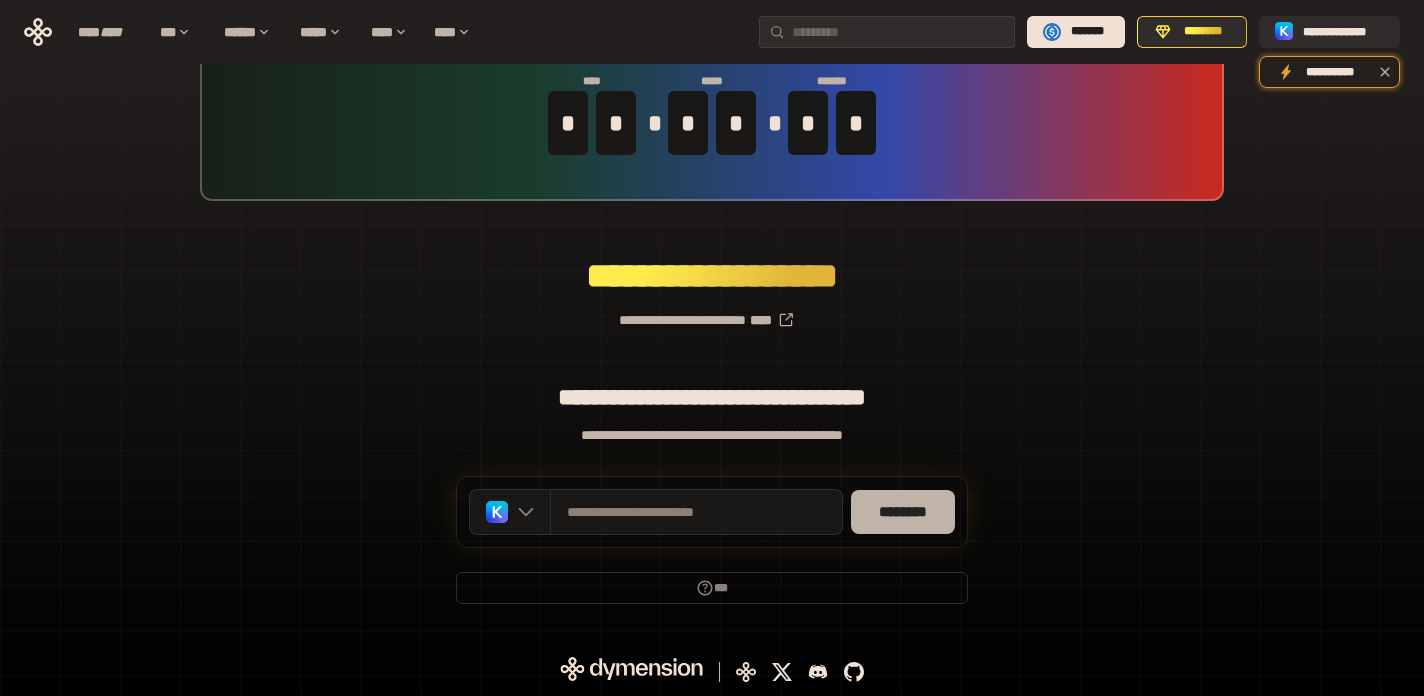 click on "********" at bounding box center (903, 512) 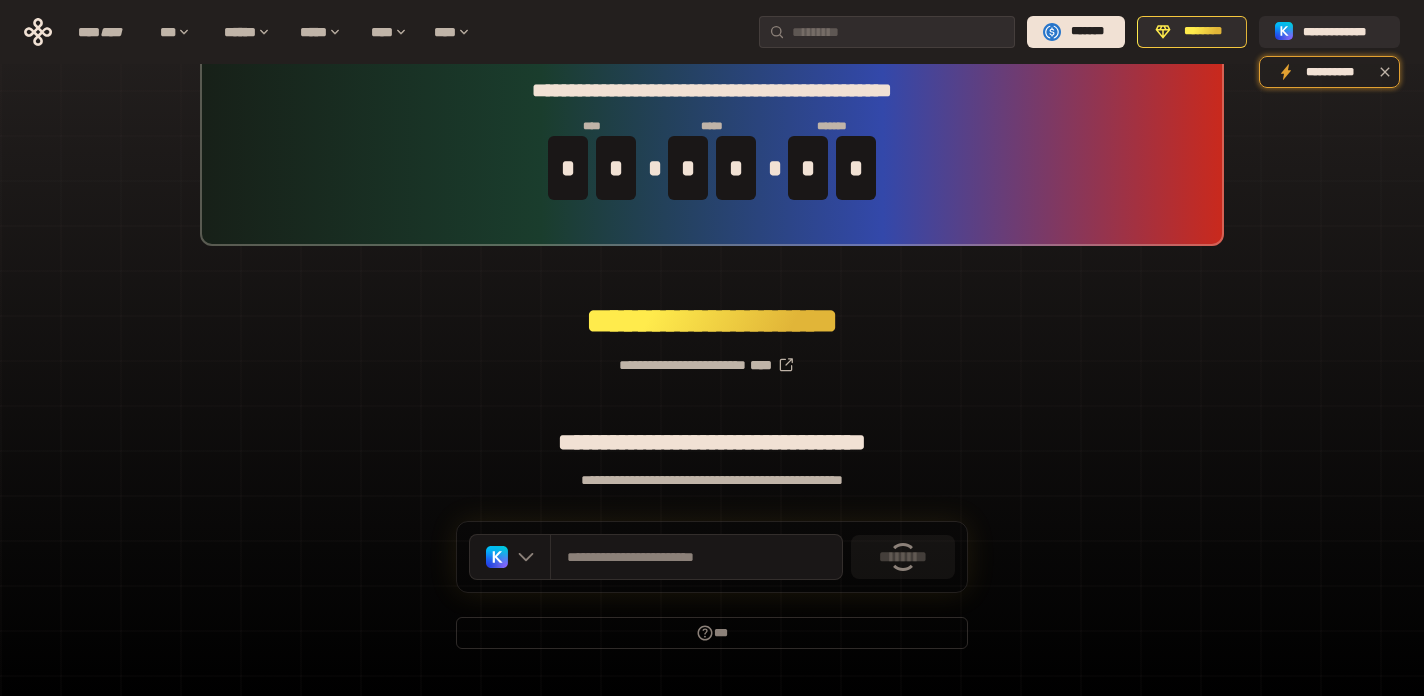 scroll, scrollTop: 22, scrollLeft: 0, axis: vertical 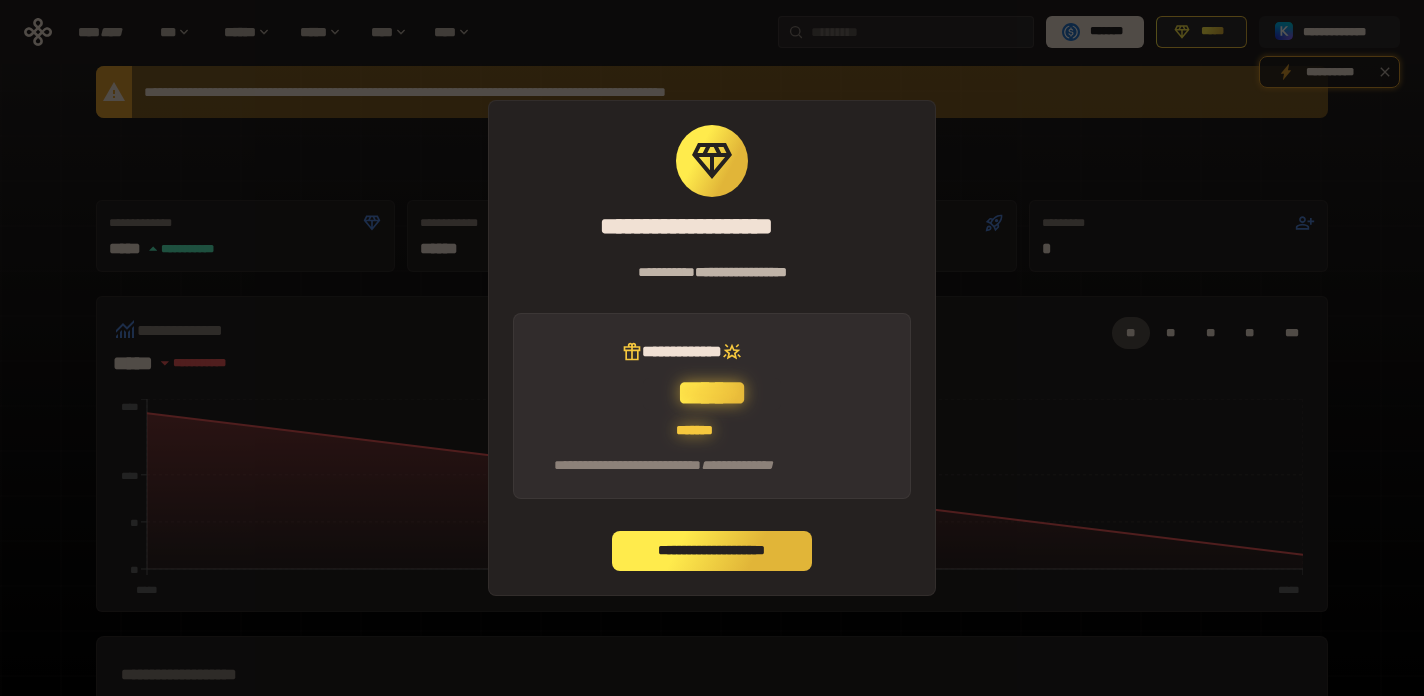 click on "**********" at bounding box center (712, 551) 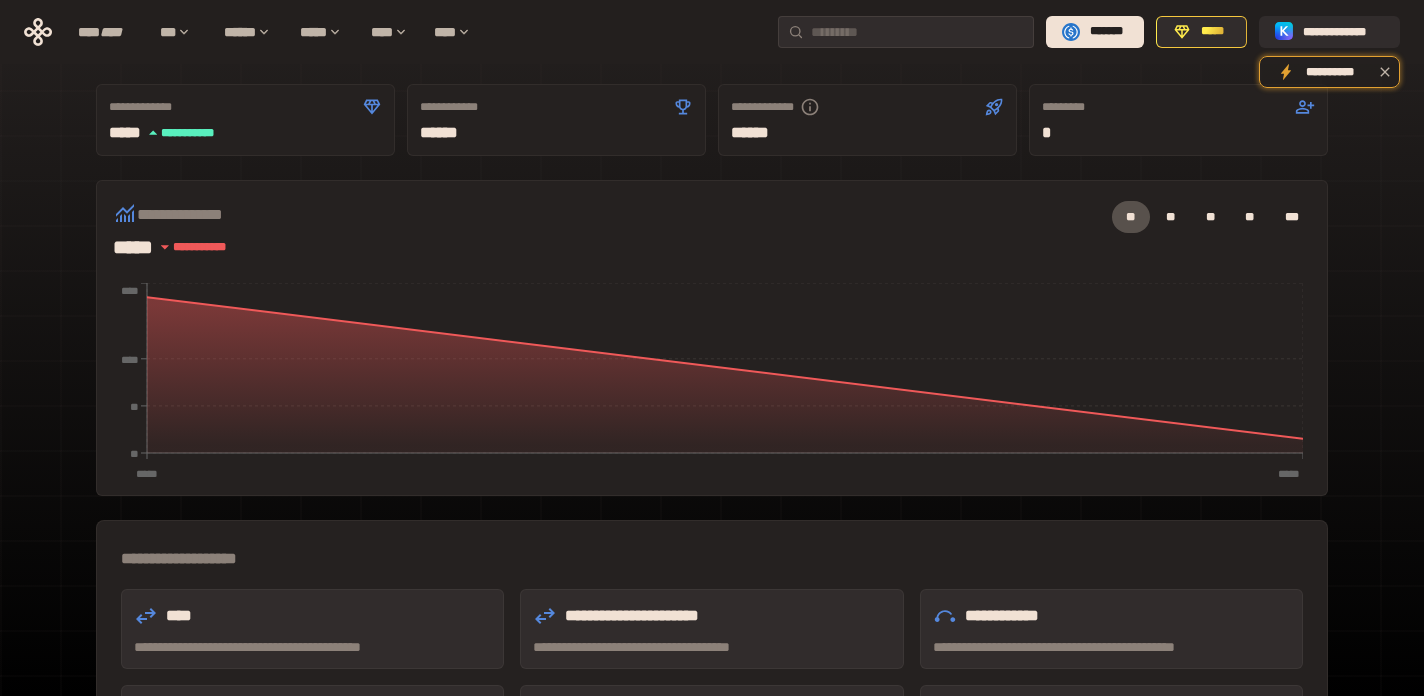 scroll, scrollTop: 0, scrollLeft: 0, axis: both 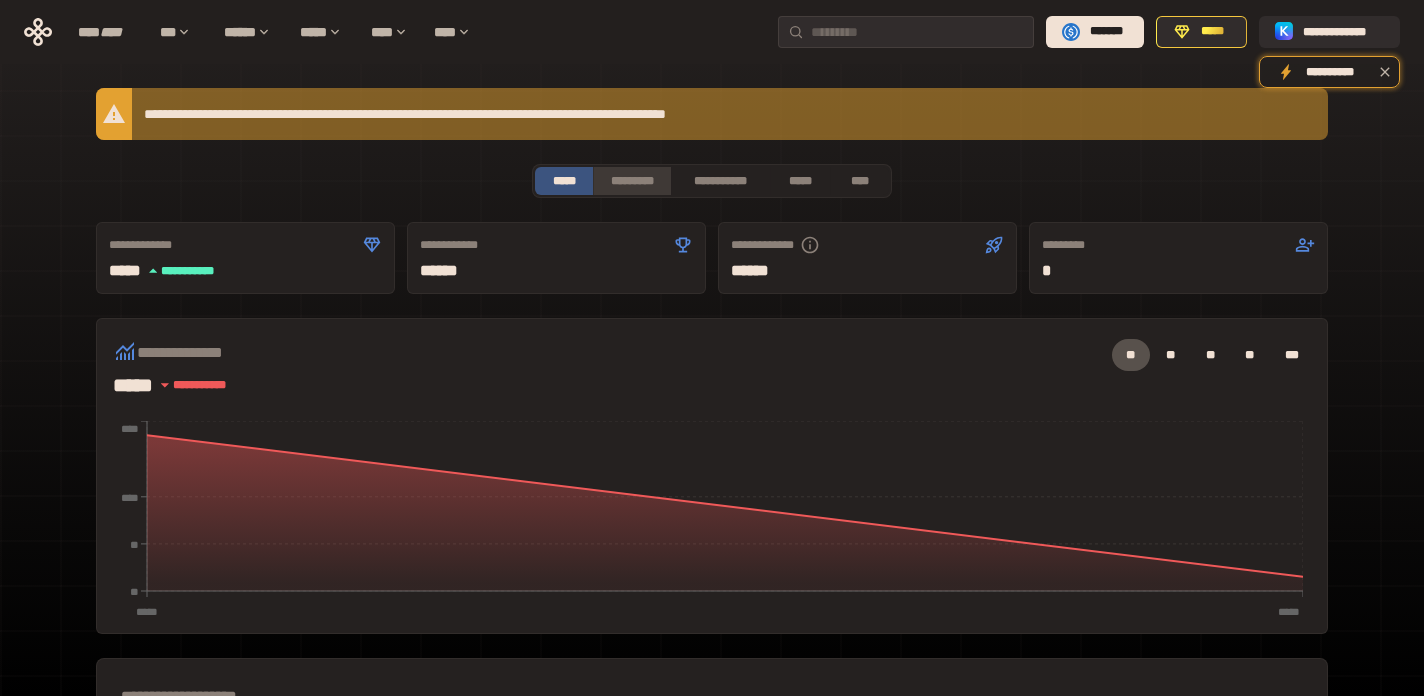 click on "*********" at bounding box center [631, 181] 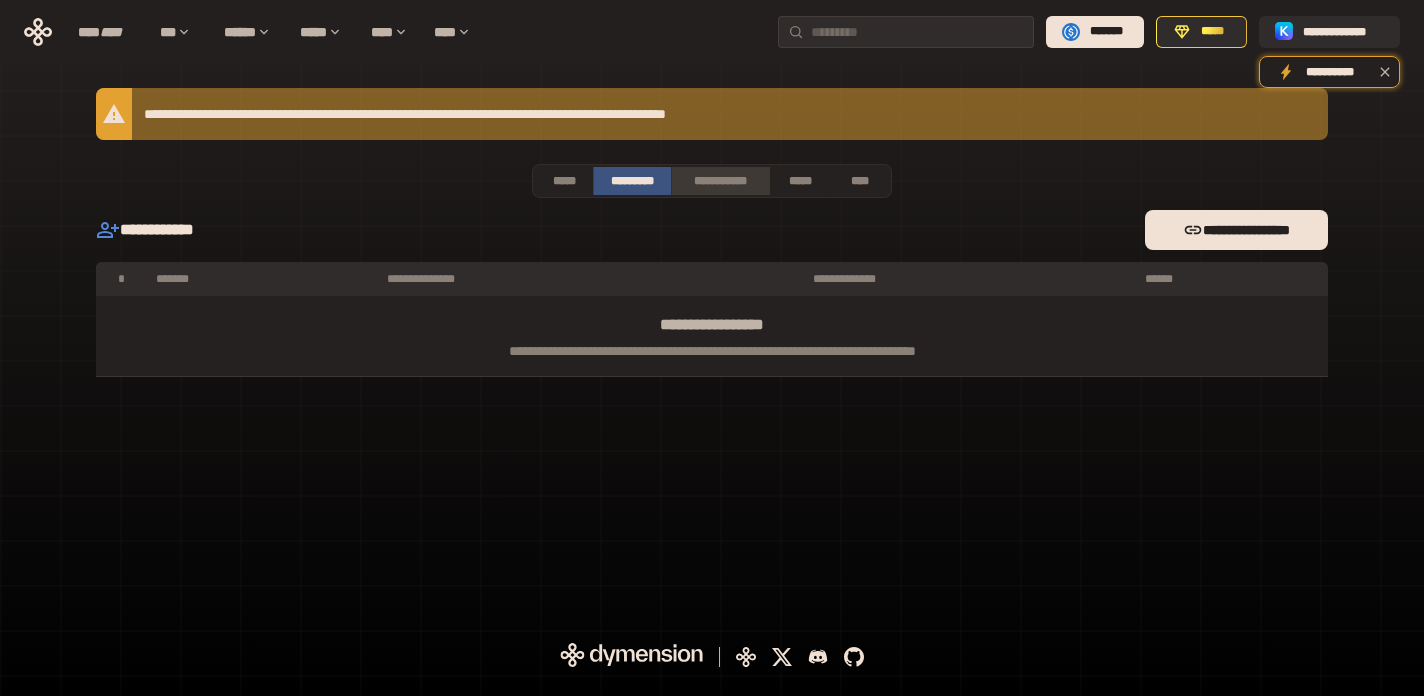 click on "**********" at bounding box center (720, 181) 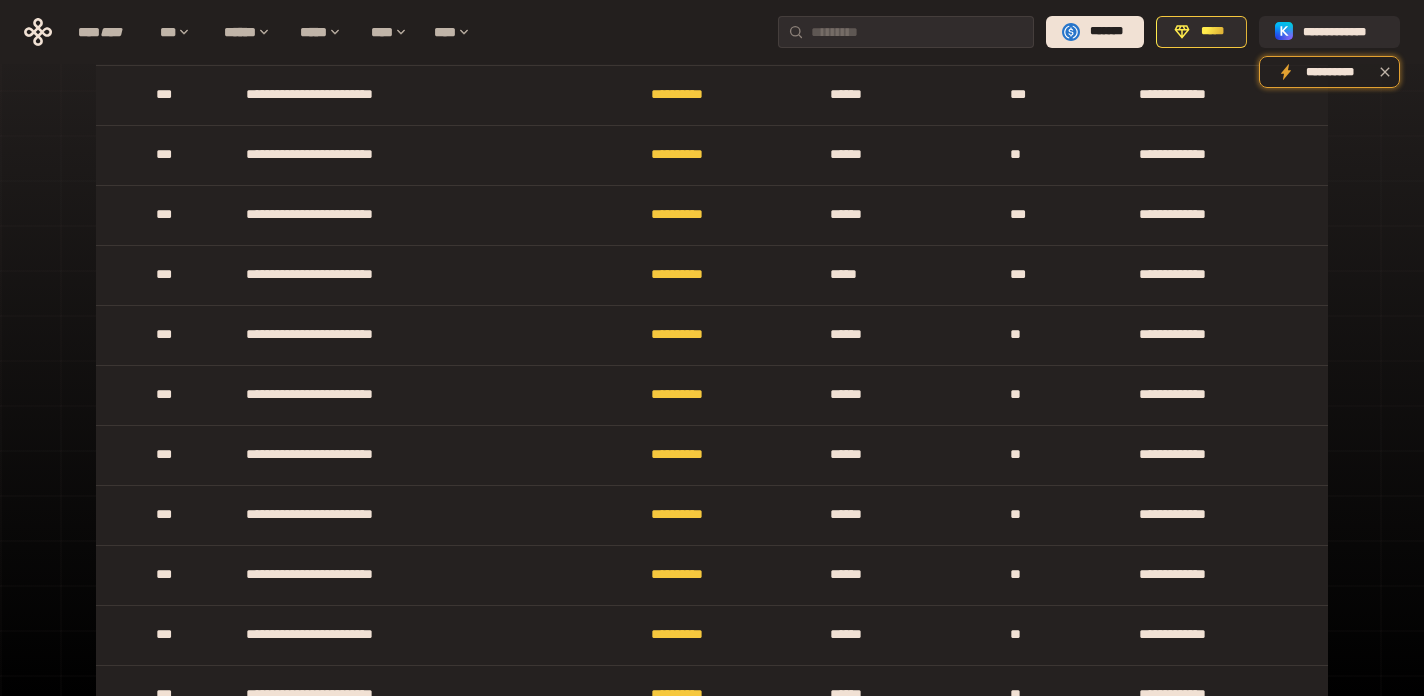 scroll, scrollTop: 0, scrollLeft: 0, axis: both 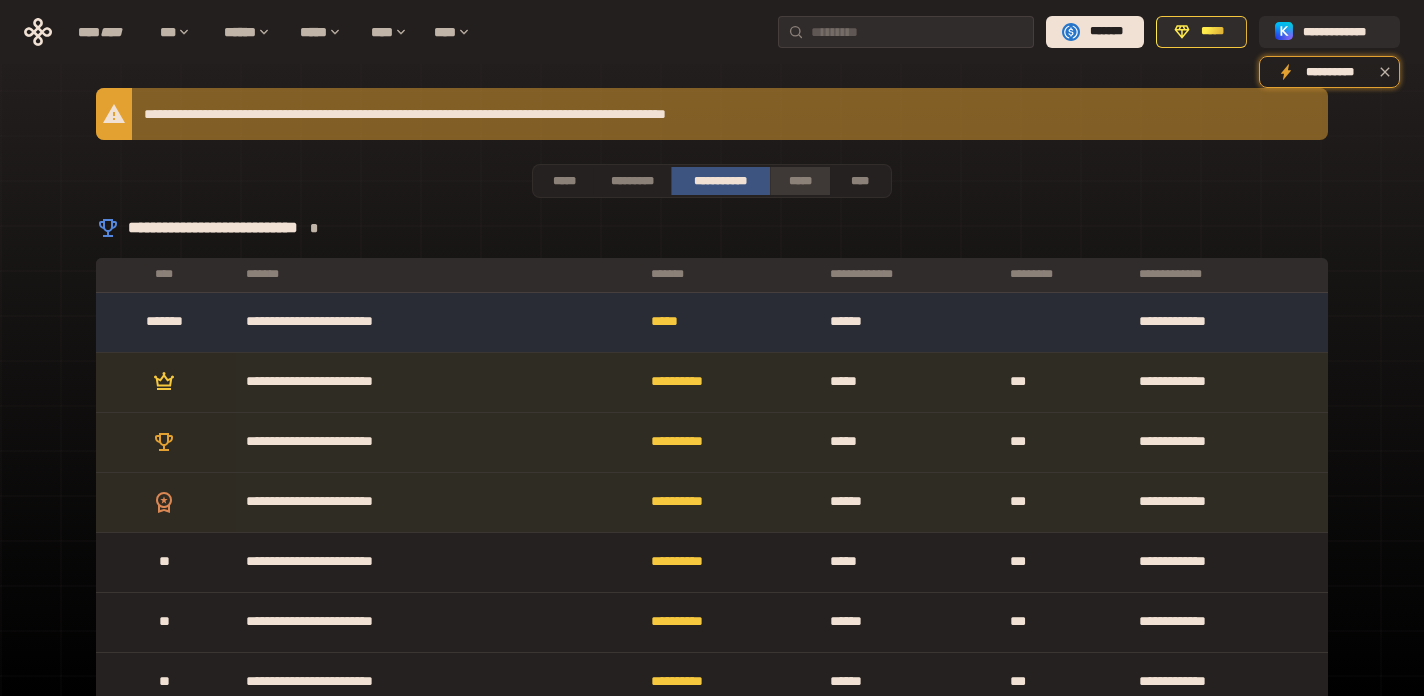 click on "*****" at bounding box center [799, 181] 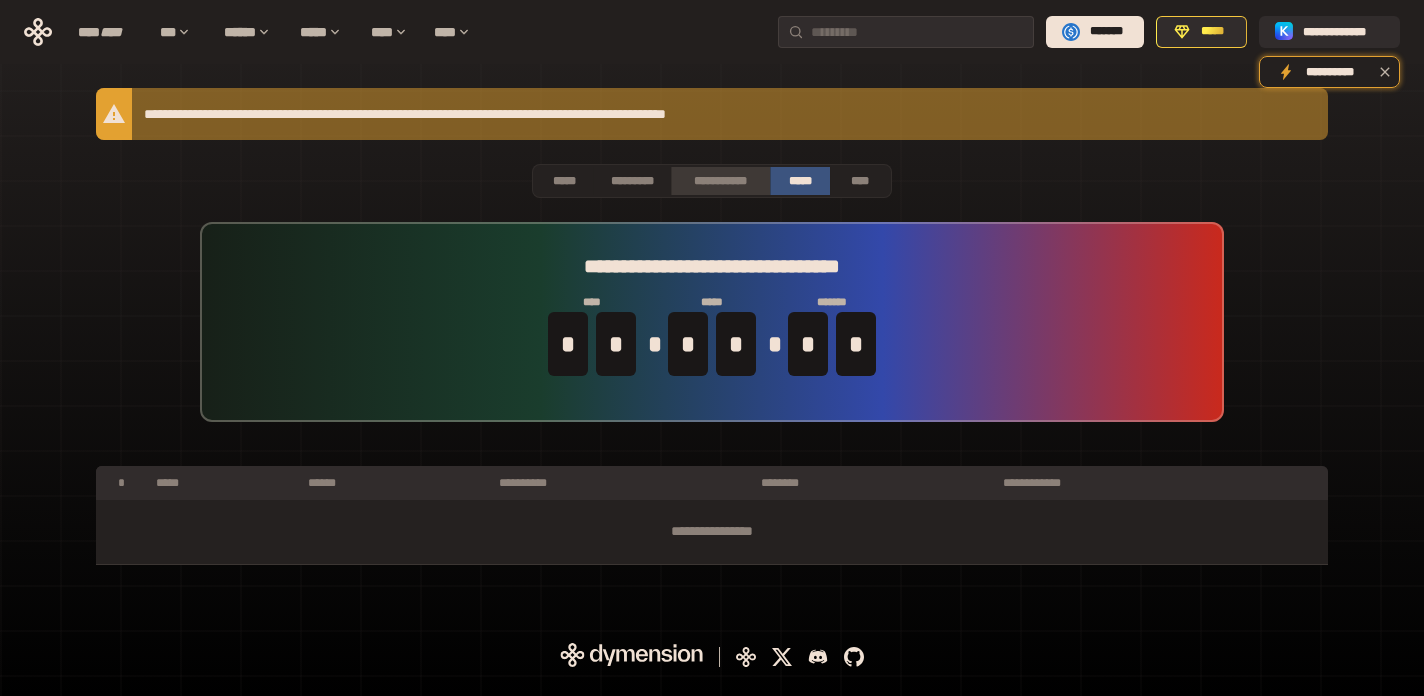 click on "**********" at bounding box center (720, 181) 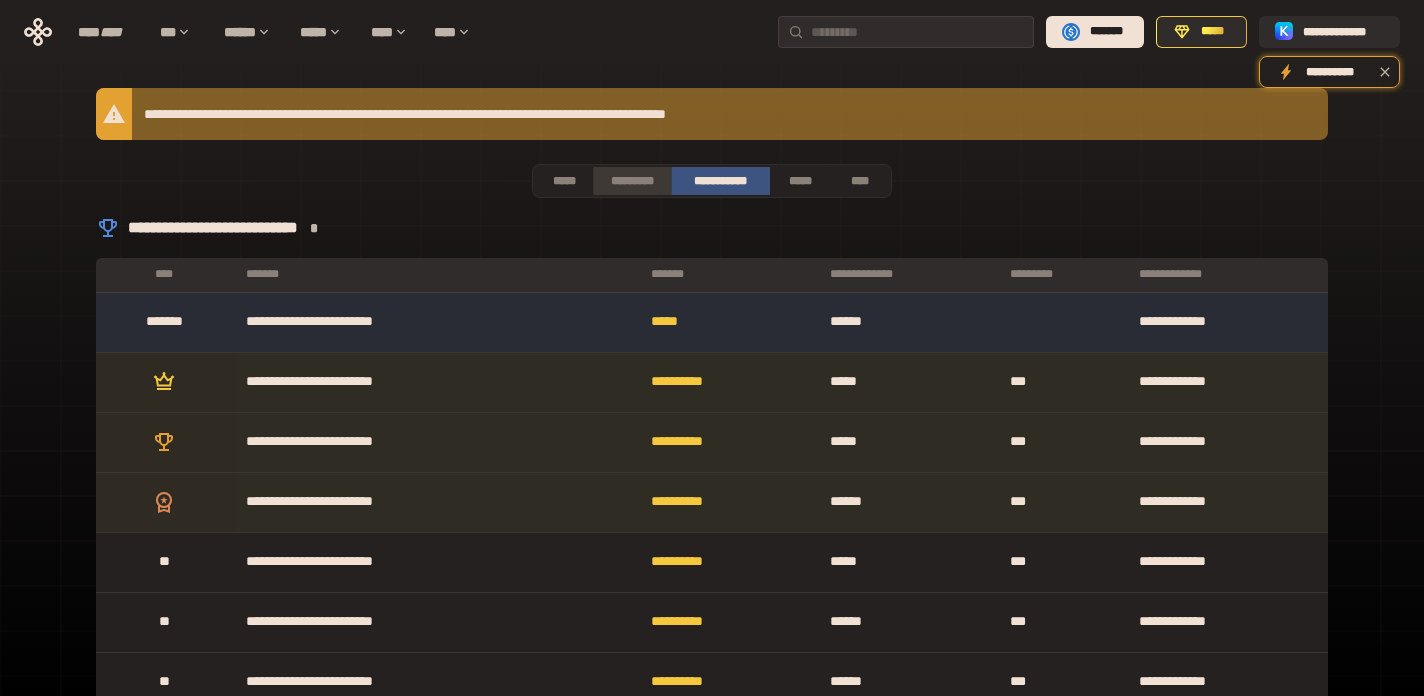 click on "*********" at bounding box center (631, 181) 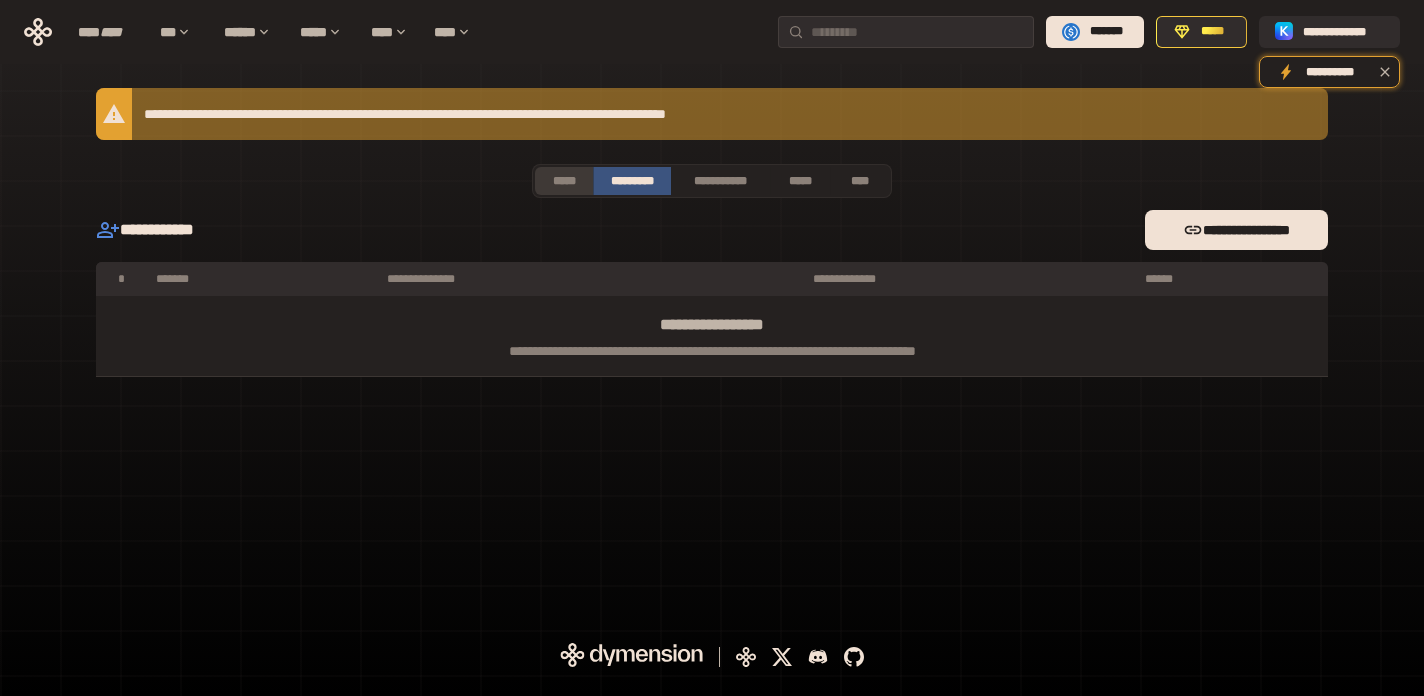 click on "*****" at bounding box center (564, 181) 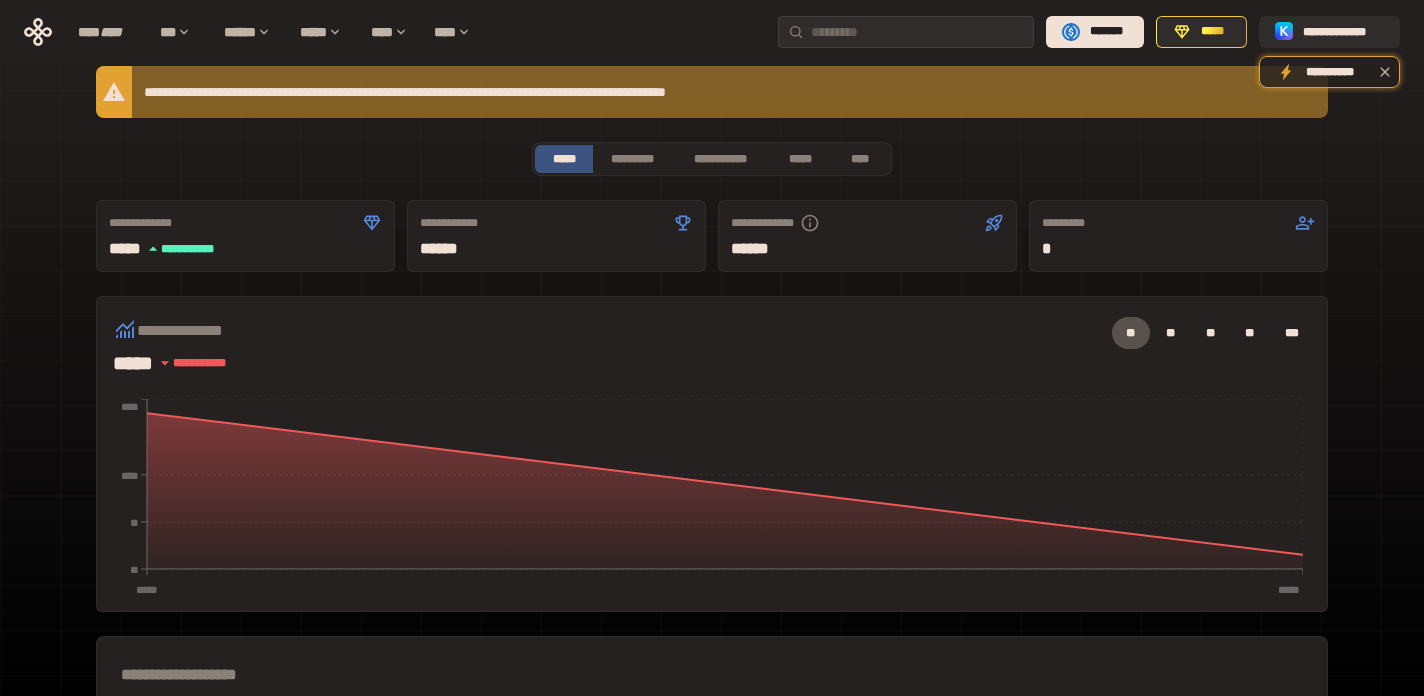 scroll, scrollTop: 0, scrollLeft: 0, axis: both 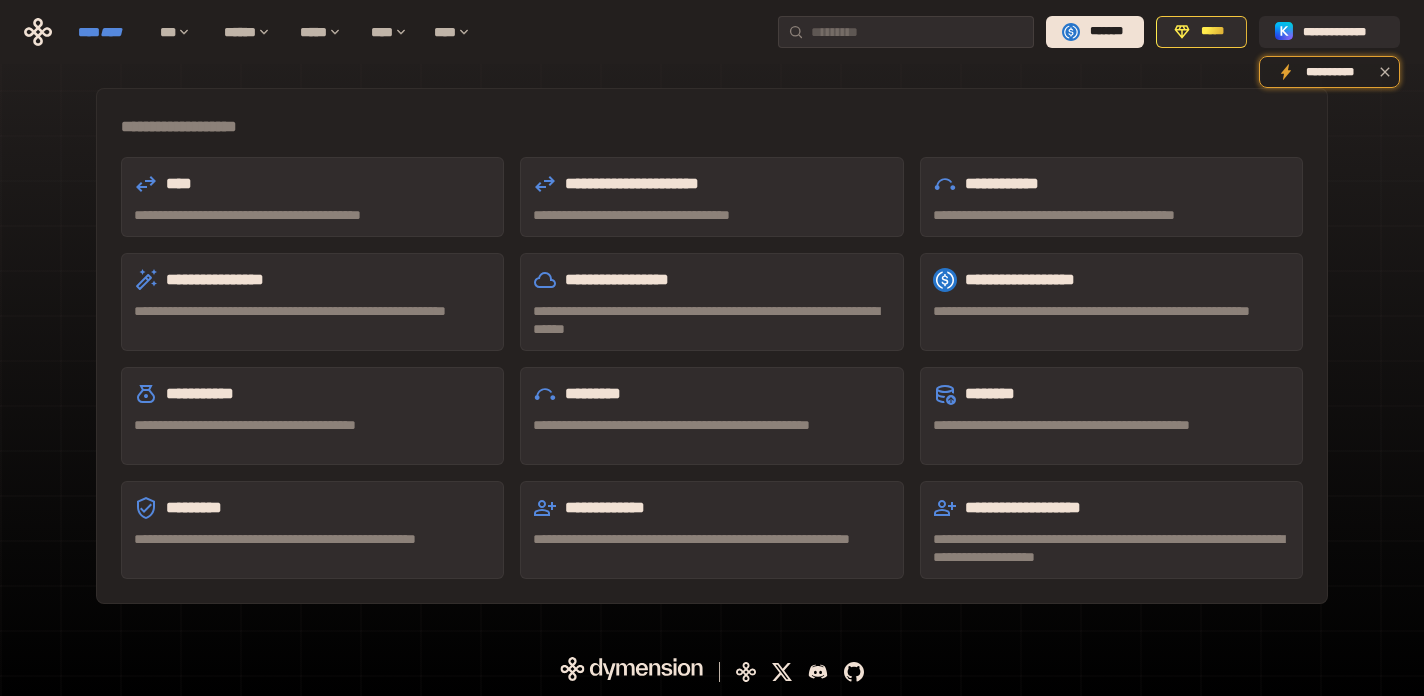 click on "**** ****" at bounding box center (109, 32) 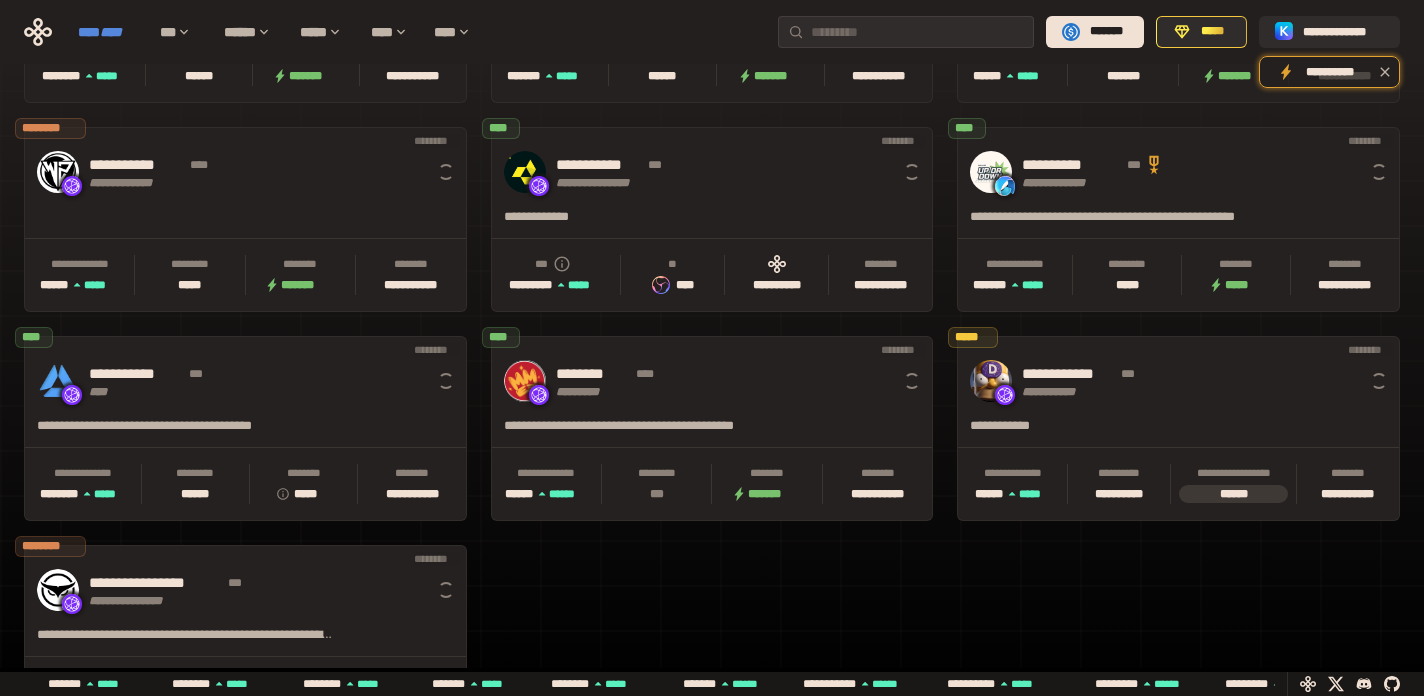 scroll, scrollTop: 0, scrollLeft: 16, axis: horizontal 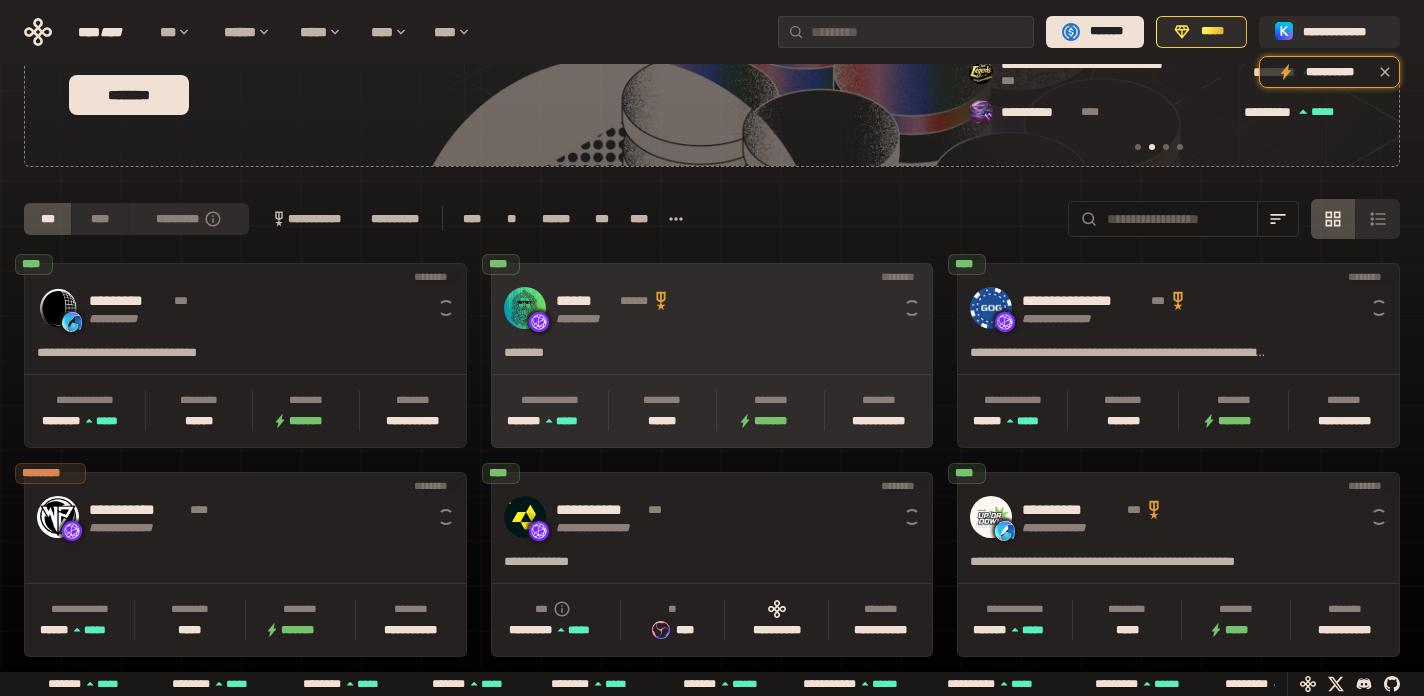 click on "****** ******    *********   **** *** ****" at bounding box center [712, 308] 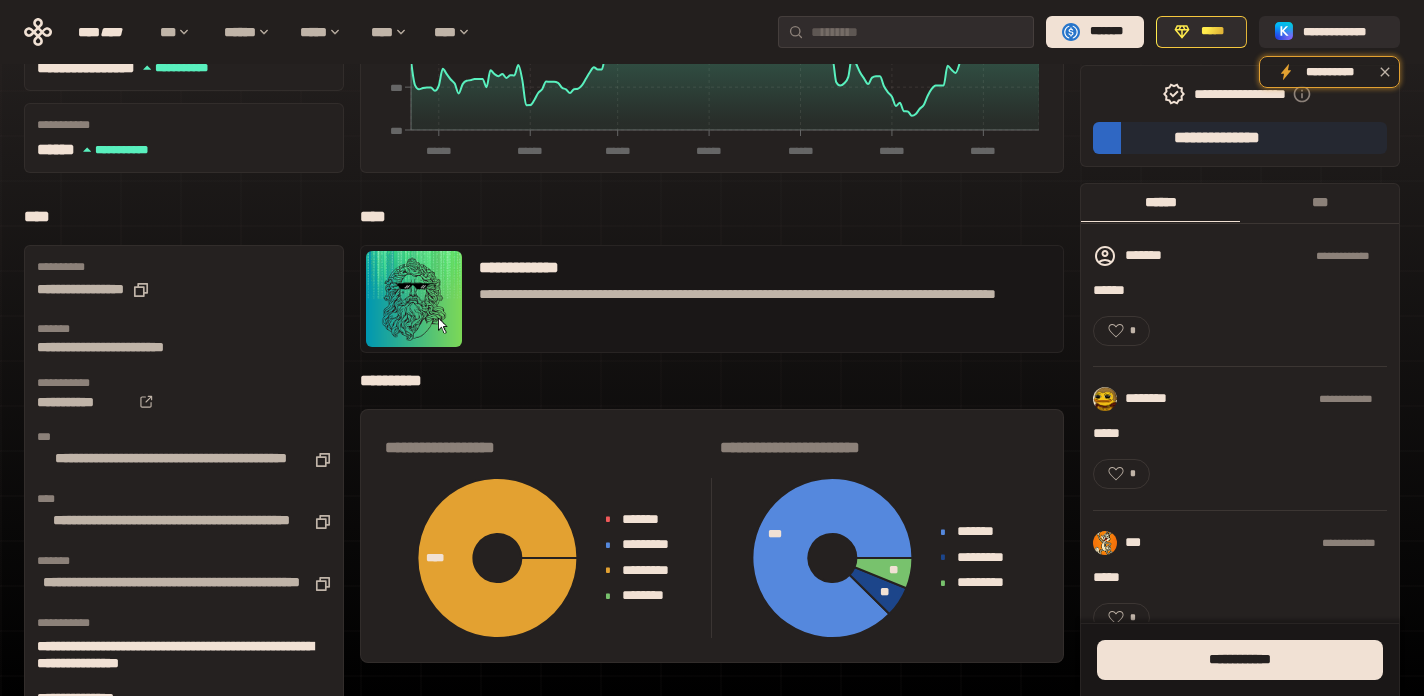 scroll, scrollTop: 0, scrollLeft: 0, axis: both 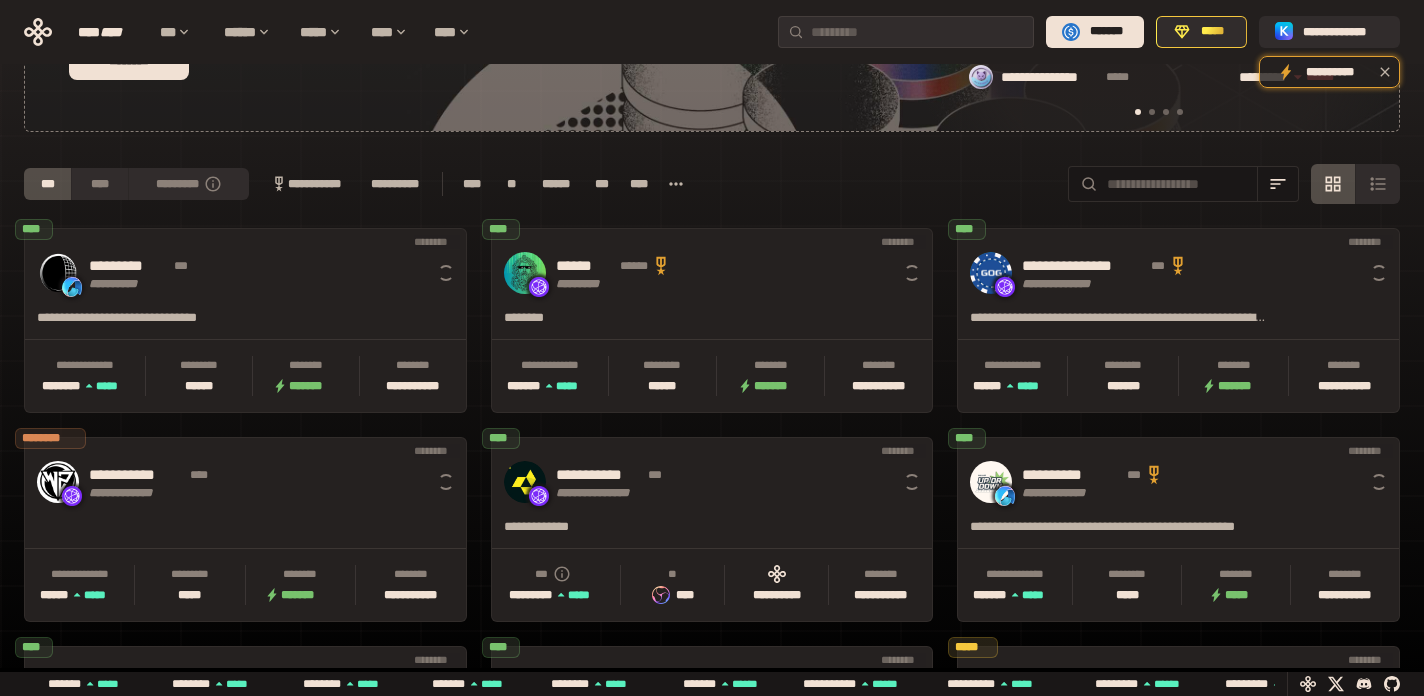 click on "**********" at bounding box center [712, 184] 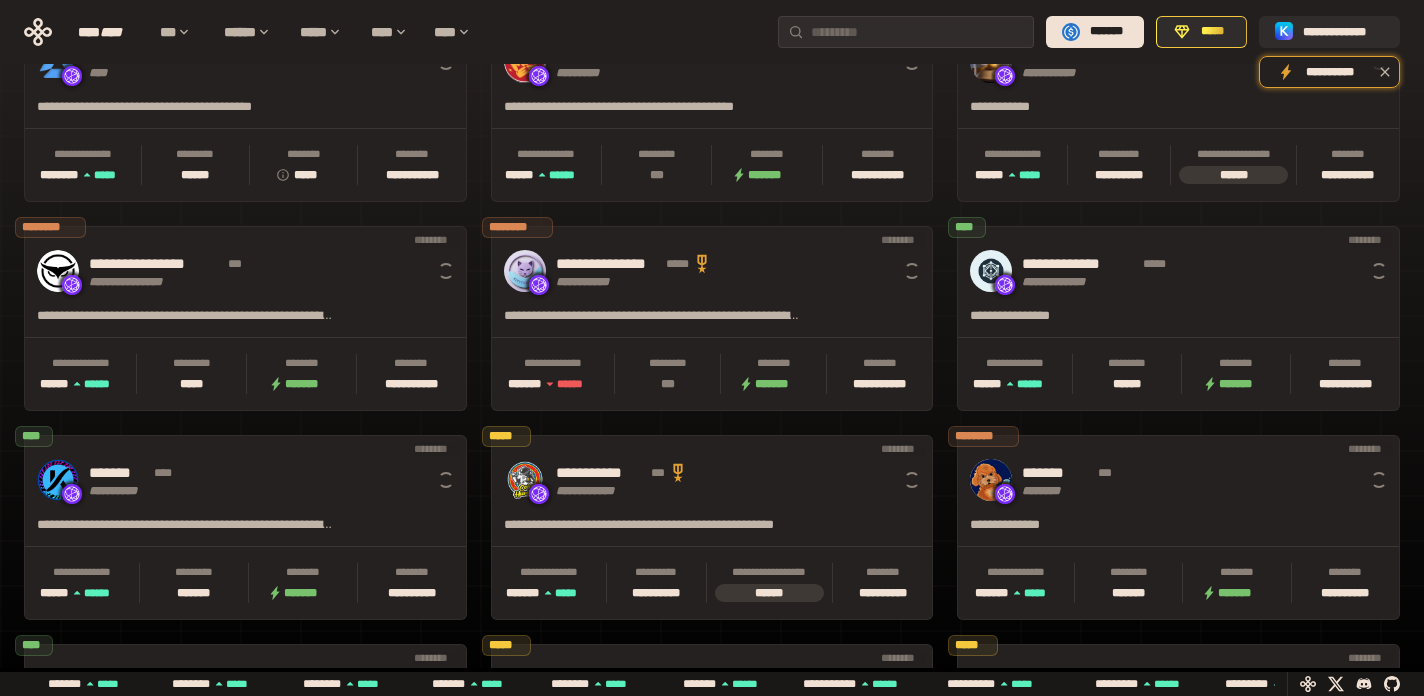scroll, scrollTop: 908, scrollLeft: 0, axis: vertical 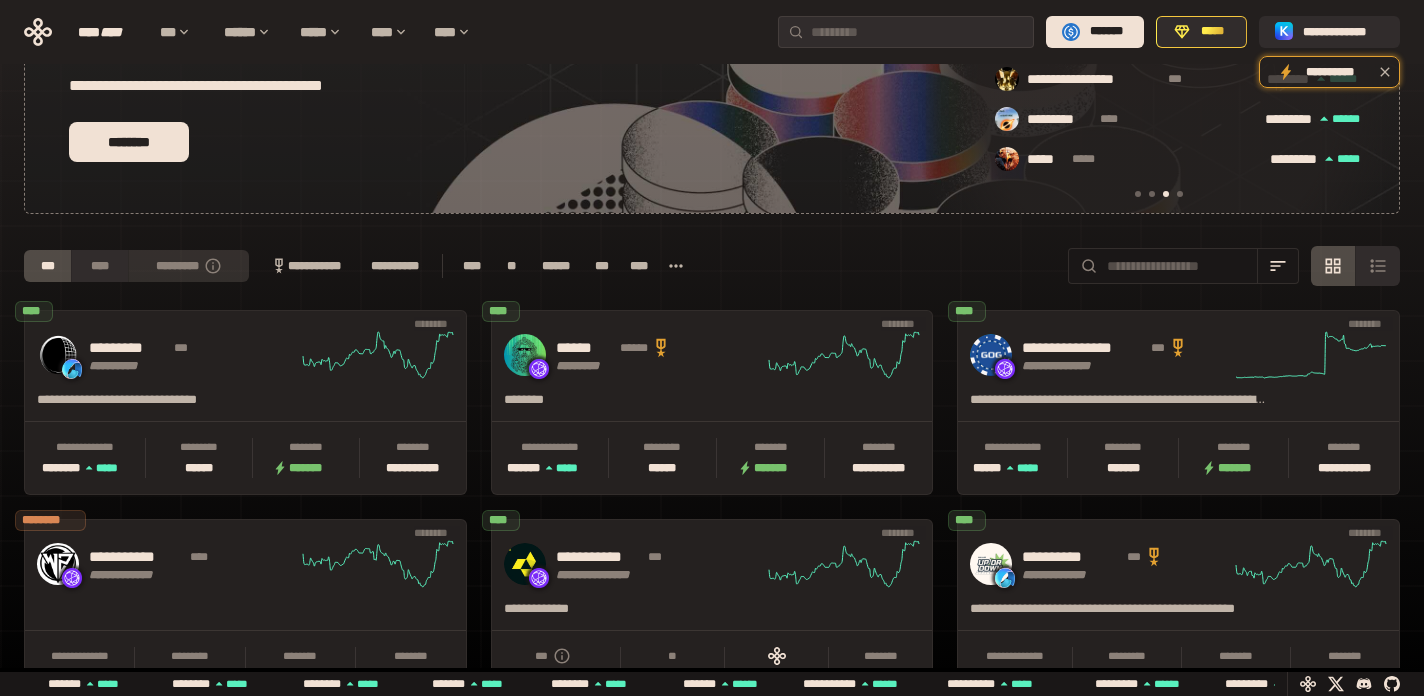 click on "*********" at bounding box center (188, 266) 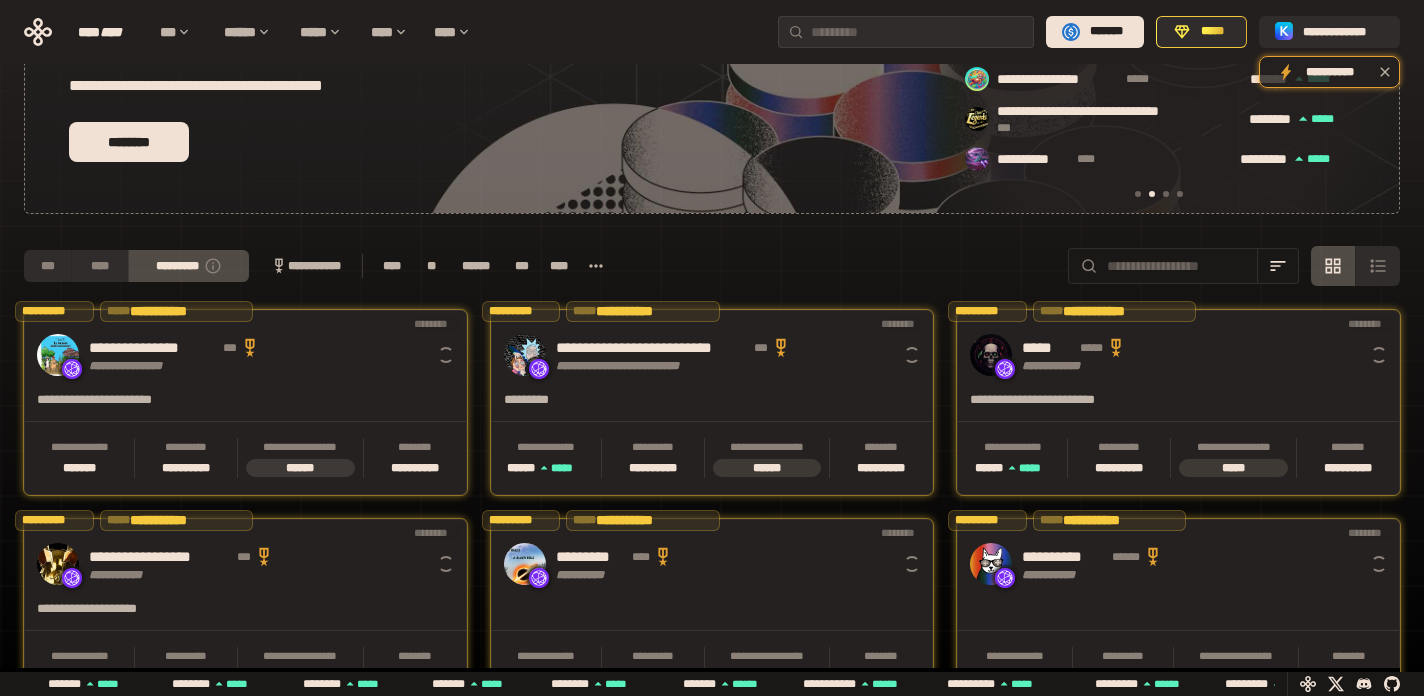 scroll, scrollTop: 0, scrollLeft: 436, axis: horizontal 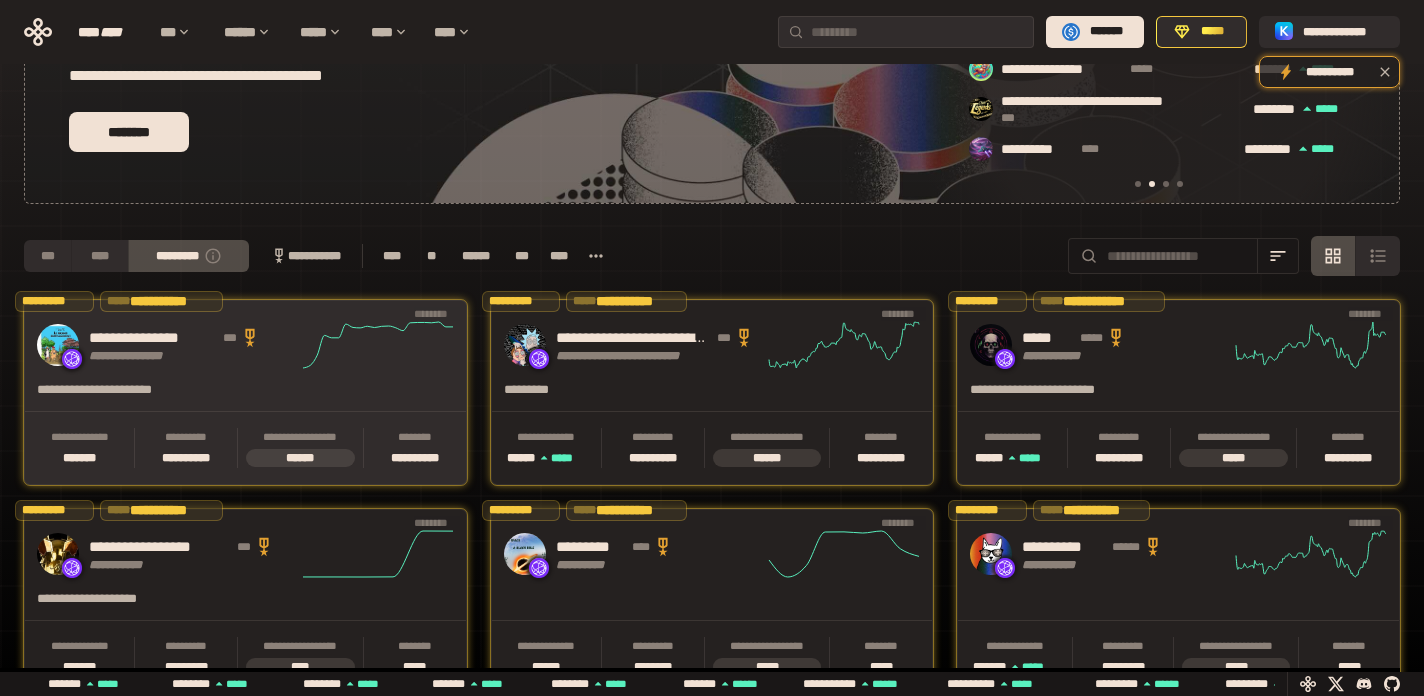 click on "**********" at bounding box center (245, 345) 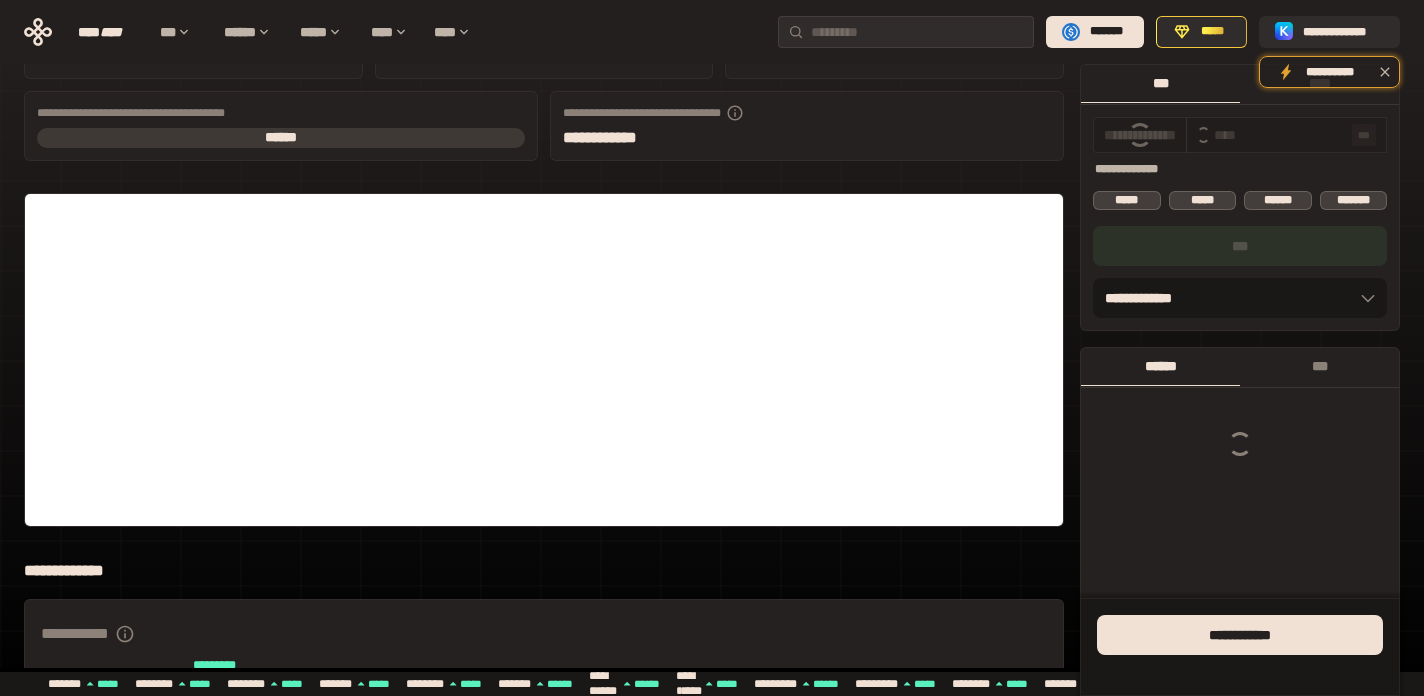 scroll, scrollTop: 0, scrollLeft: 0, axis: both 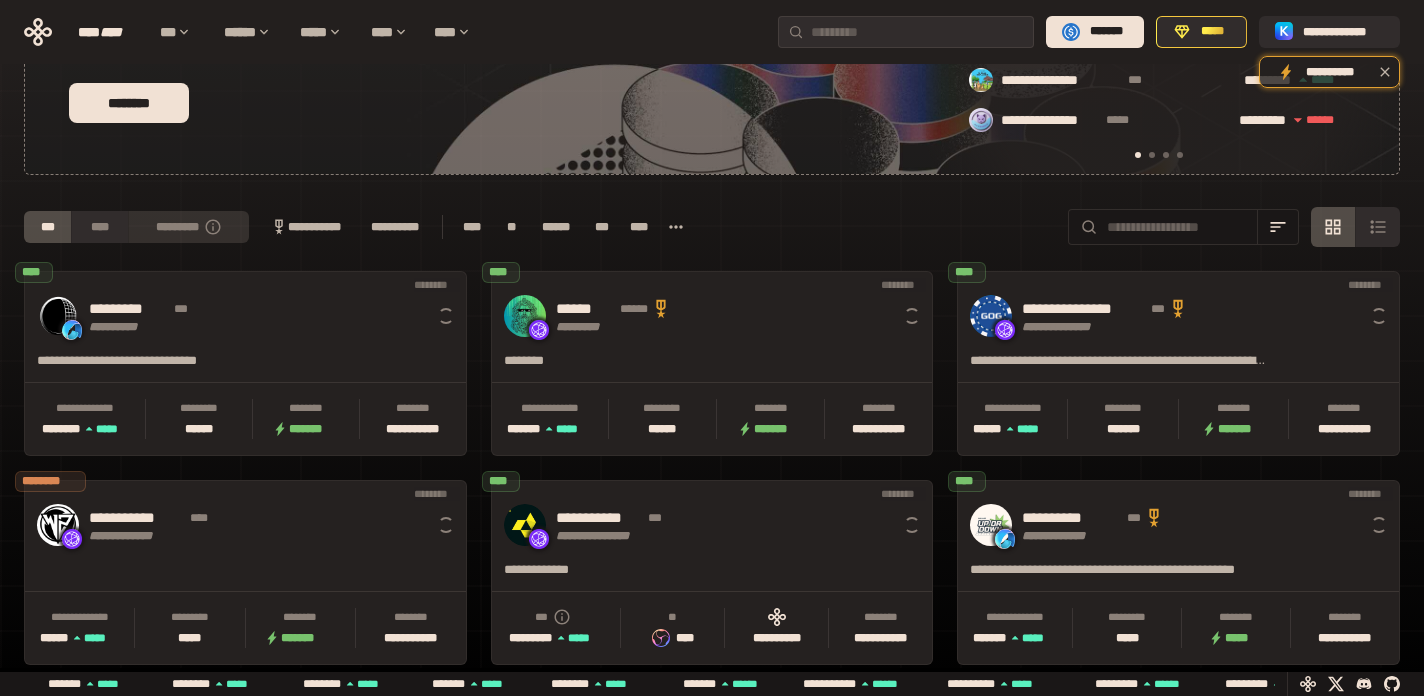 click on "*********" at bounding box center [188, 227] 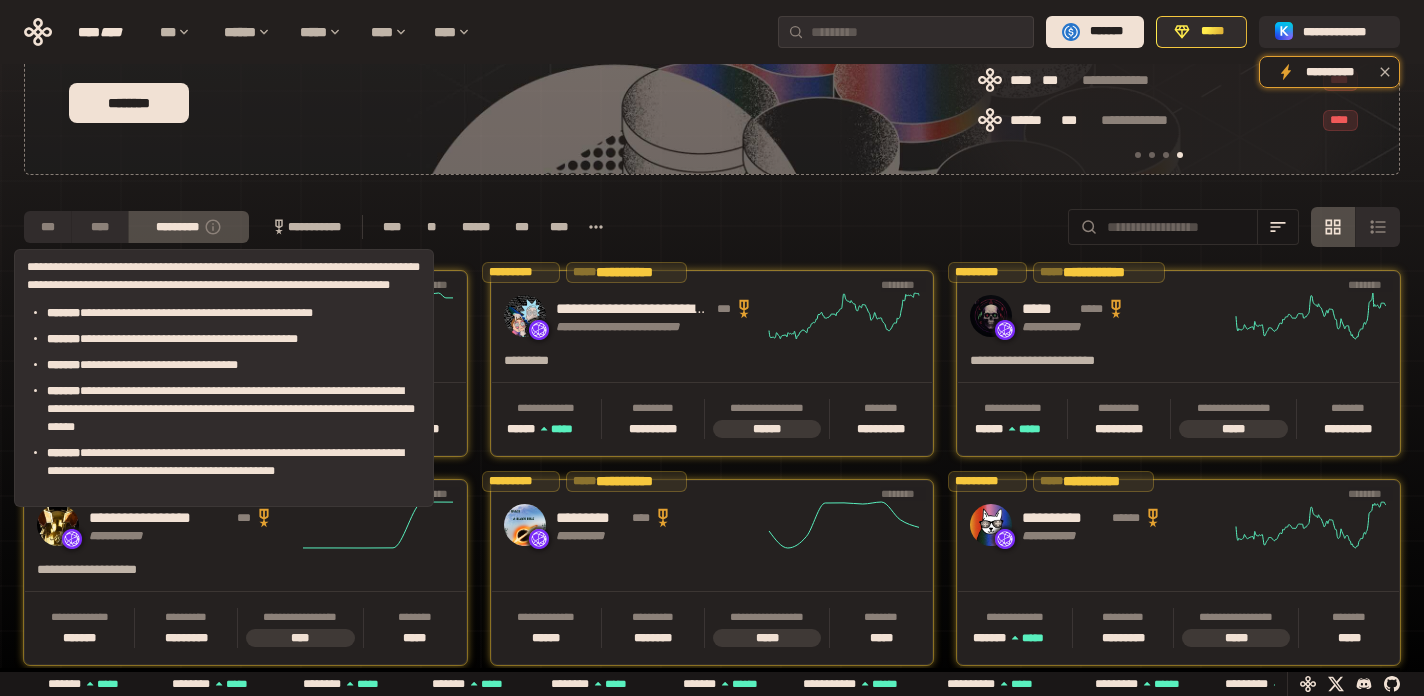 scroll, scrollTop: 0, scrollLeft: 1276, axis: horizontal 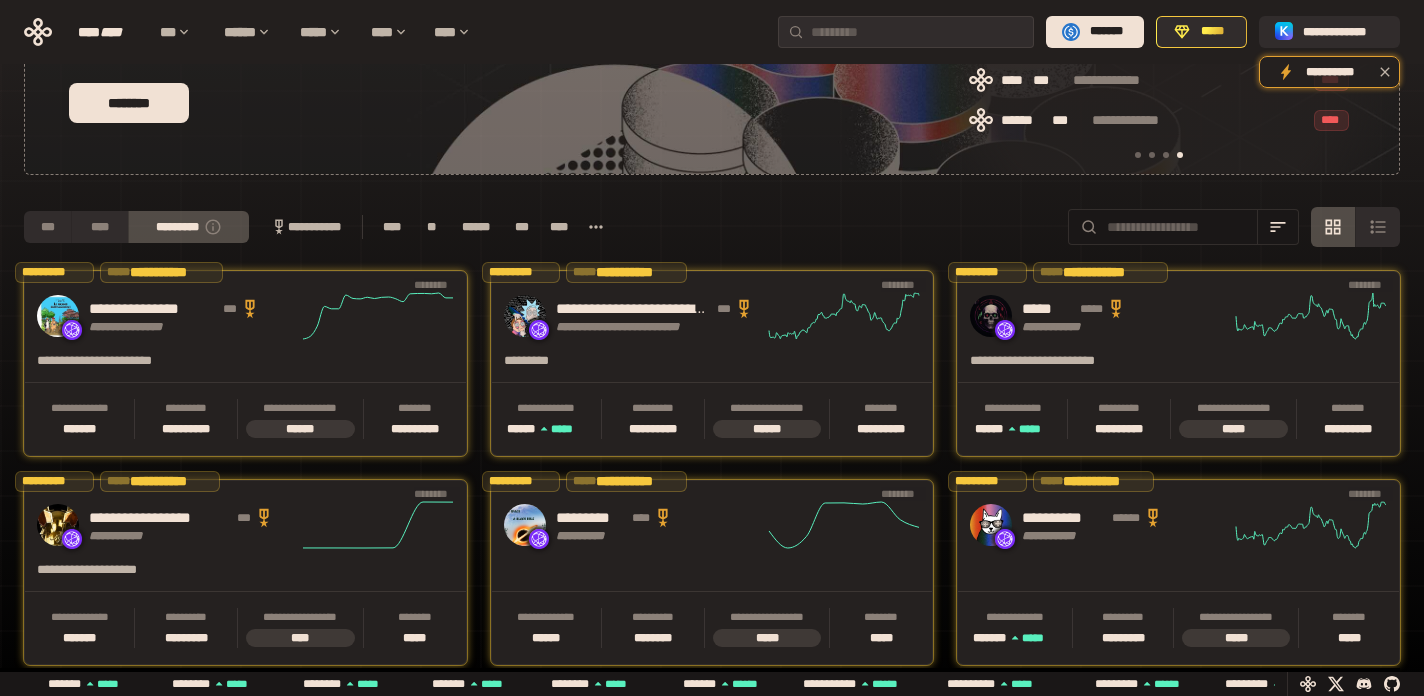 click on "**********" at bounding box center (305, 227) 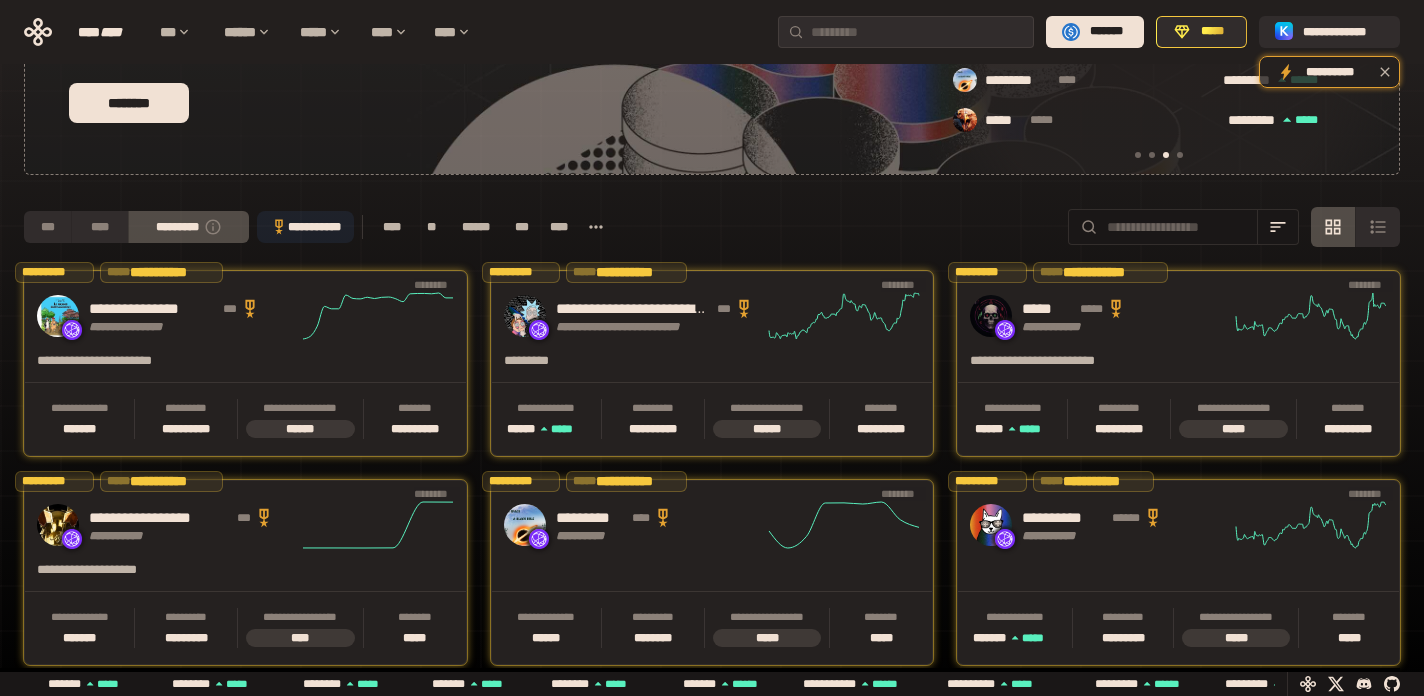 scroll, scrollTop: 0, scrollLeft: 856, axis: horizontal 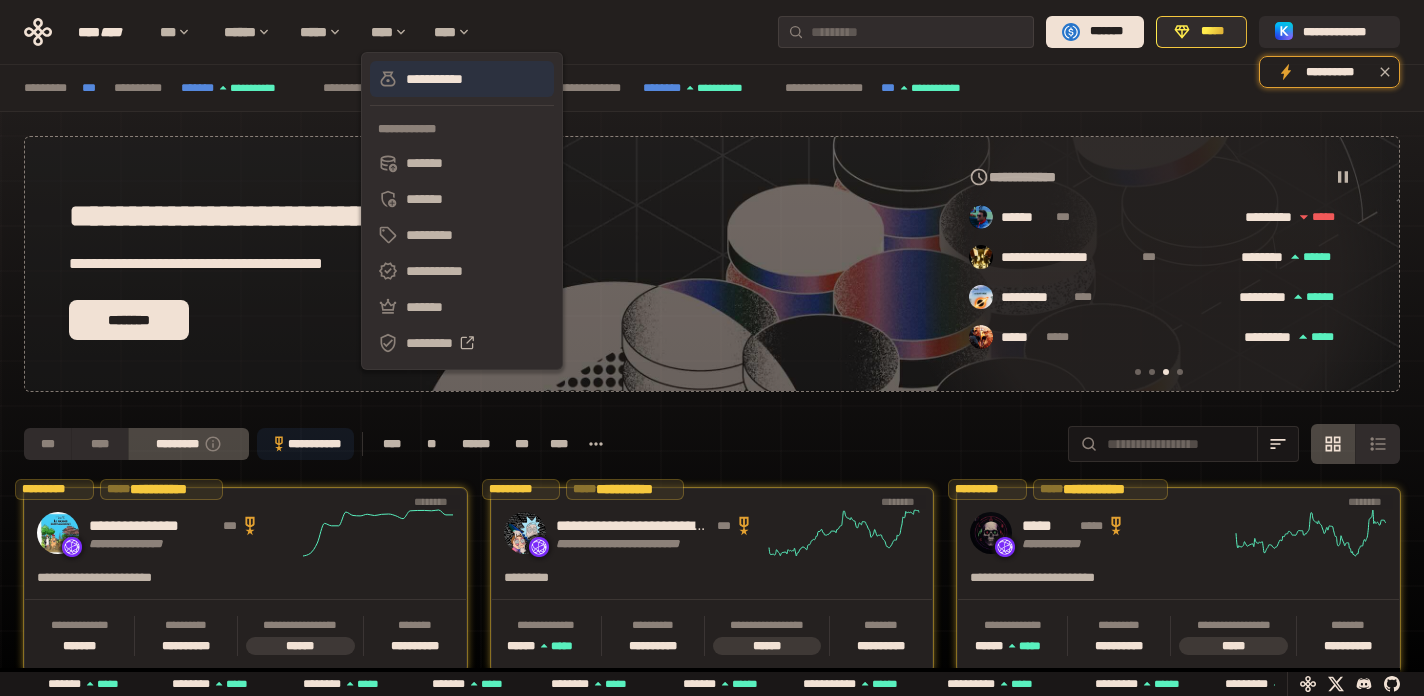 click on "**********" at bounding box center [462, 79] 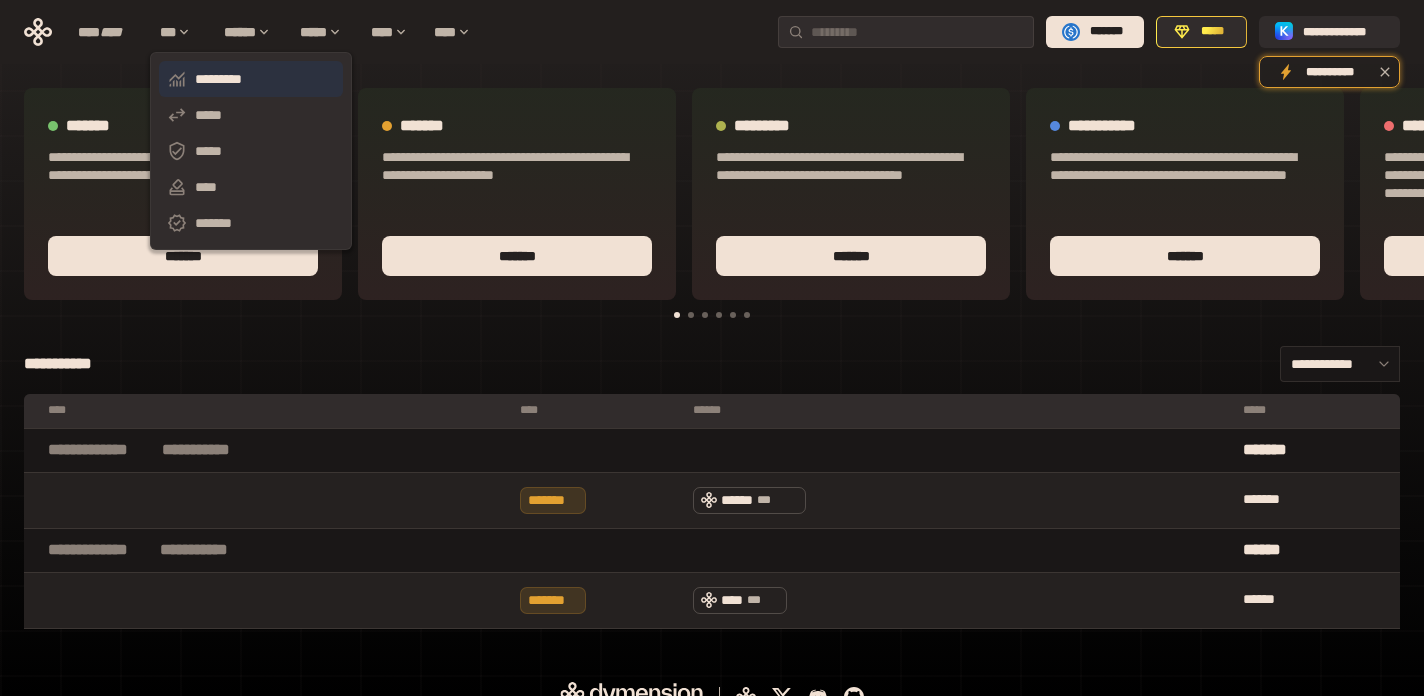 click on "*********" at bounding box center (251, 79) 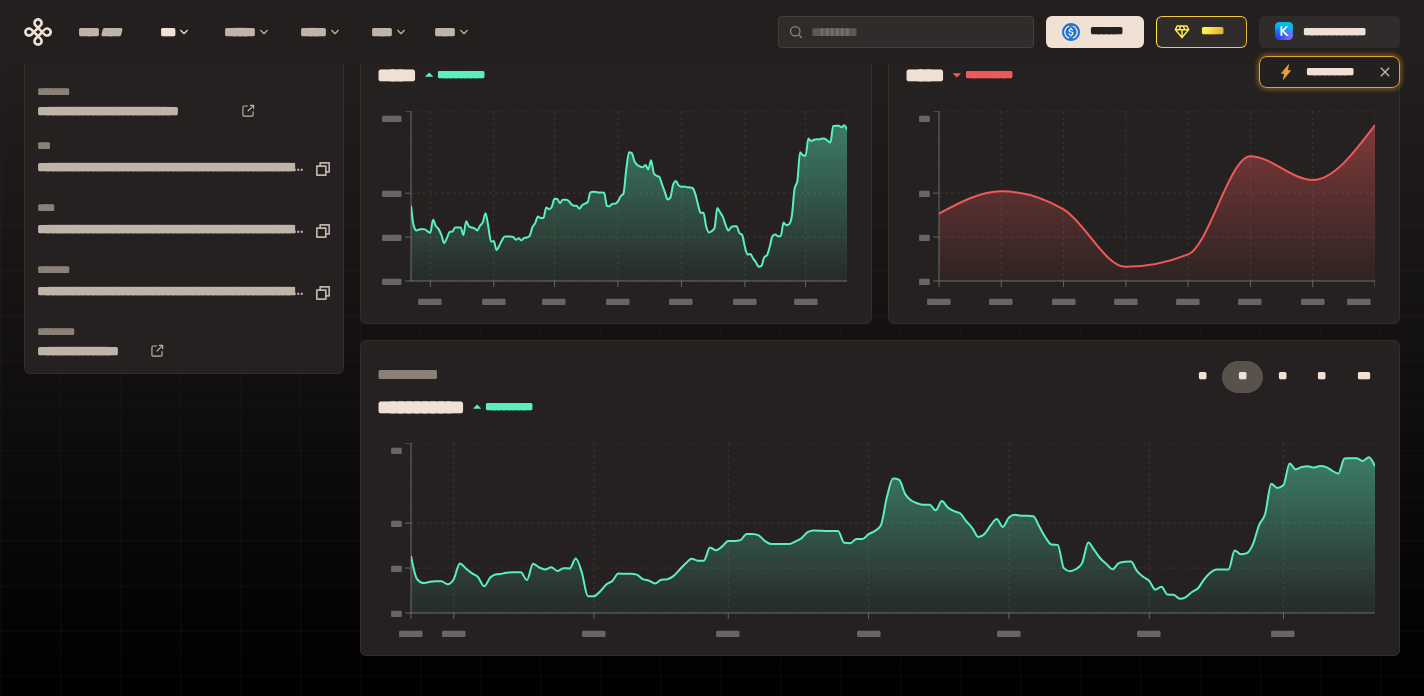 scroll, scrollTop: 632, scrollLeft: 0, axis: vertical 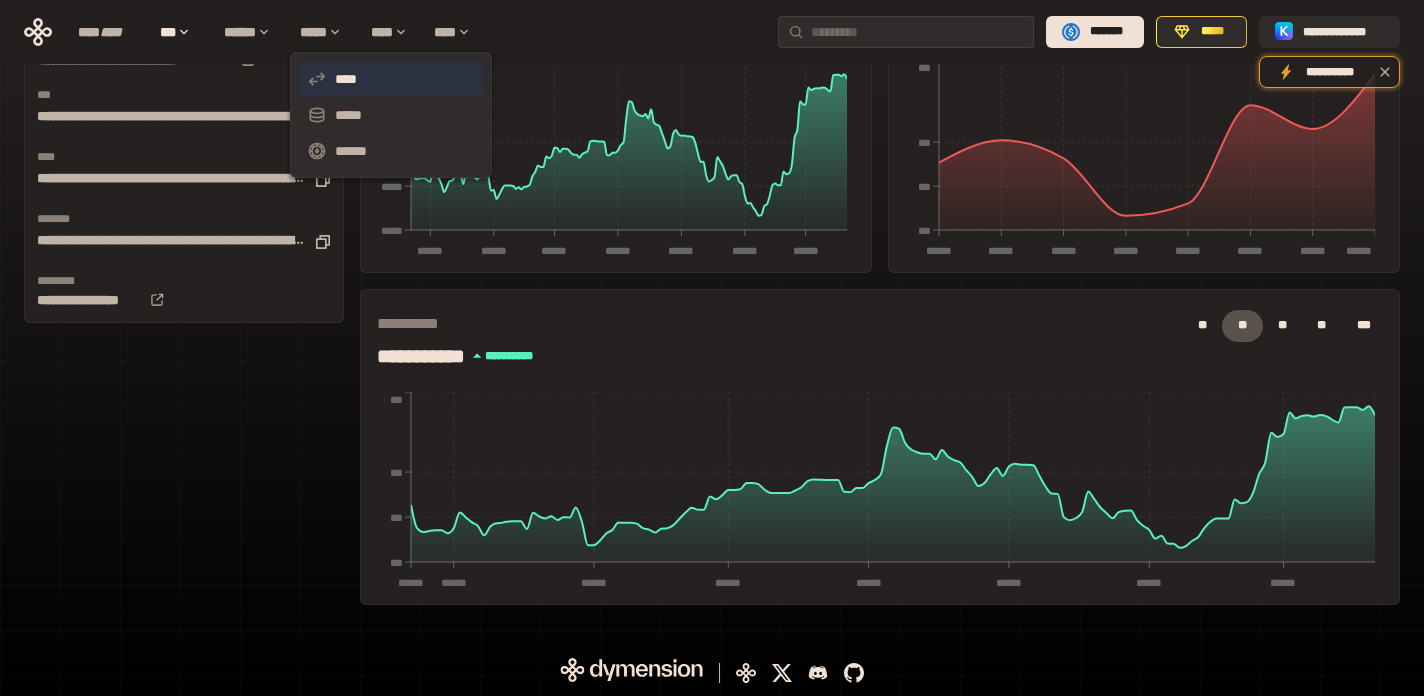 click on "****" at bounding box center (391, 79) 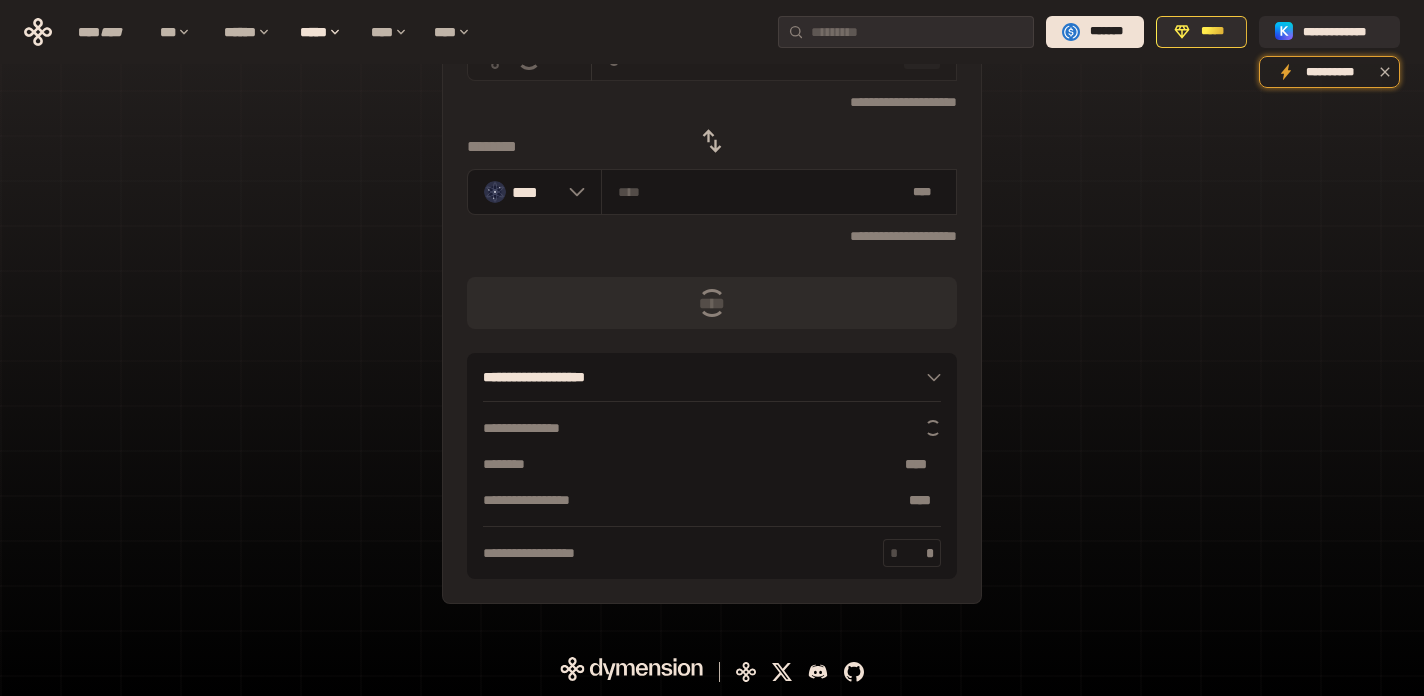scroll, scrollTop: 0, scrollLeft: 0, axis: both 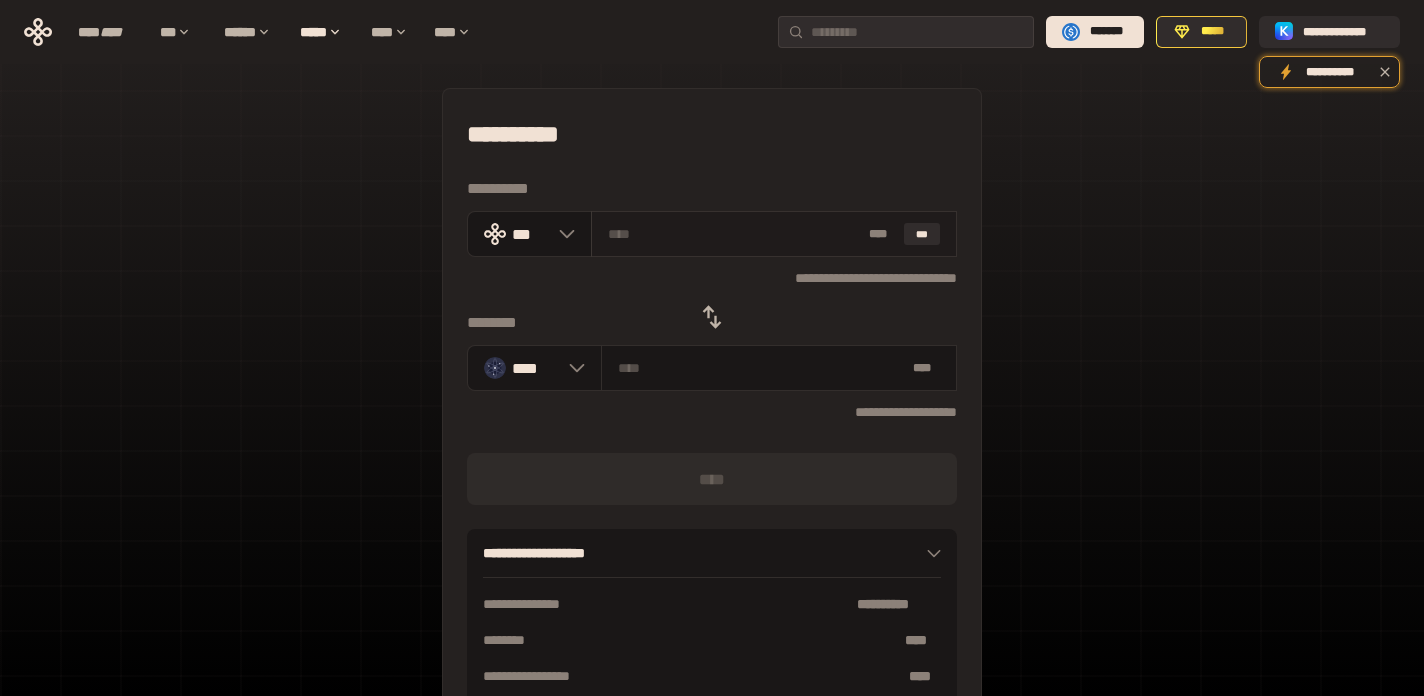 click at bounding box center (735, 234) 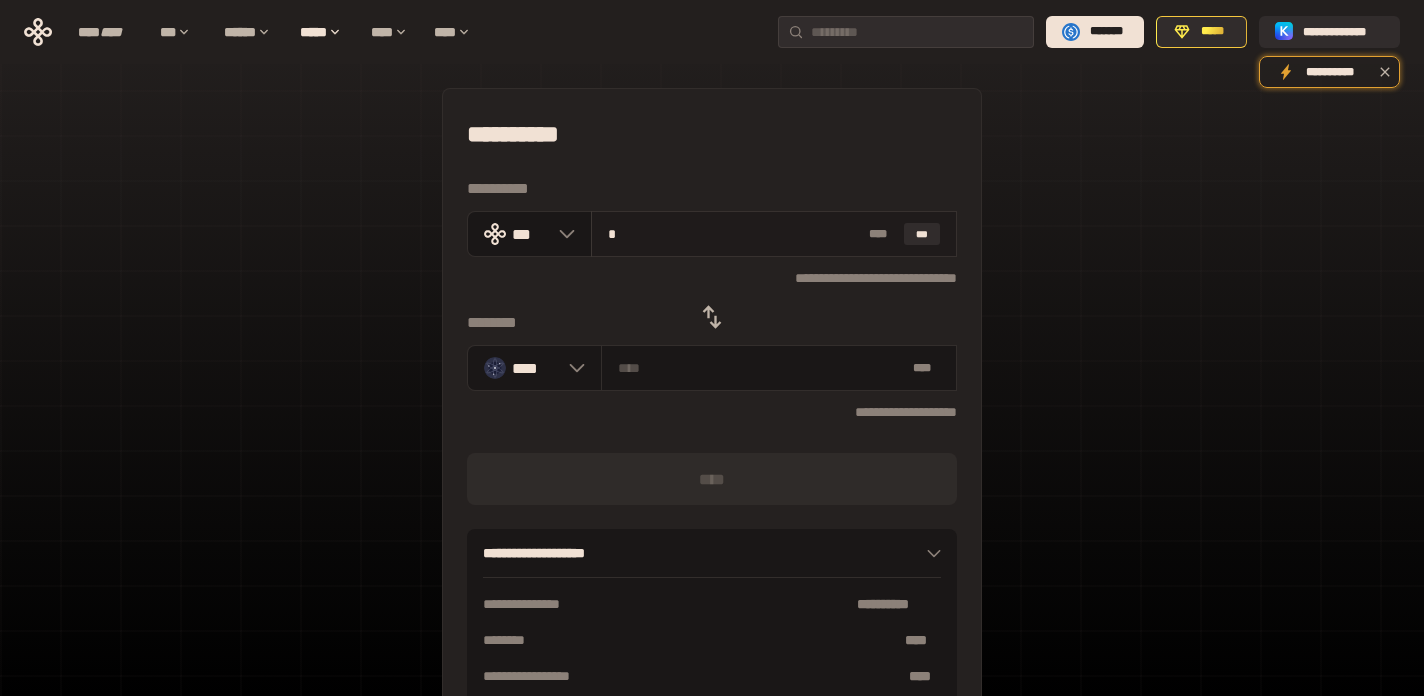 type on "*******" 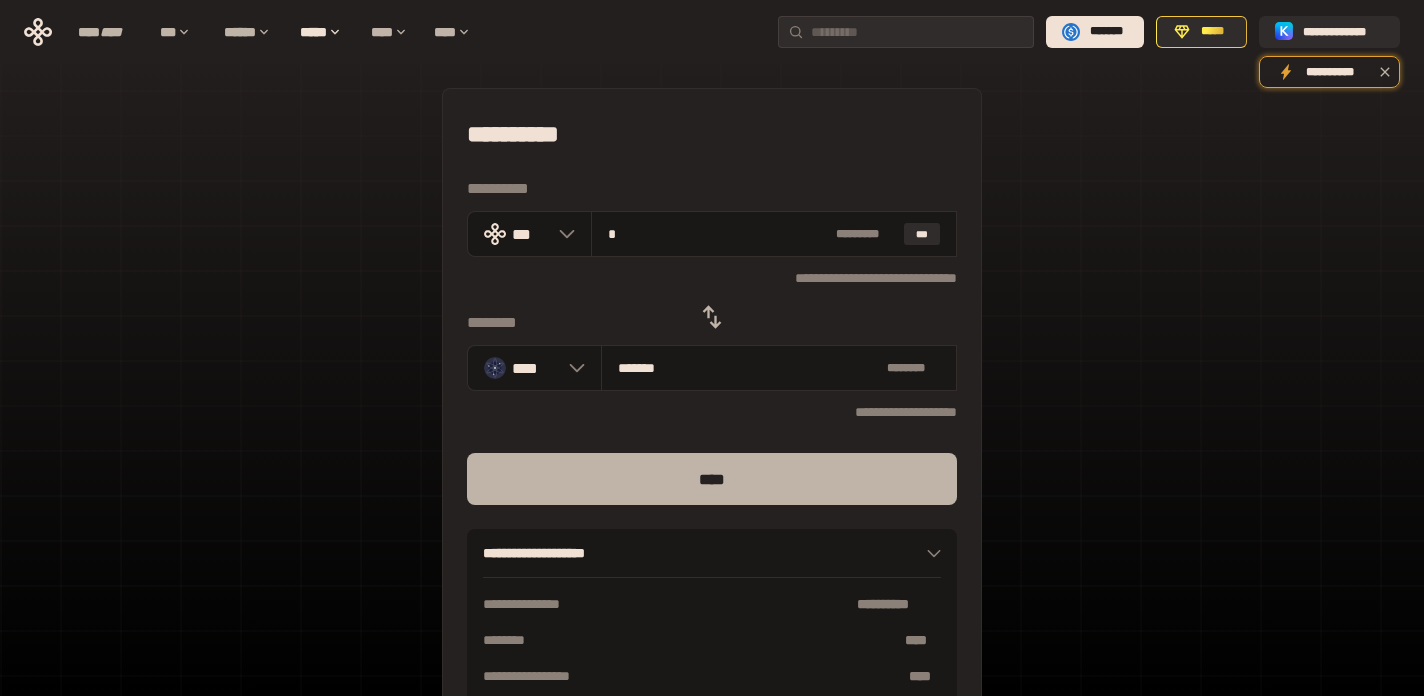 type on "*" 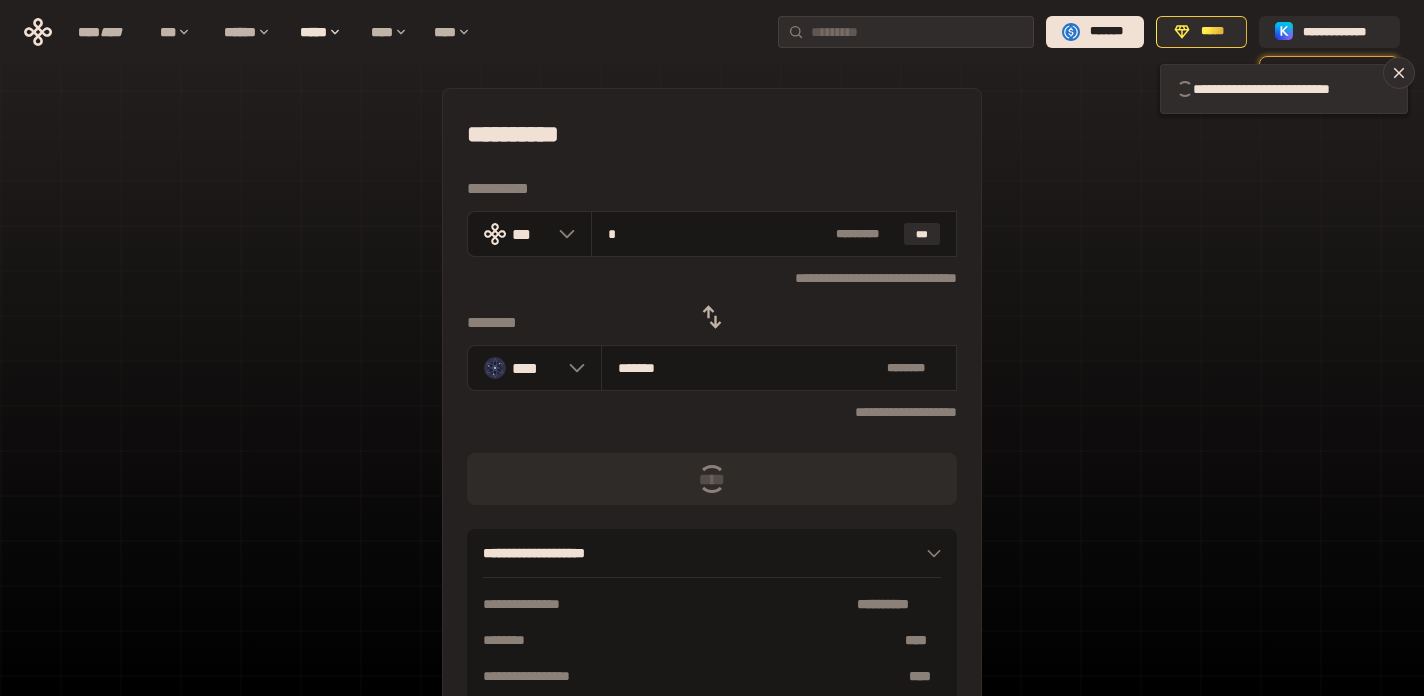 type 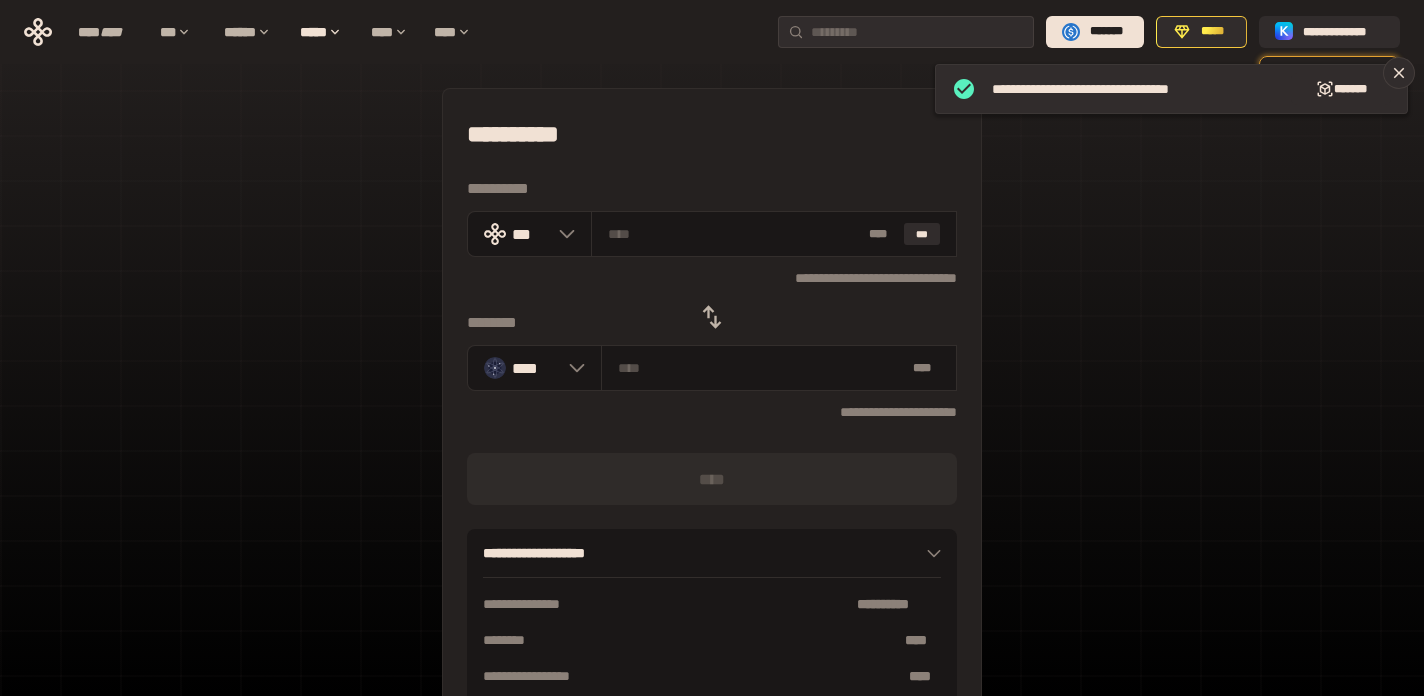 click 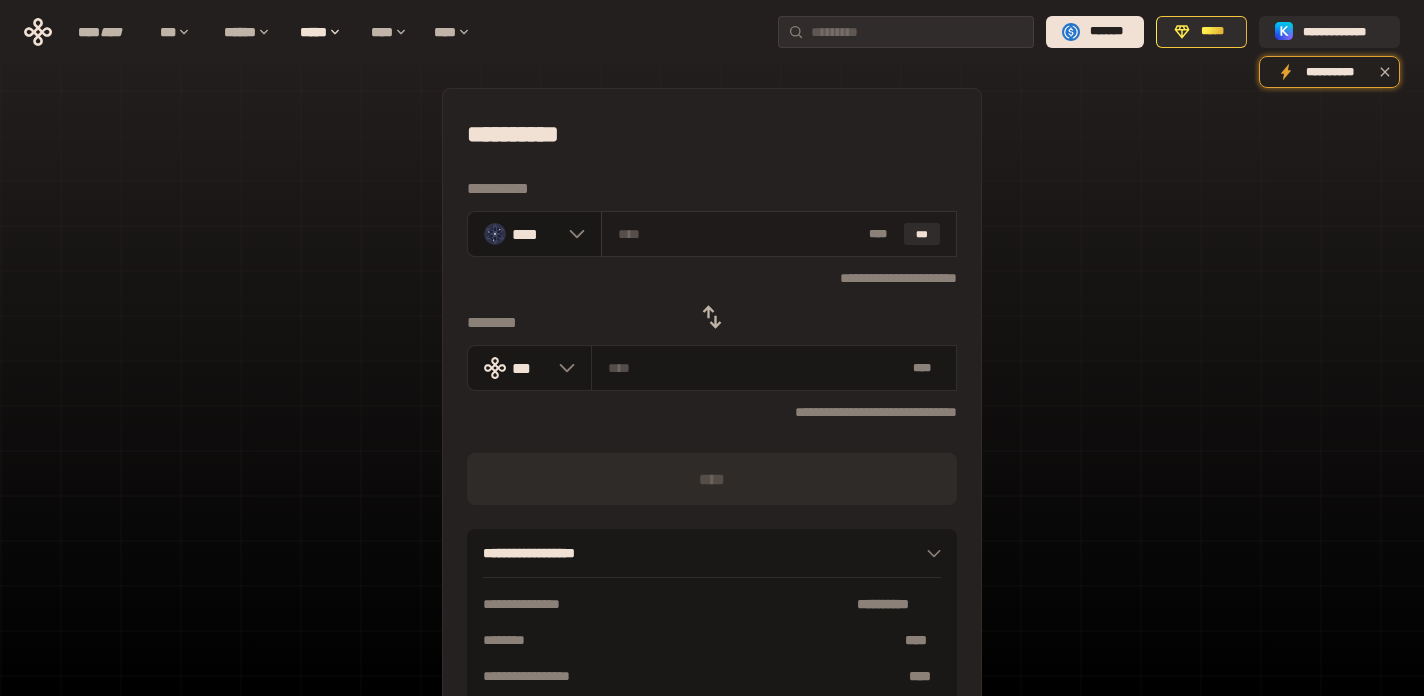 click at bounding box center (740, 234) 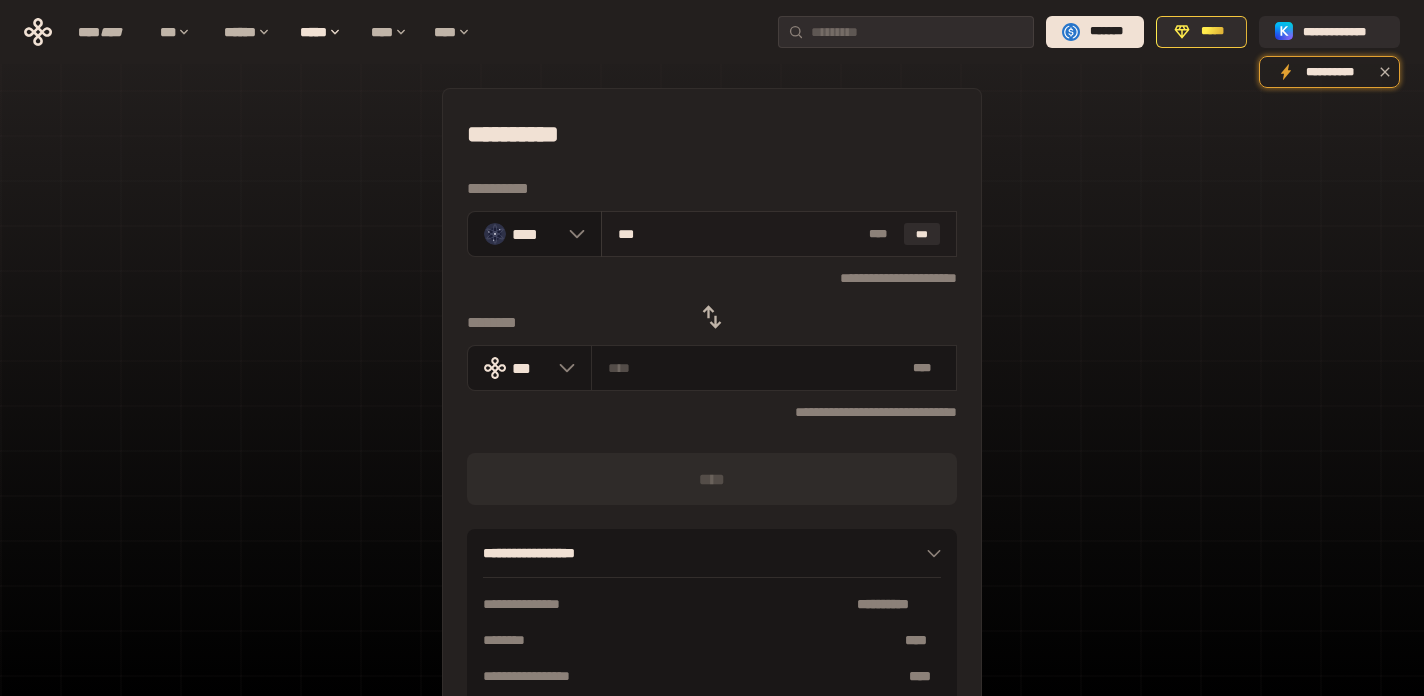 type on "****" 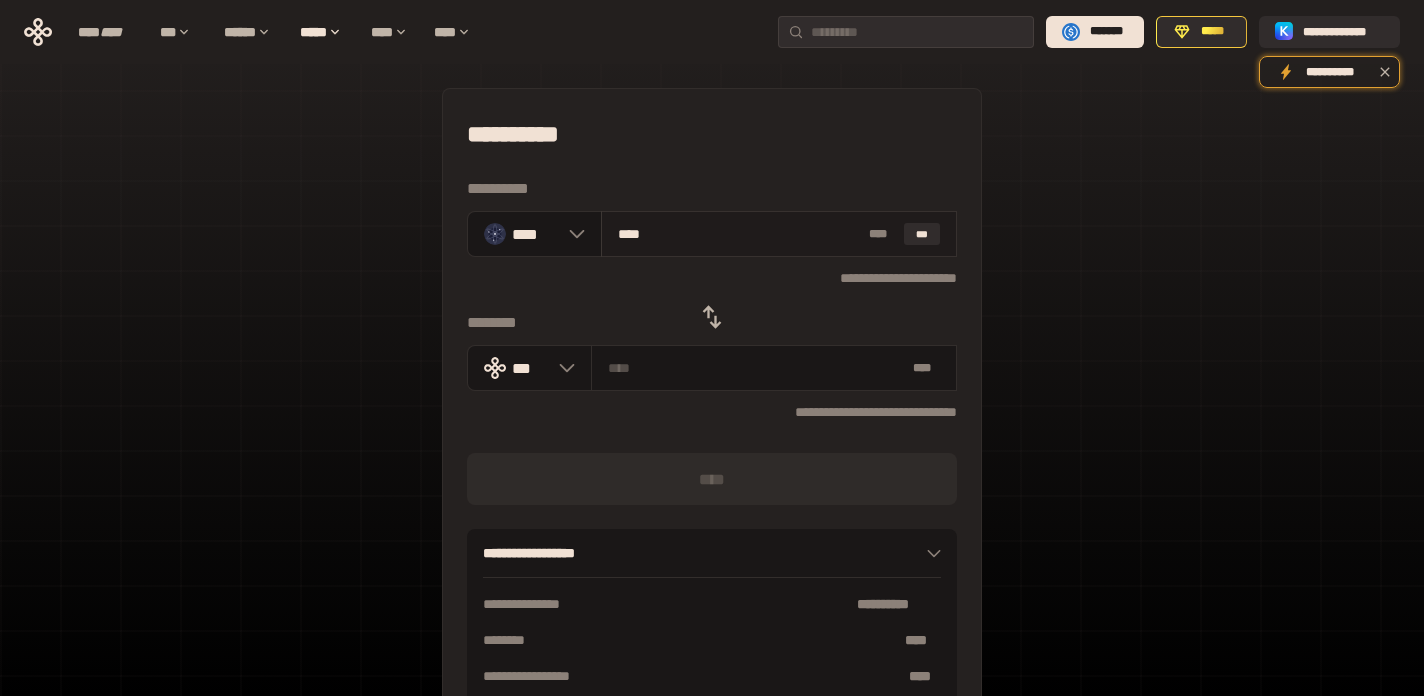 type on "**********" 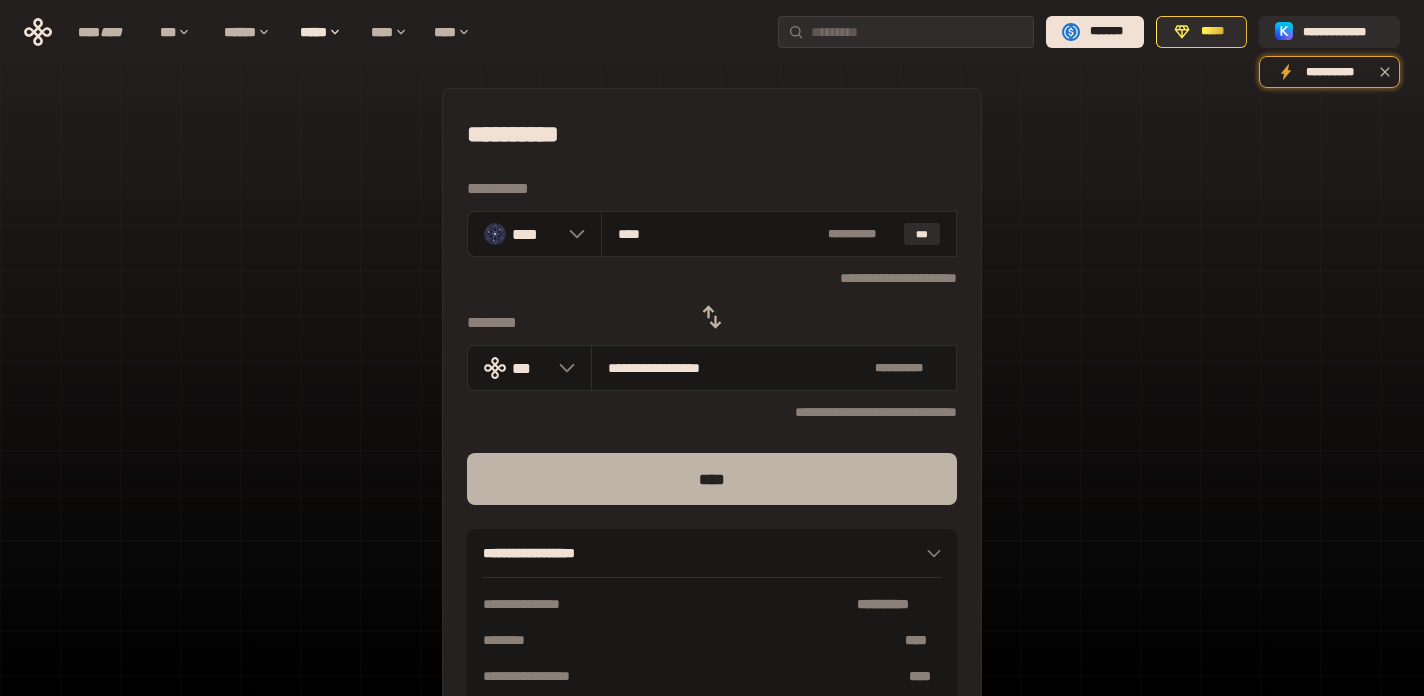 type on "****" 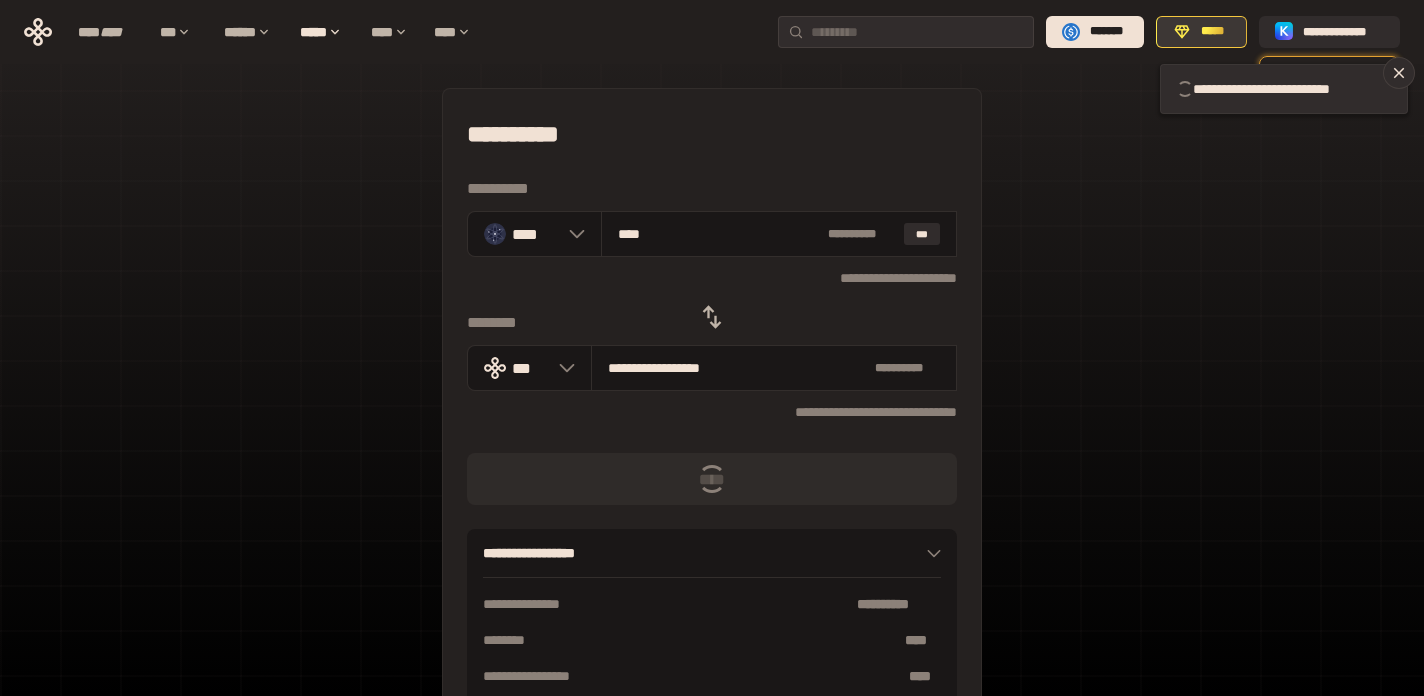 click on "*****" at bounding box center [1201, 32] 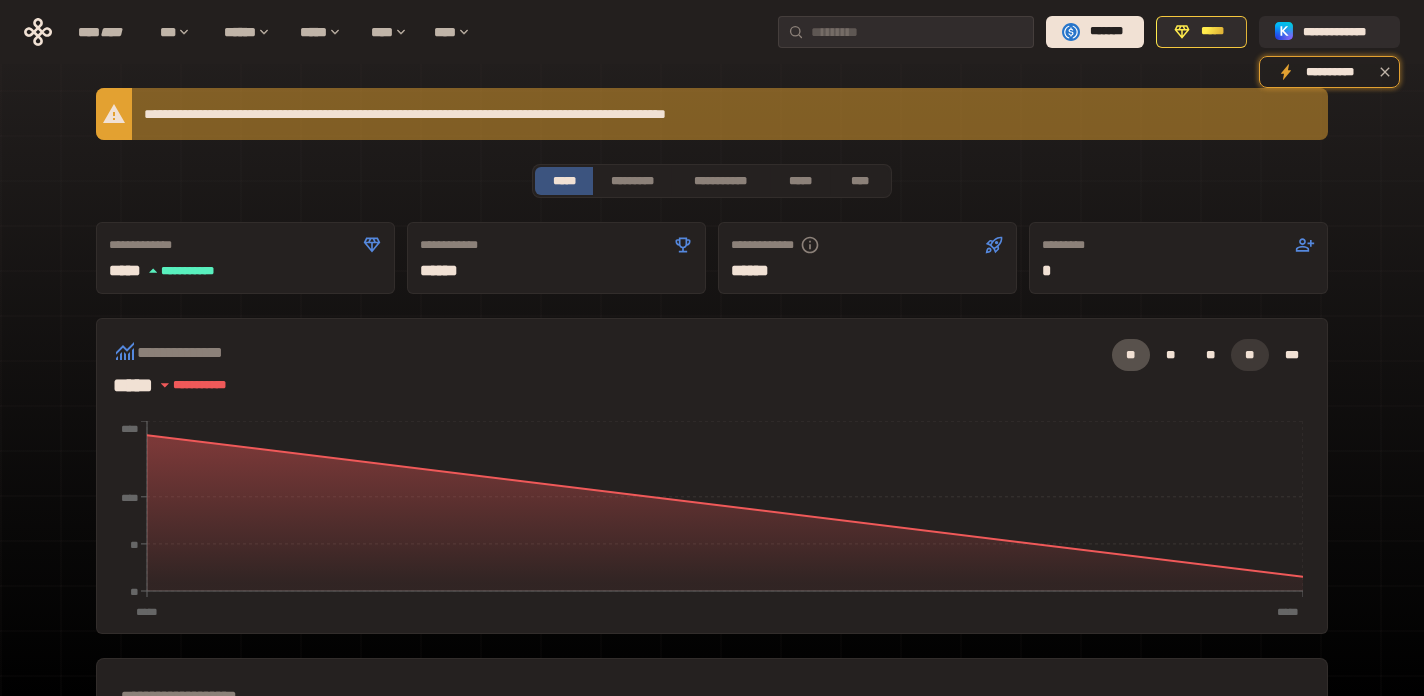 click on "**" at bounding box center (1250, 355) 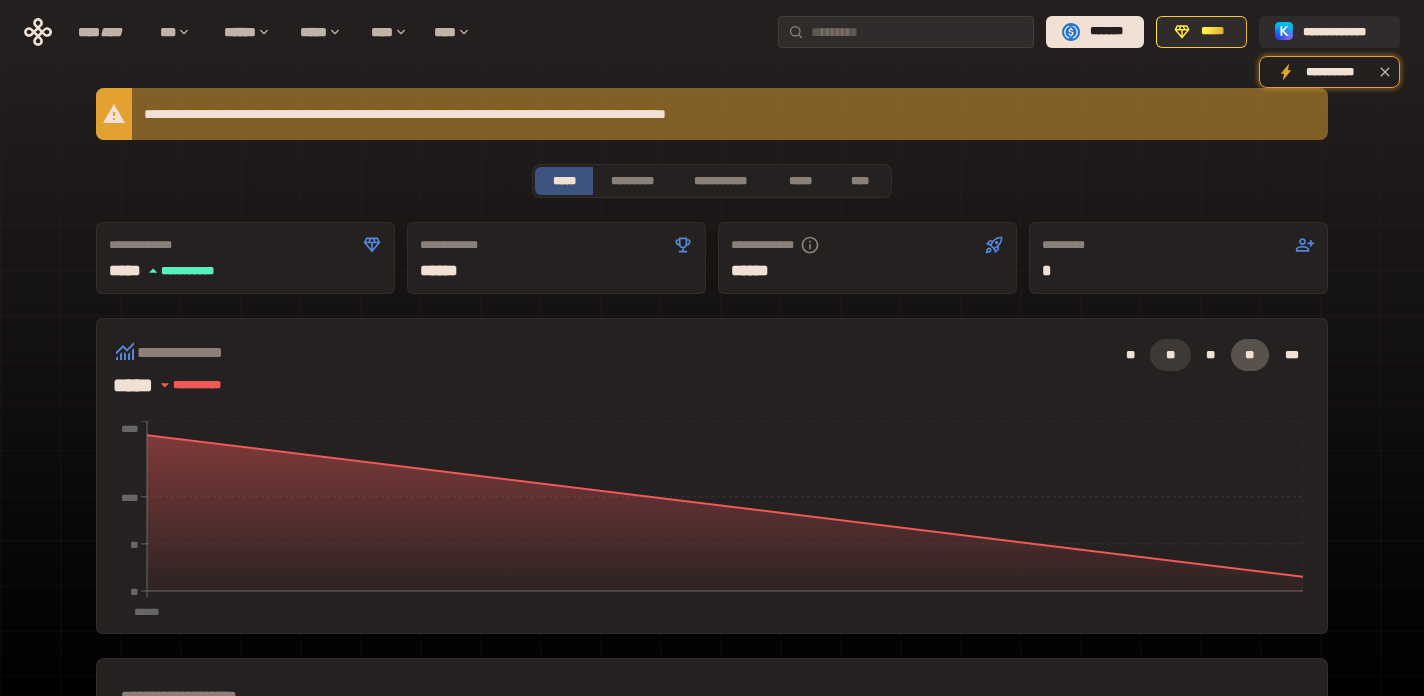click on "**" at bounding box center (1170, 355) 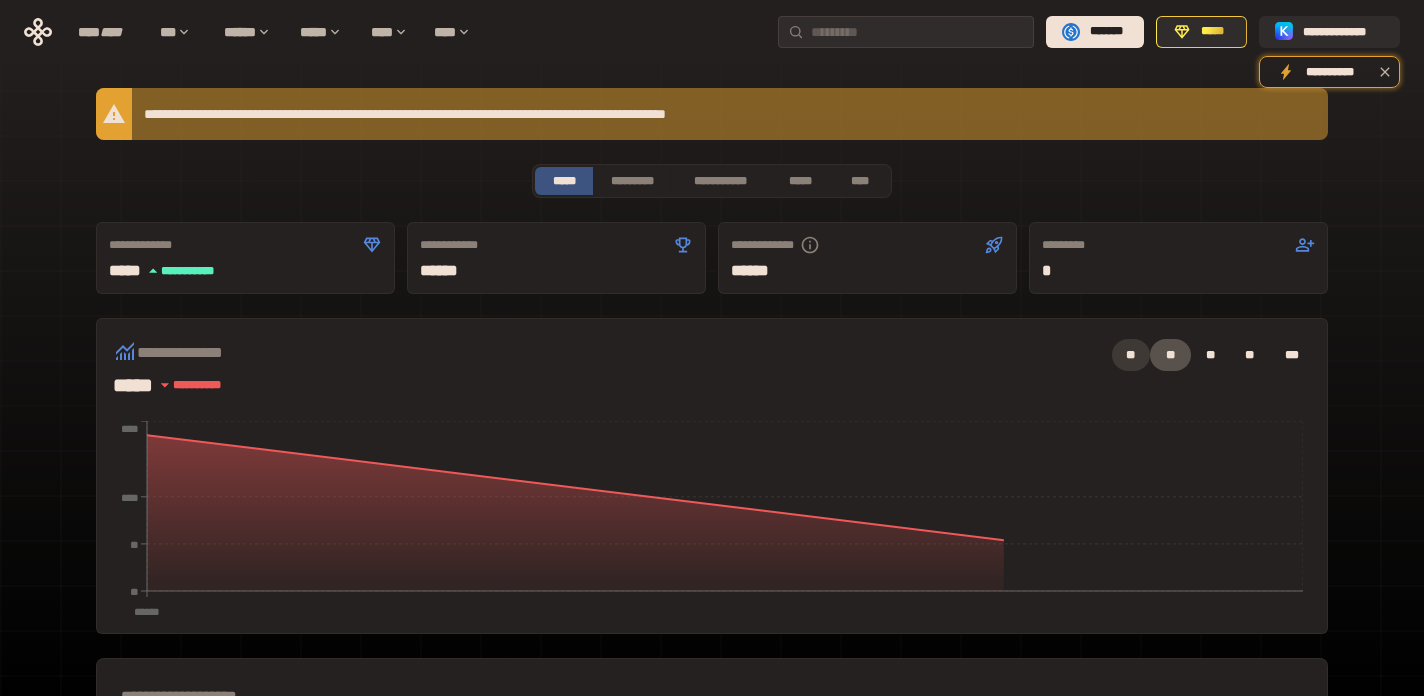 click on "**" at bounding box center [1131, 355] 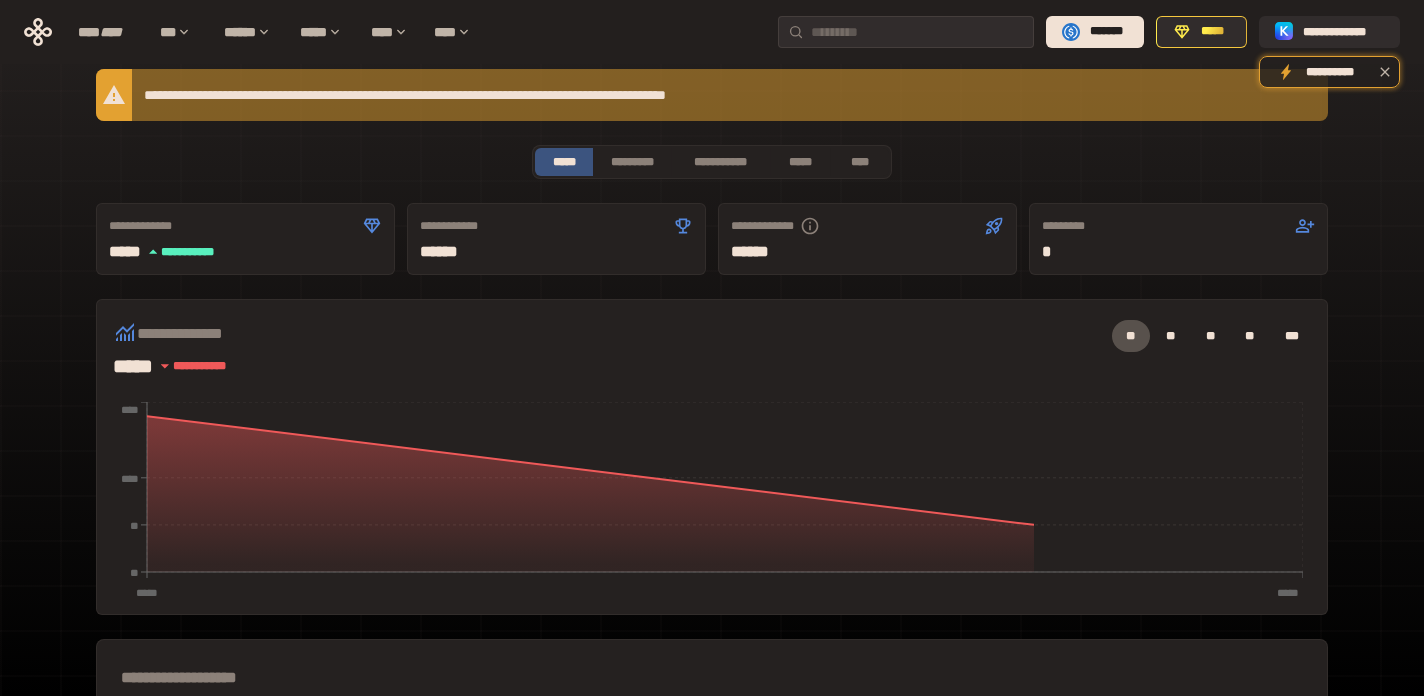 scroll, scrollTop: 22, scrollLeft: 0, axis: vertical 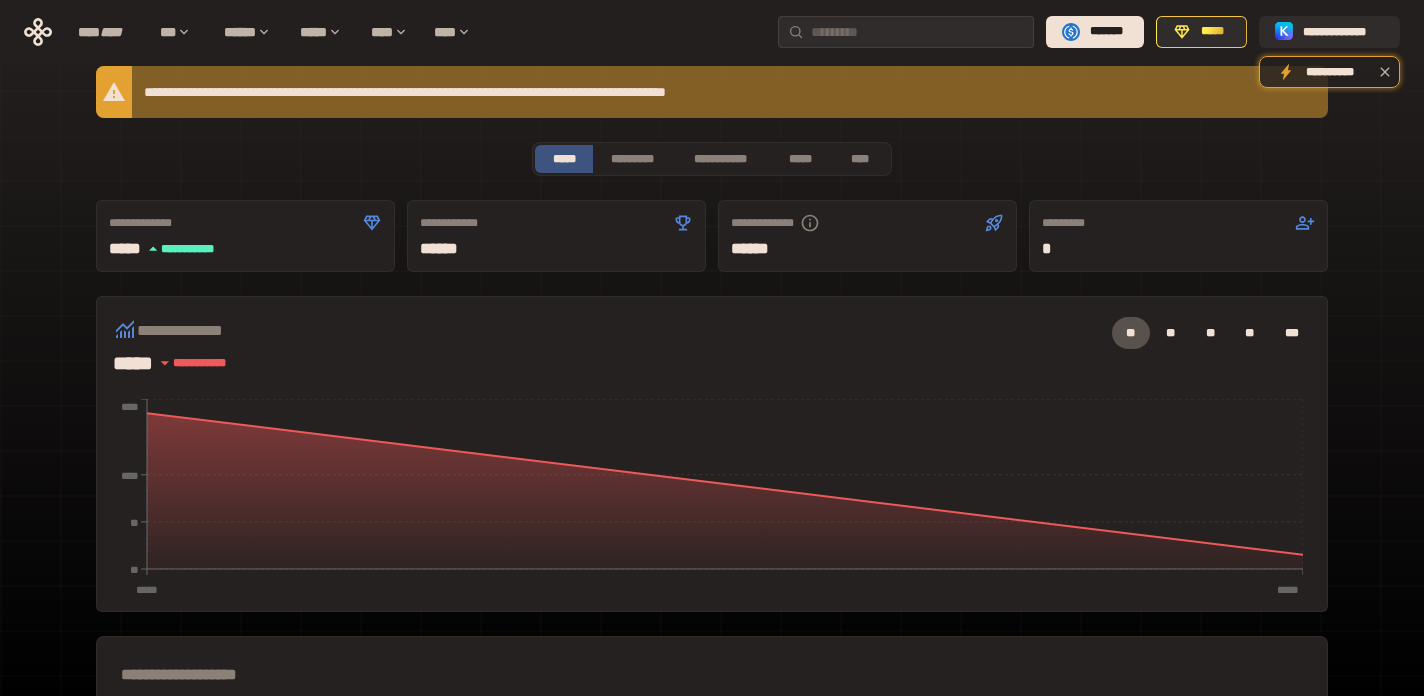 click on "***** *" at bounding box center [867, 249] 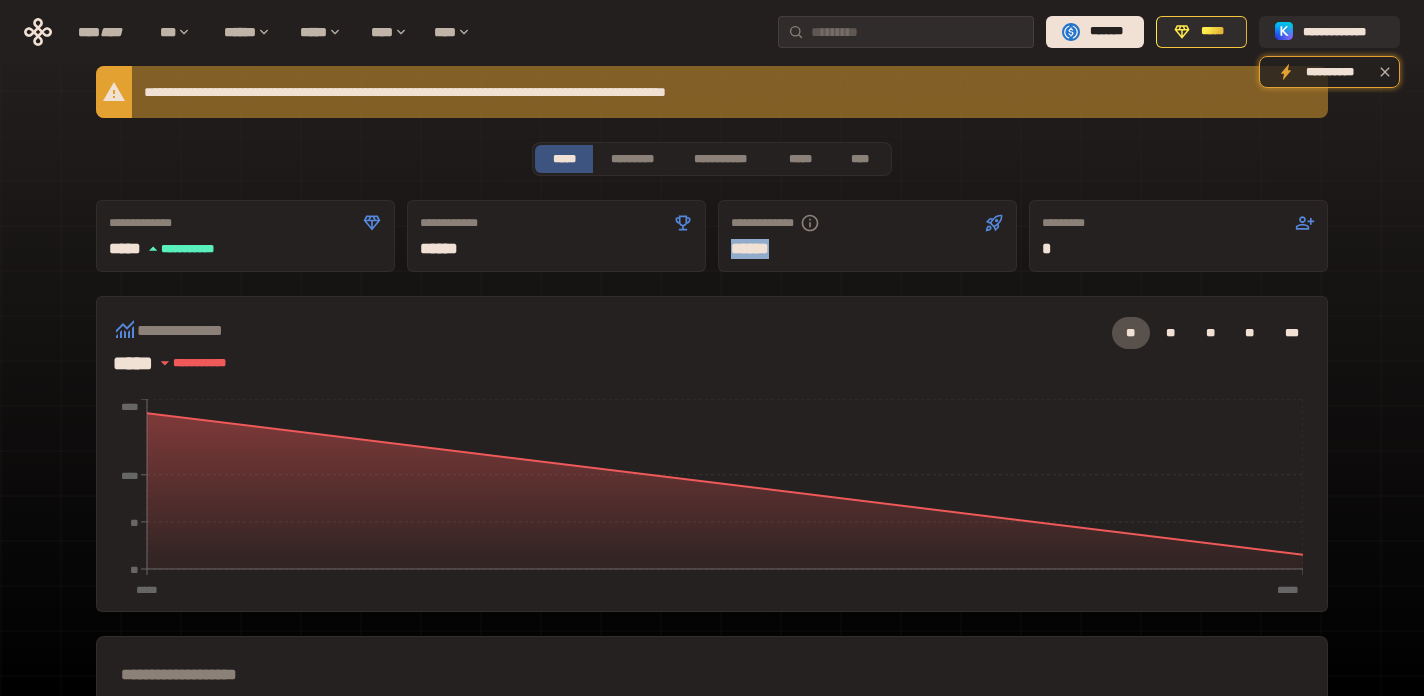 click on "***** *" at bounding box center [867, 249] 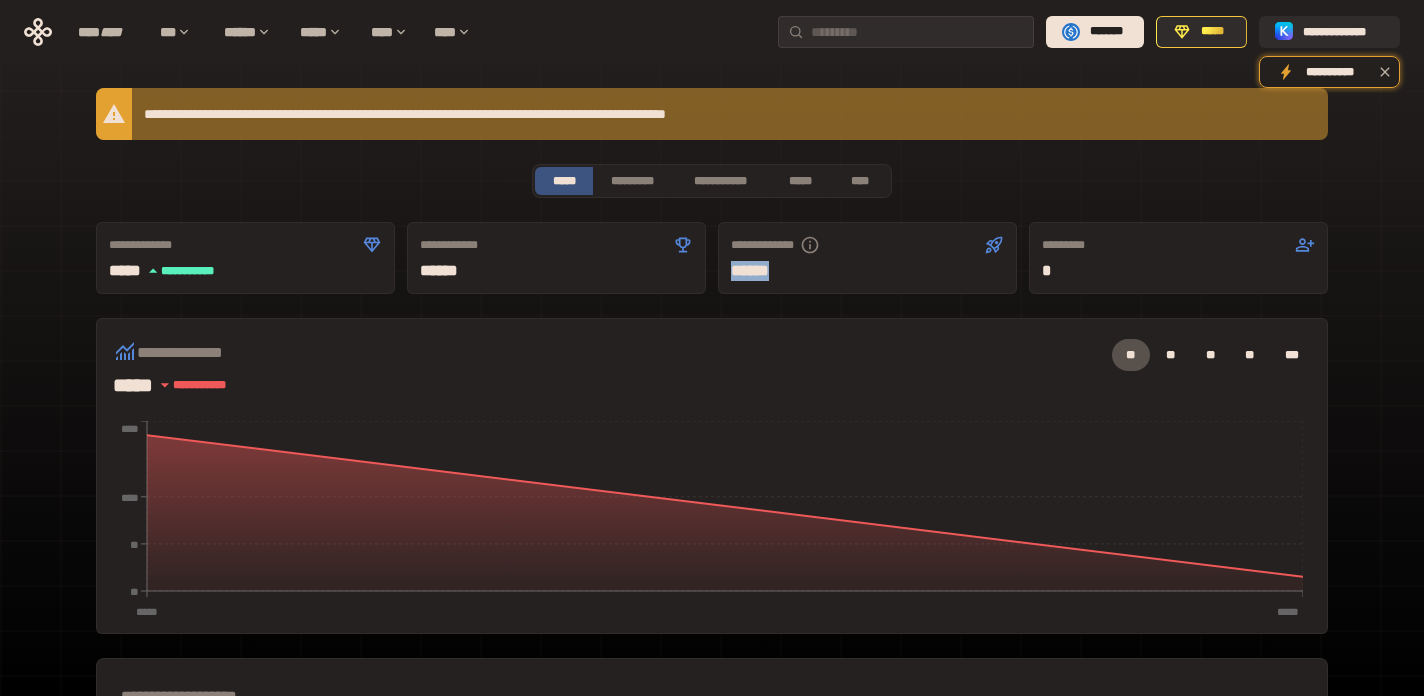 click on "**********" at bounding box center [712, 641] 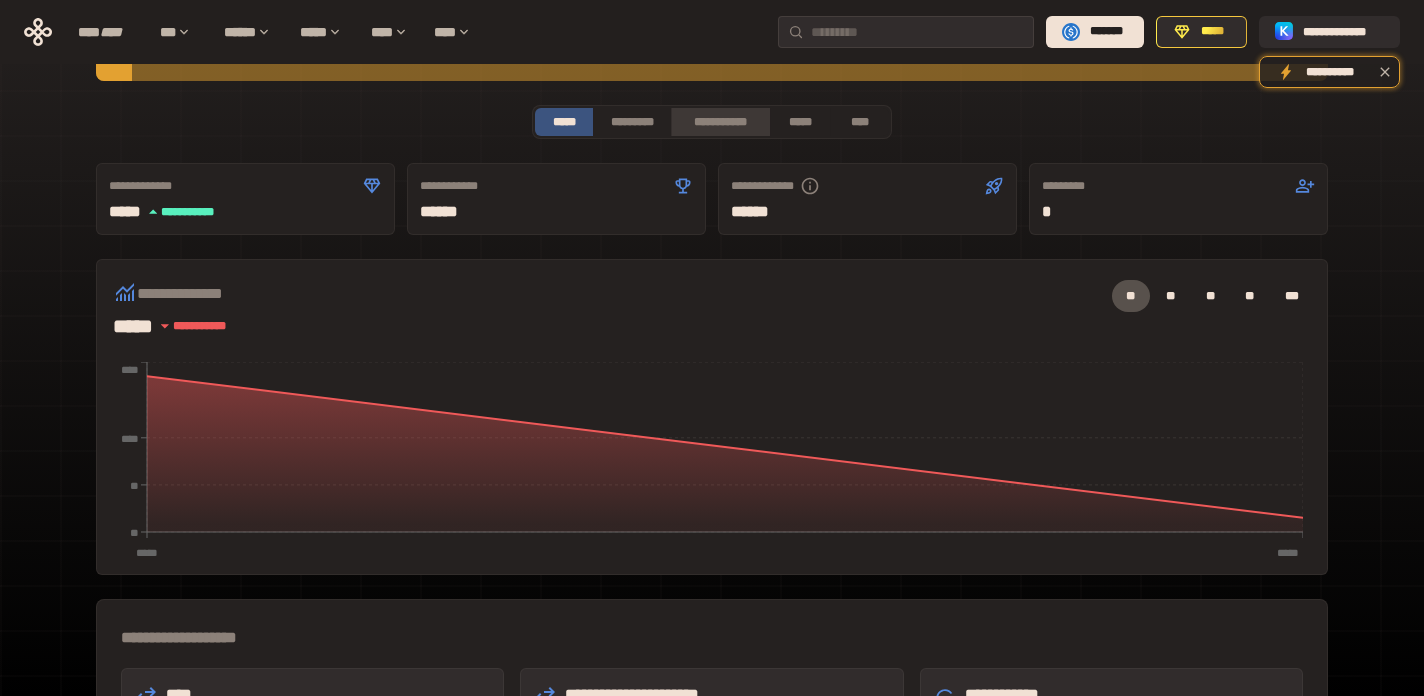 scroll, scrollTop: 0, scrollLeft: 0, axis: both 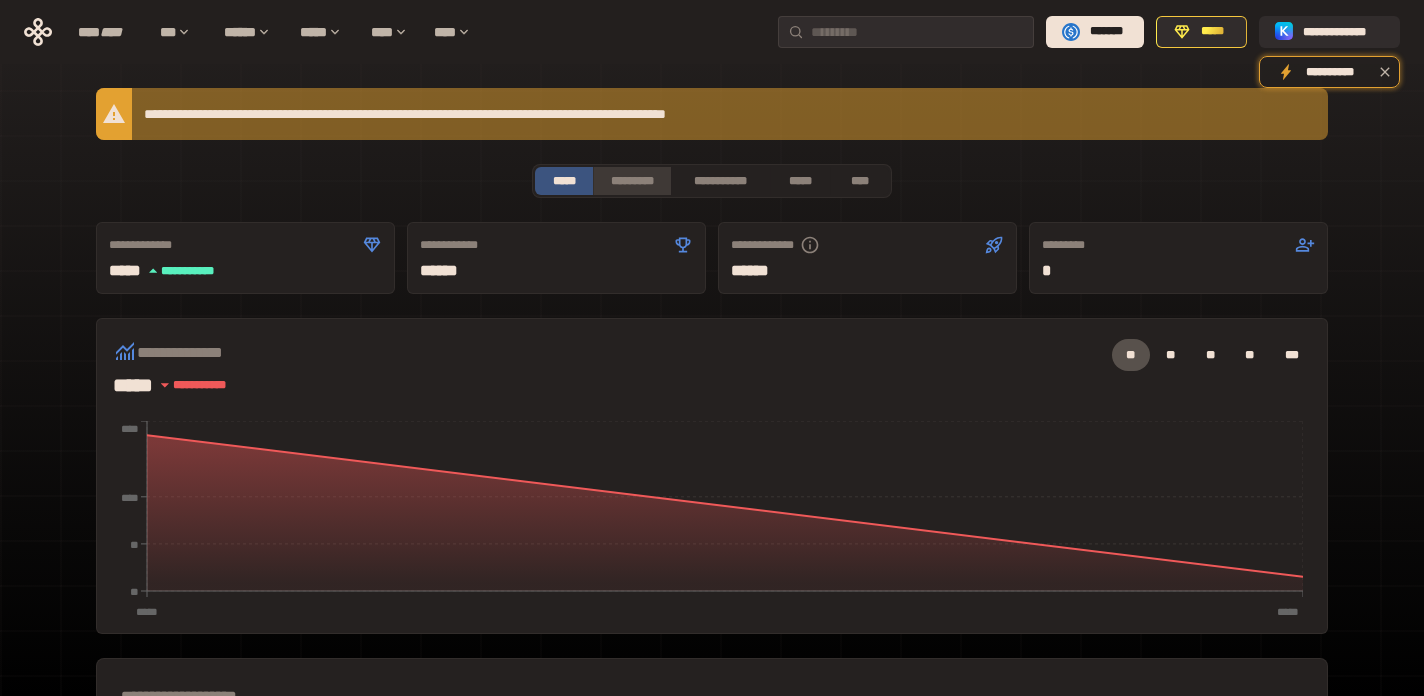 click on "*********" at bounding box center [631, 181] 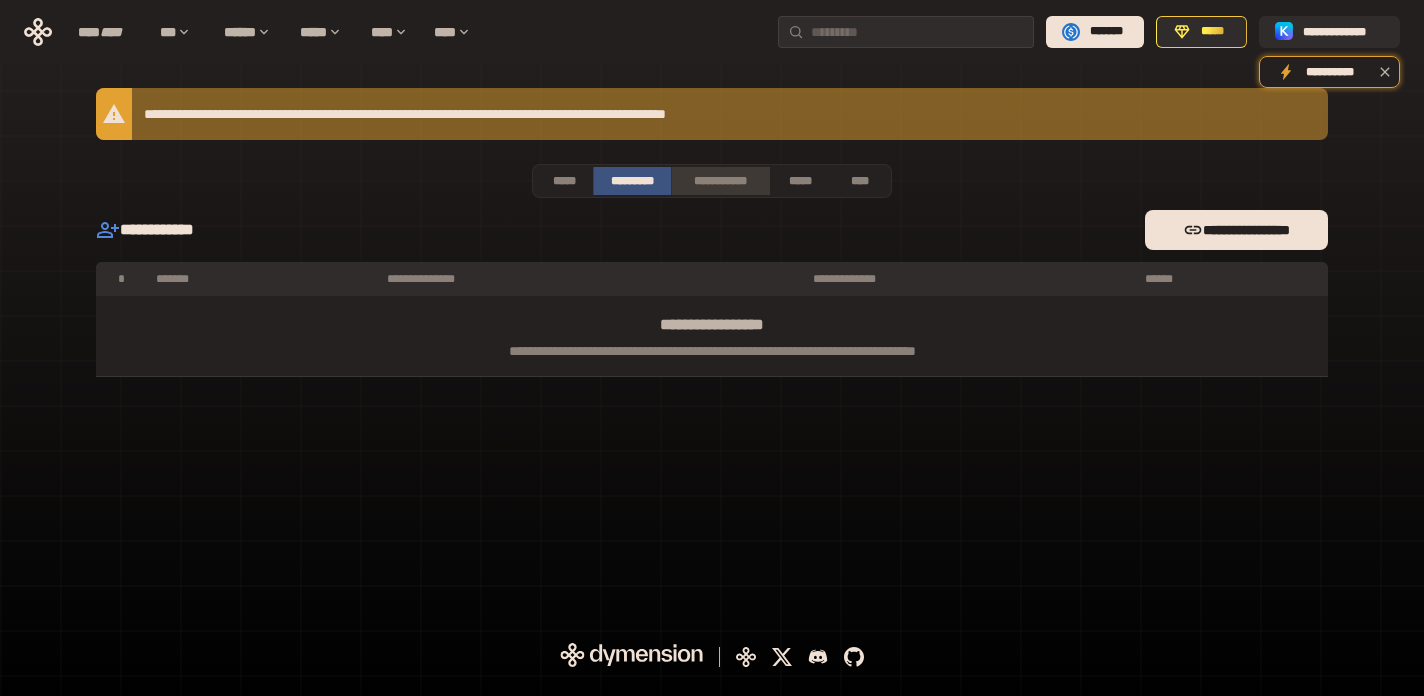 click on "**********" at bounding box center (720, 181) 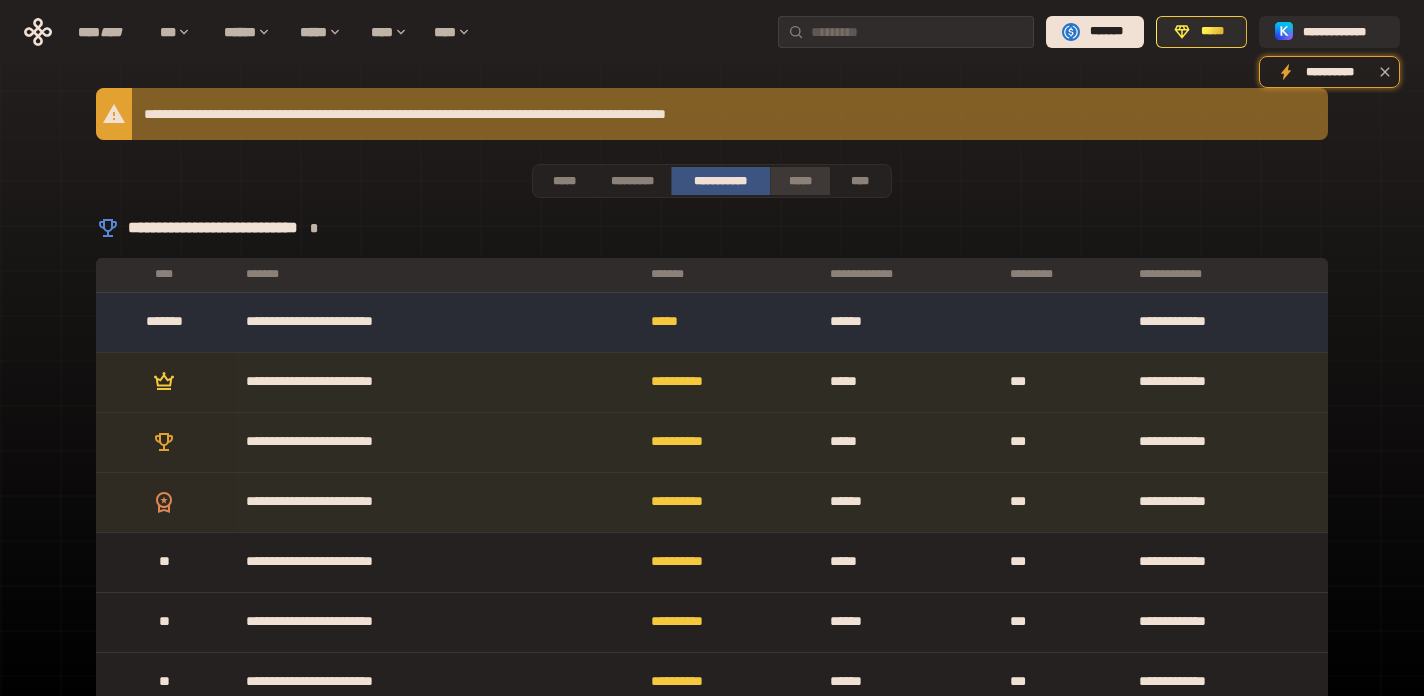 click on "*****" at bounding box center [799, 181] 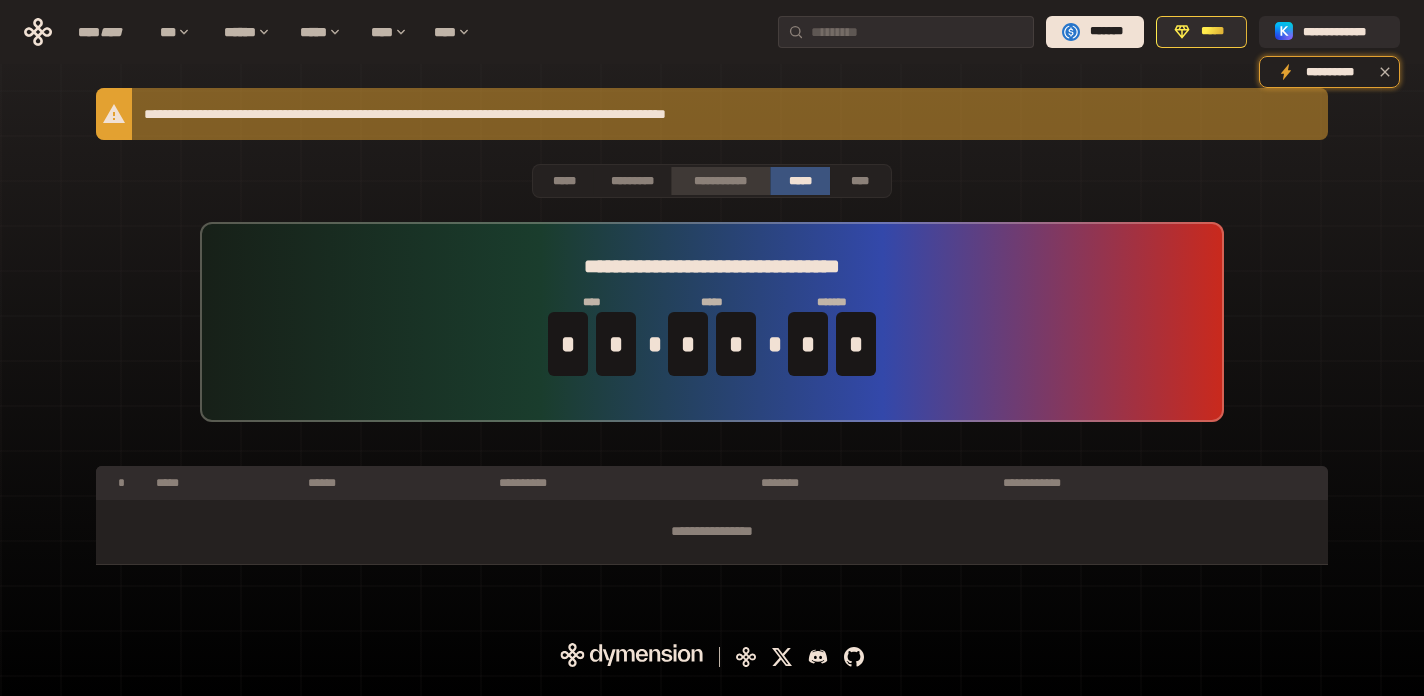 click on "**********" at bounding box center (720, 181) 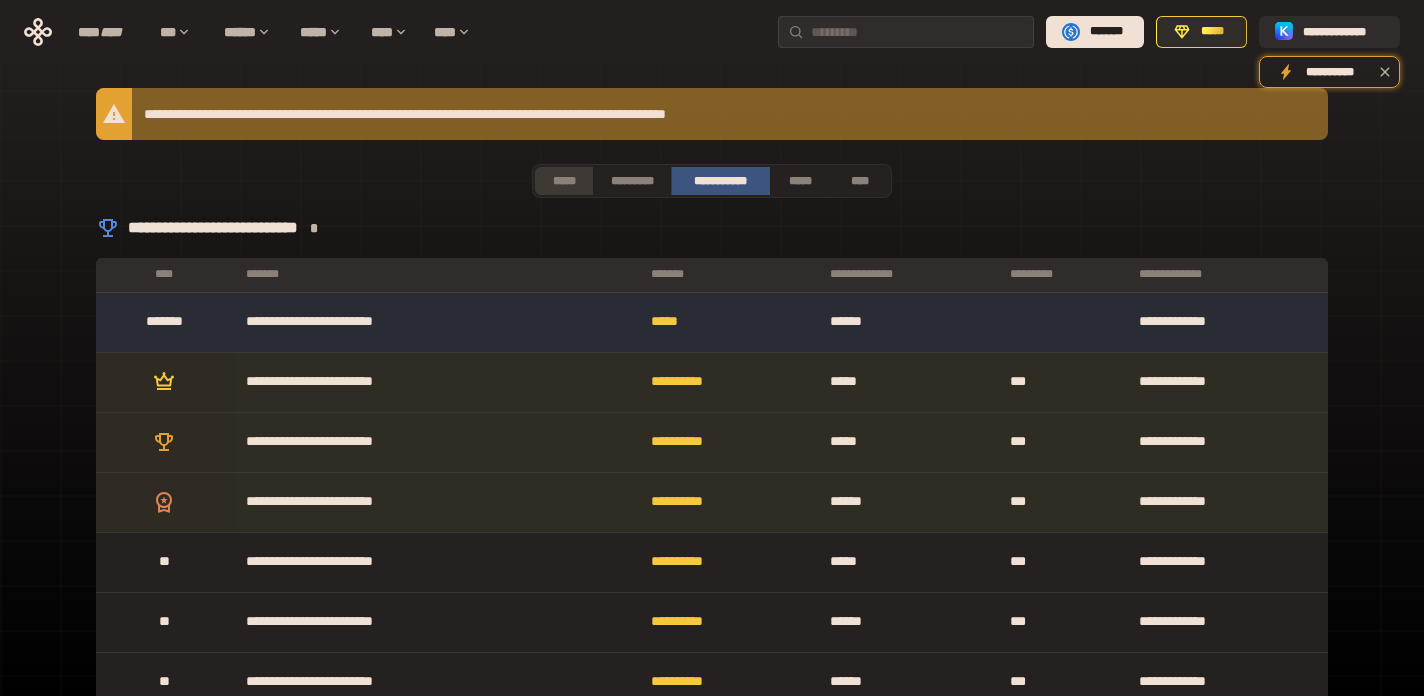 click on "*****" at bounding box center [564, 181] 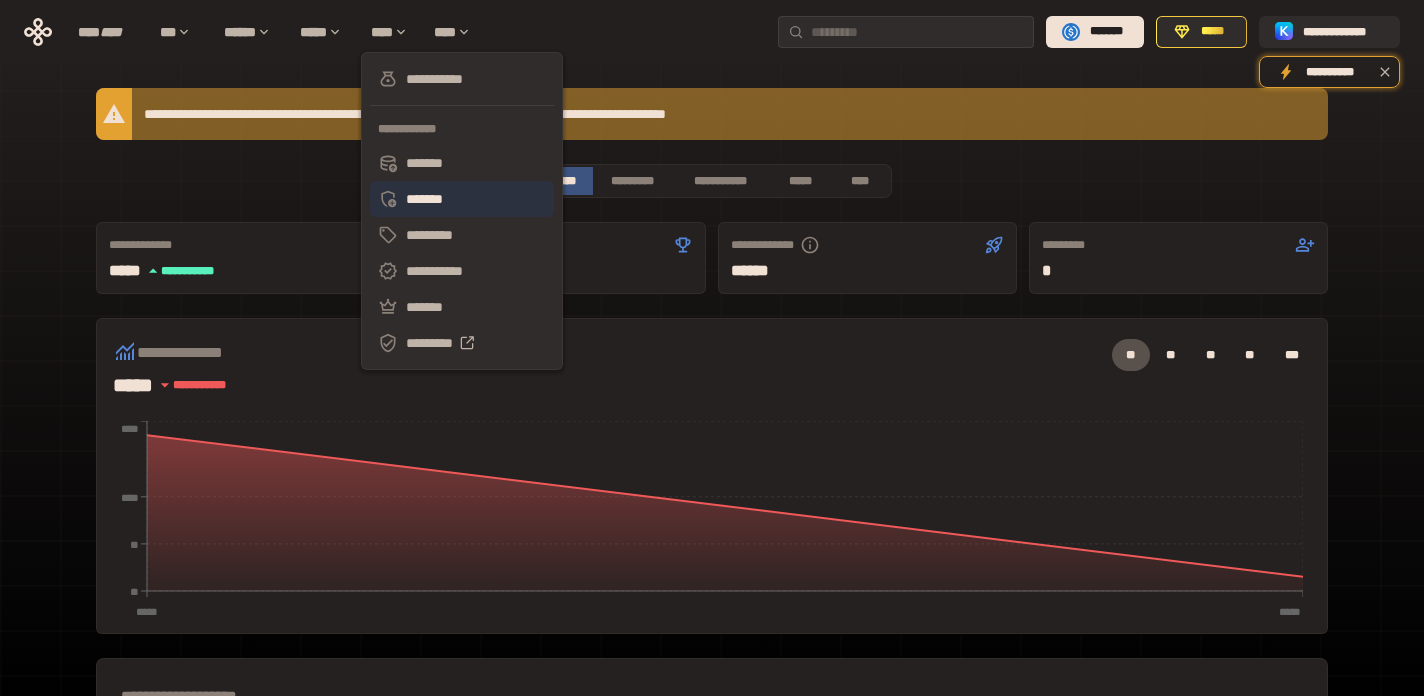 click on "*******" at bounding box center (462, 199) 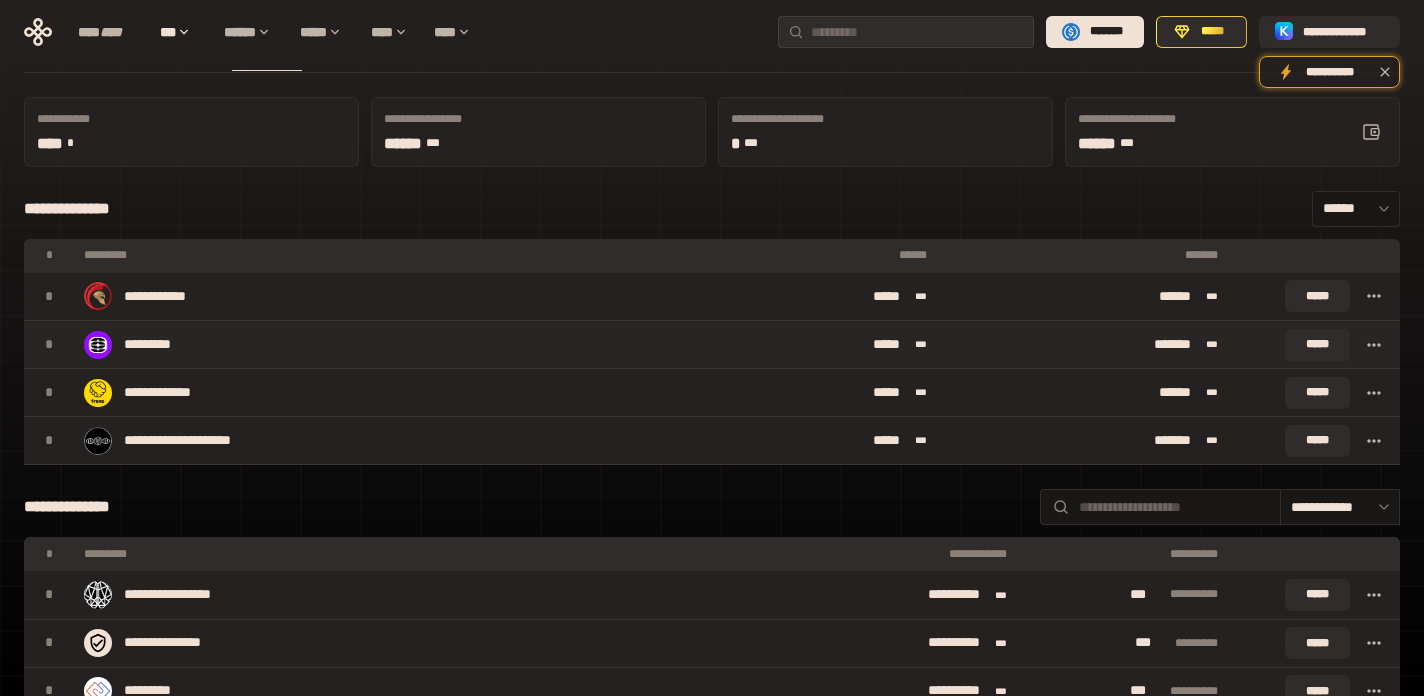 scroll, scrollTop: 0, scrollLeft: 0, axis: both 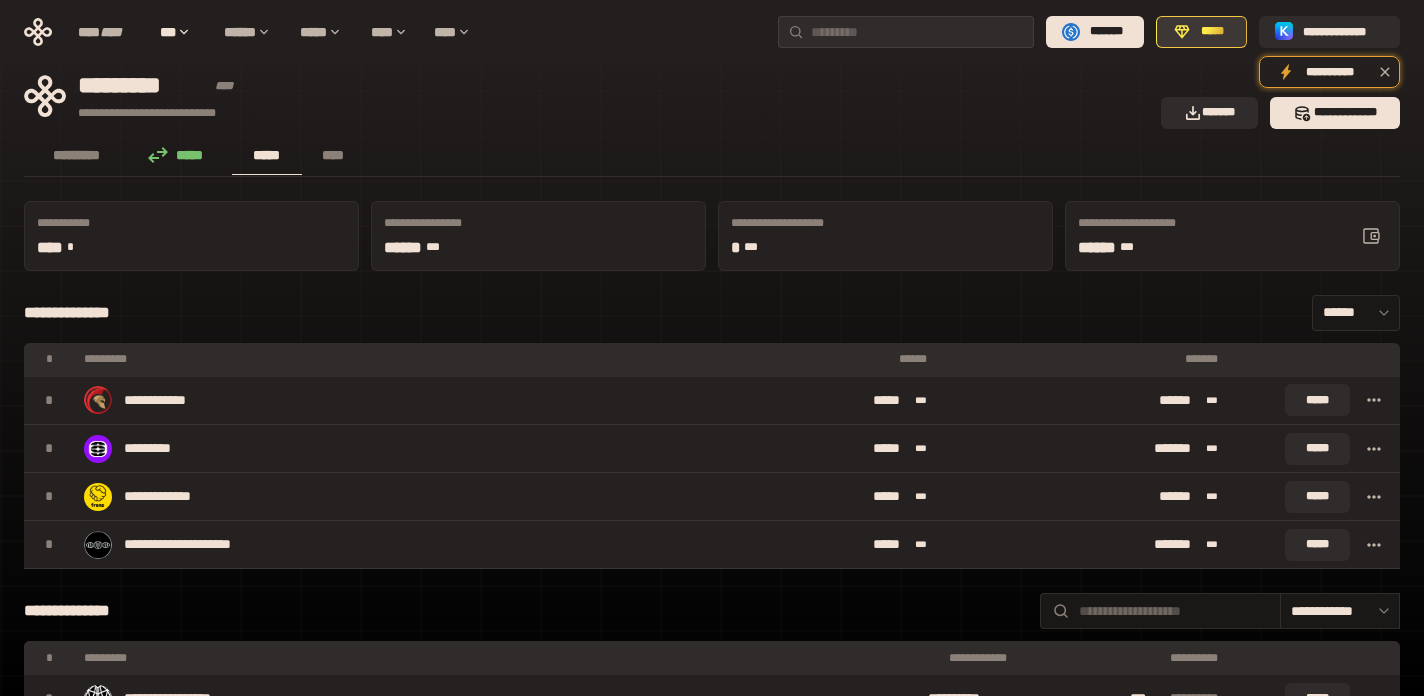 click on "*****" at bounding box center [1201, 32] 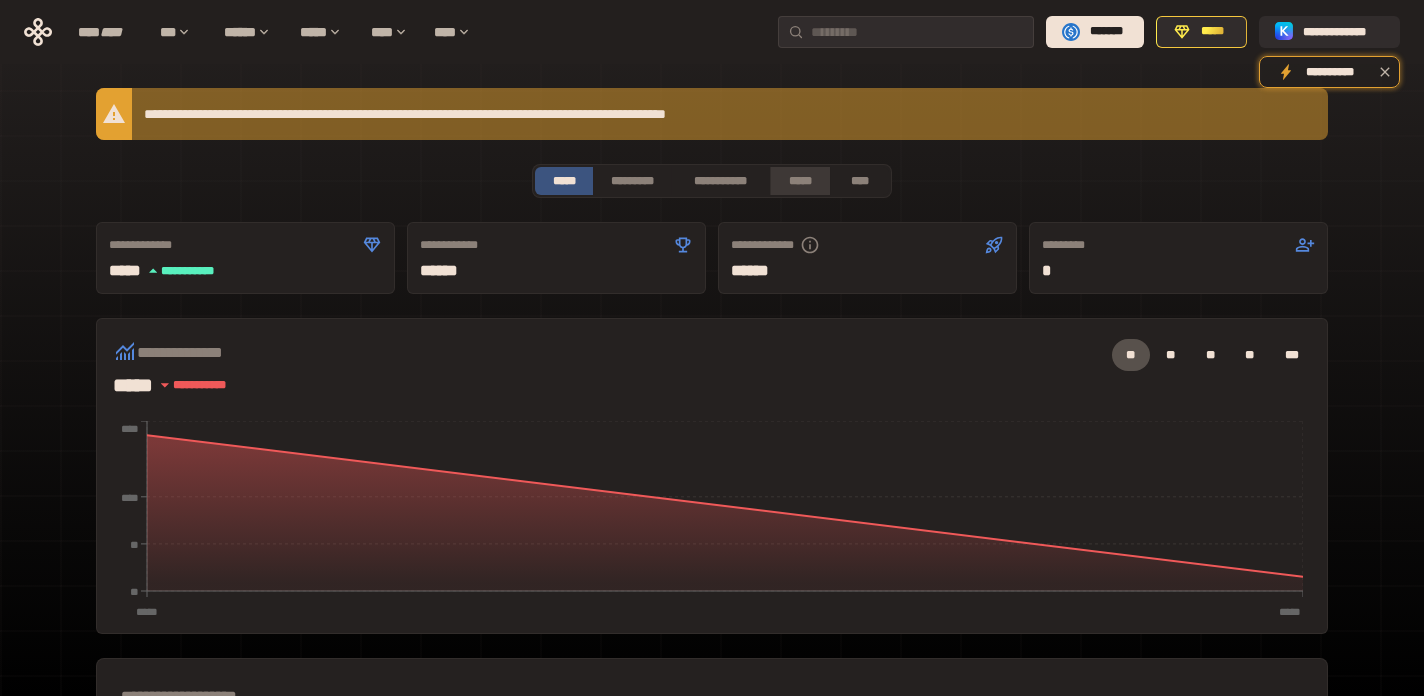 click on "*****" at bounding box center (799, 181) 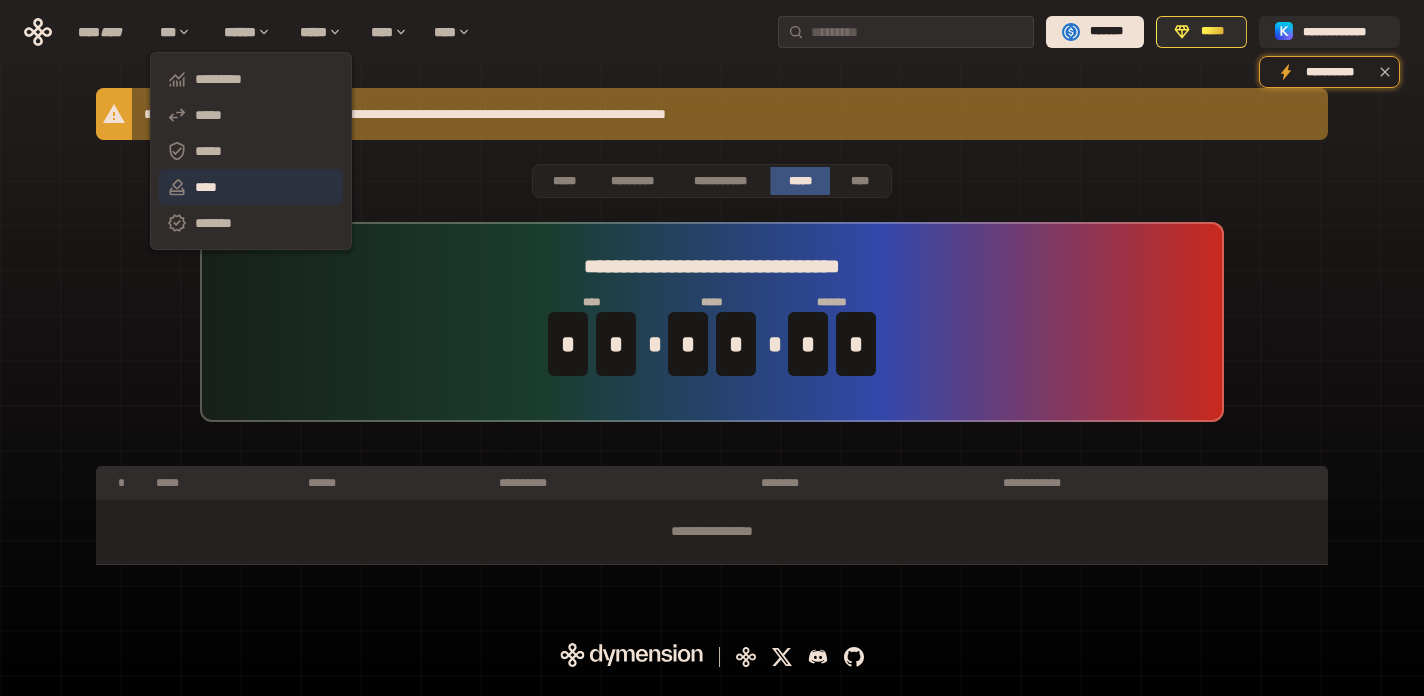 click on "****" at bounding box center [251, 187] 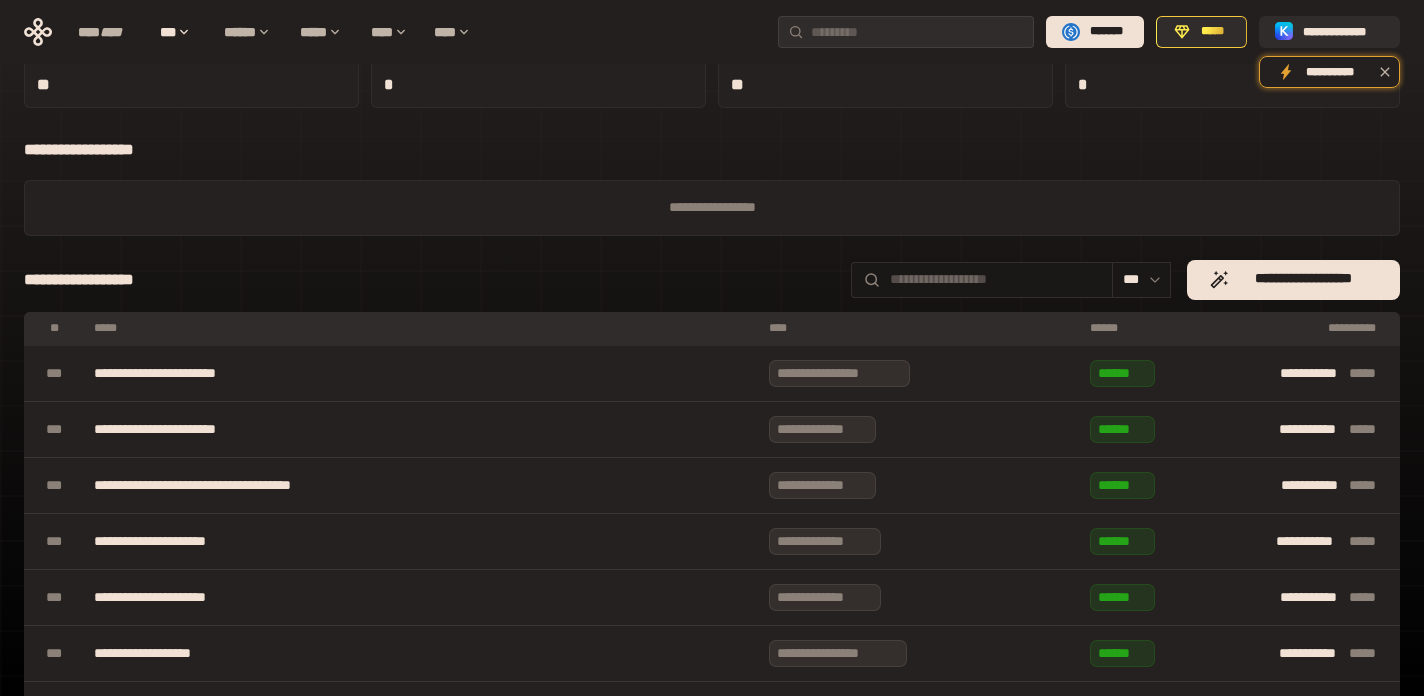 scroll, scrollTop: 0, scrollLeft: 0, axis: both 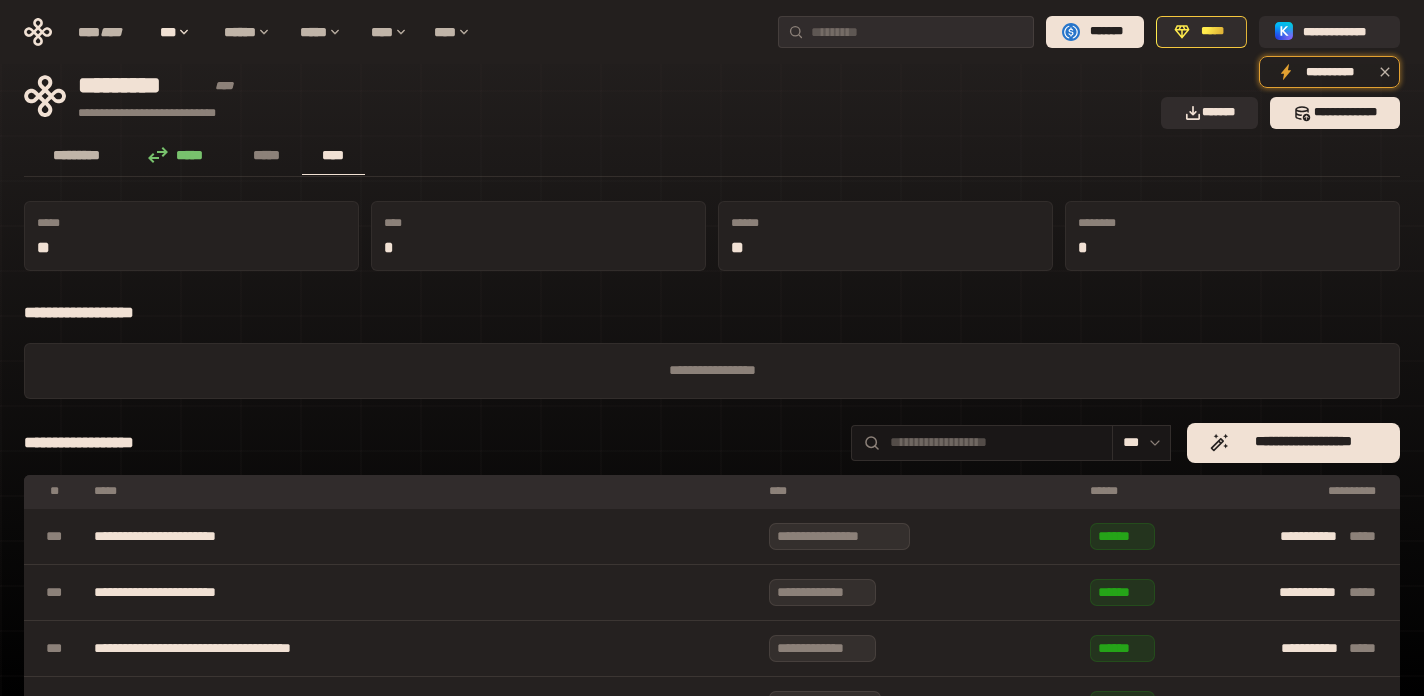 click on "*********" at bounding box center [77, 155] 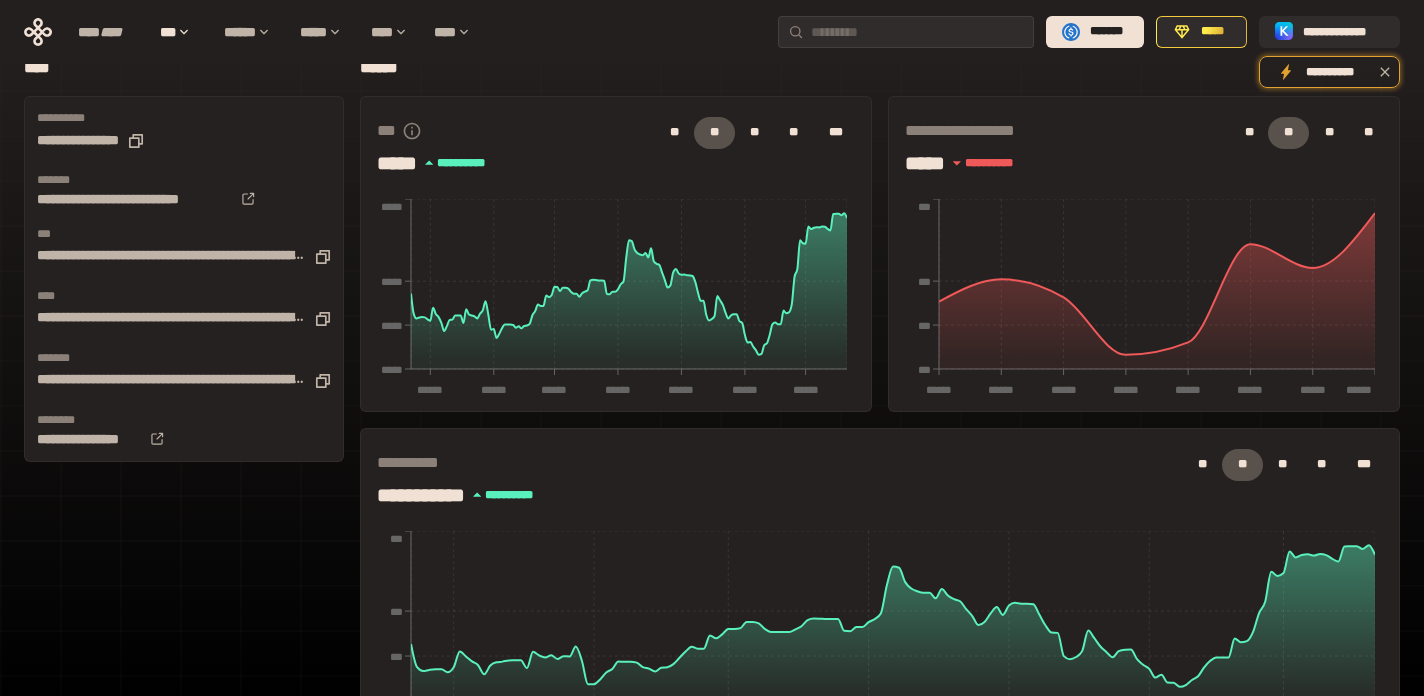 scroll, scrollTop: 0, scrollLeft: 0, axis: both 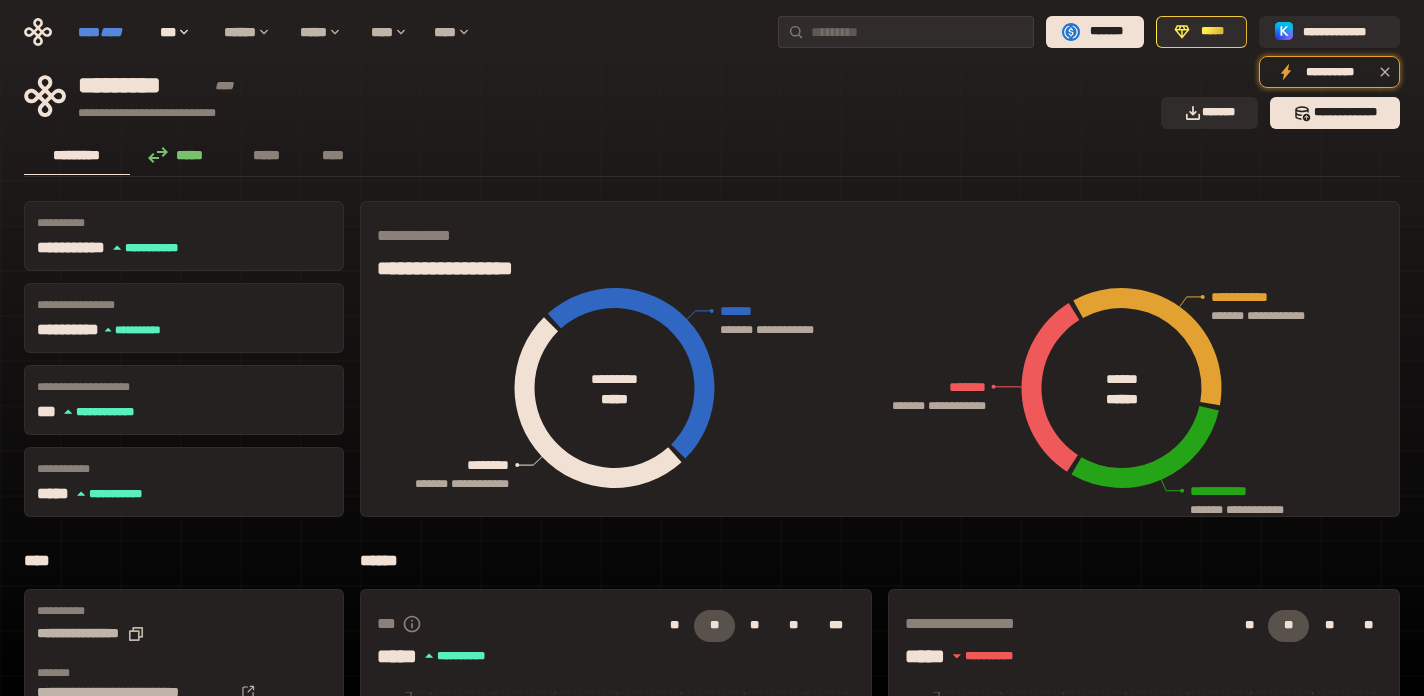 click on "****" at bounding box center [111, 32] 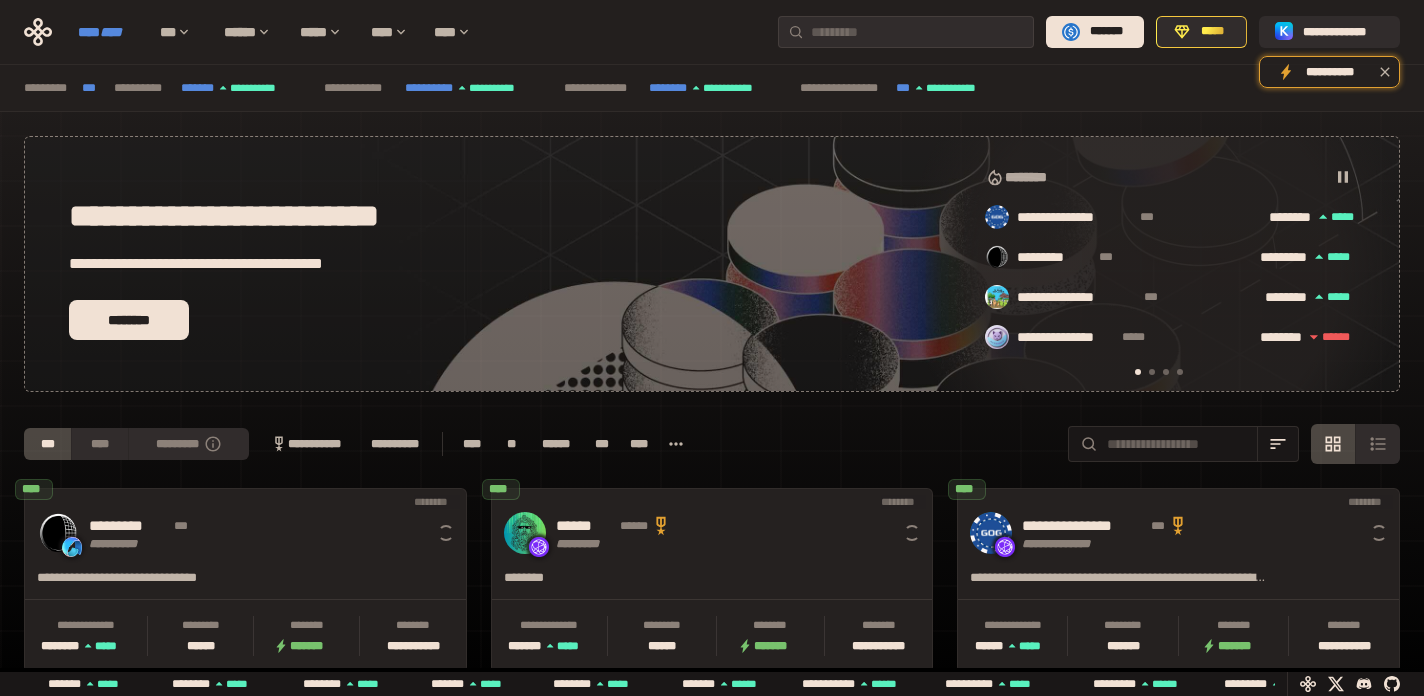 scroll, scrollTop: 0, scrollLeft: 16, axis: horizontal 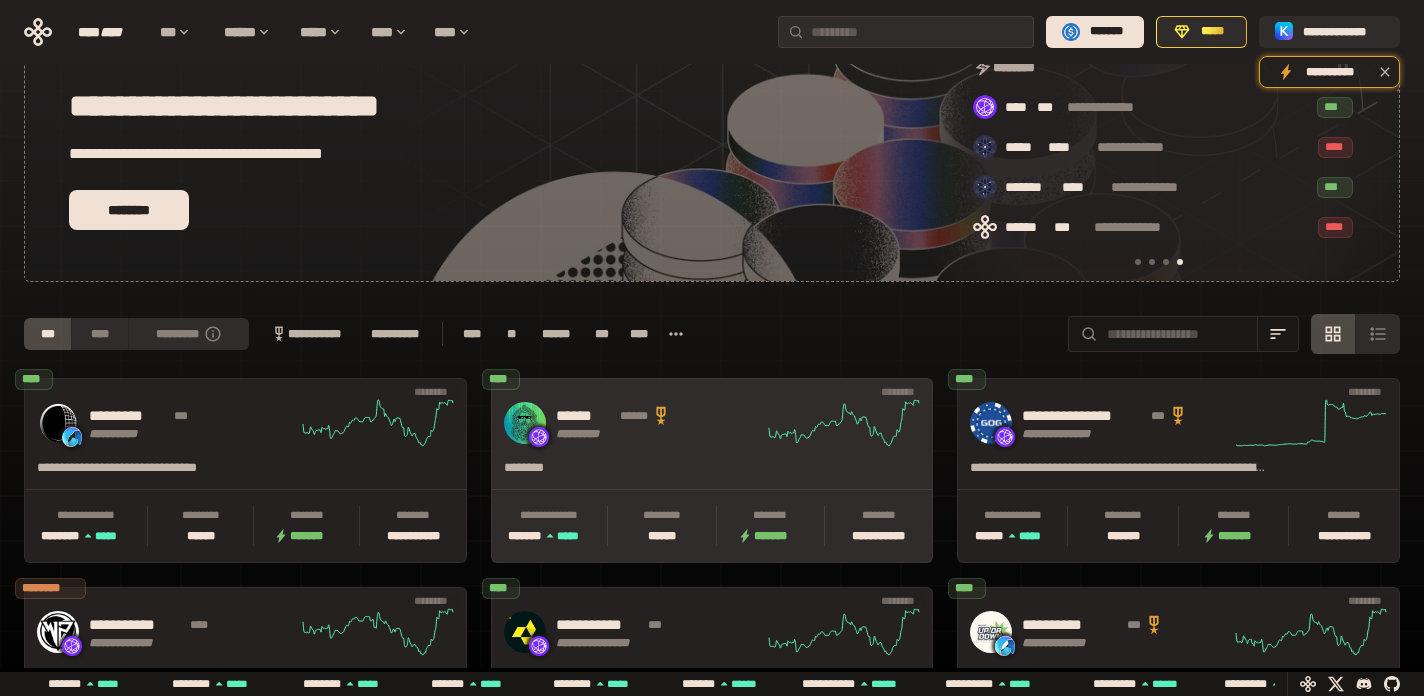click on "****** ******" at bounding box center [660, 416] 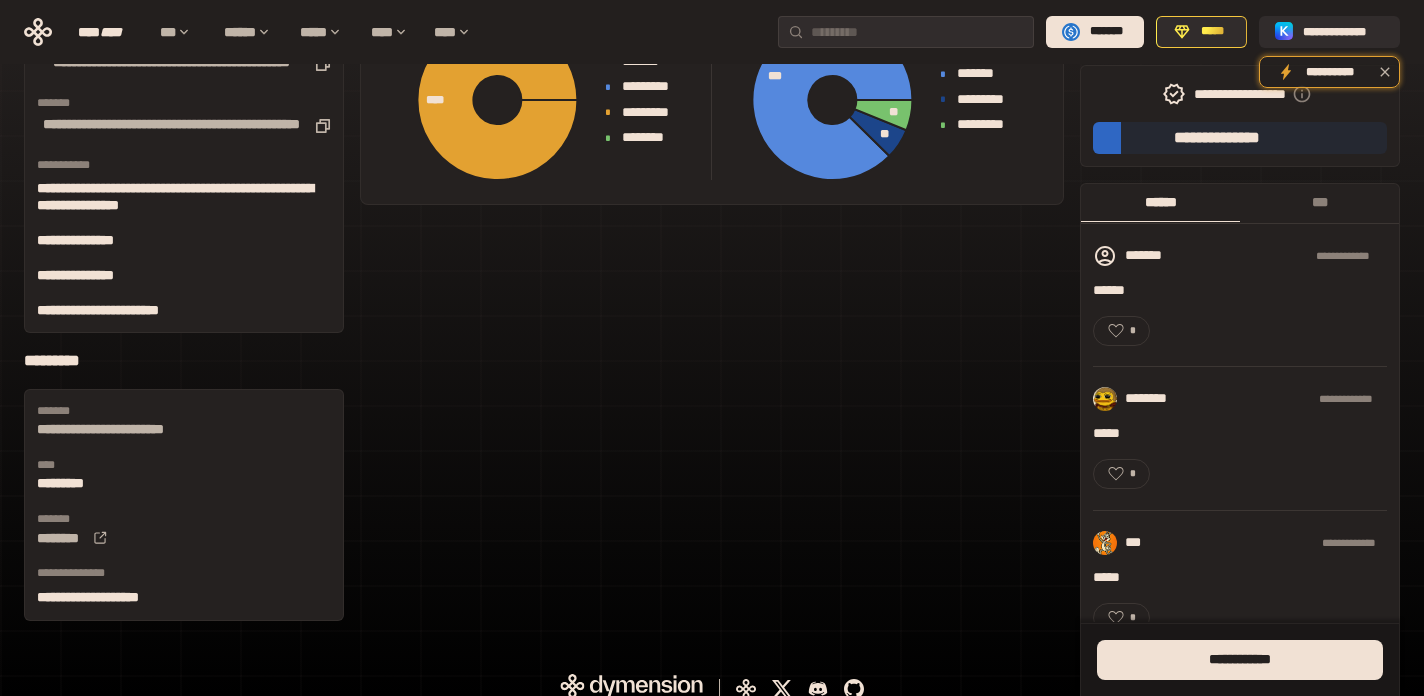 scroll, scrollTop: 818, scrollLeft: 0, axis: vertical 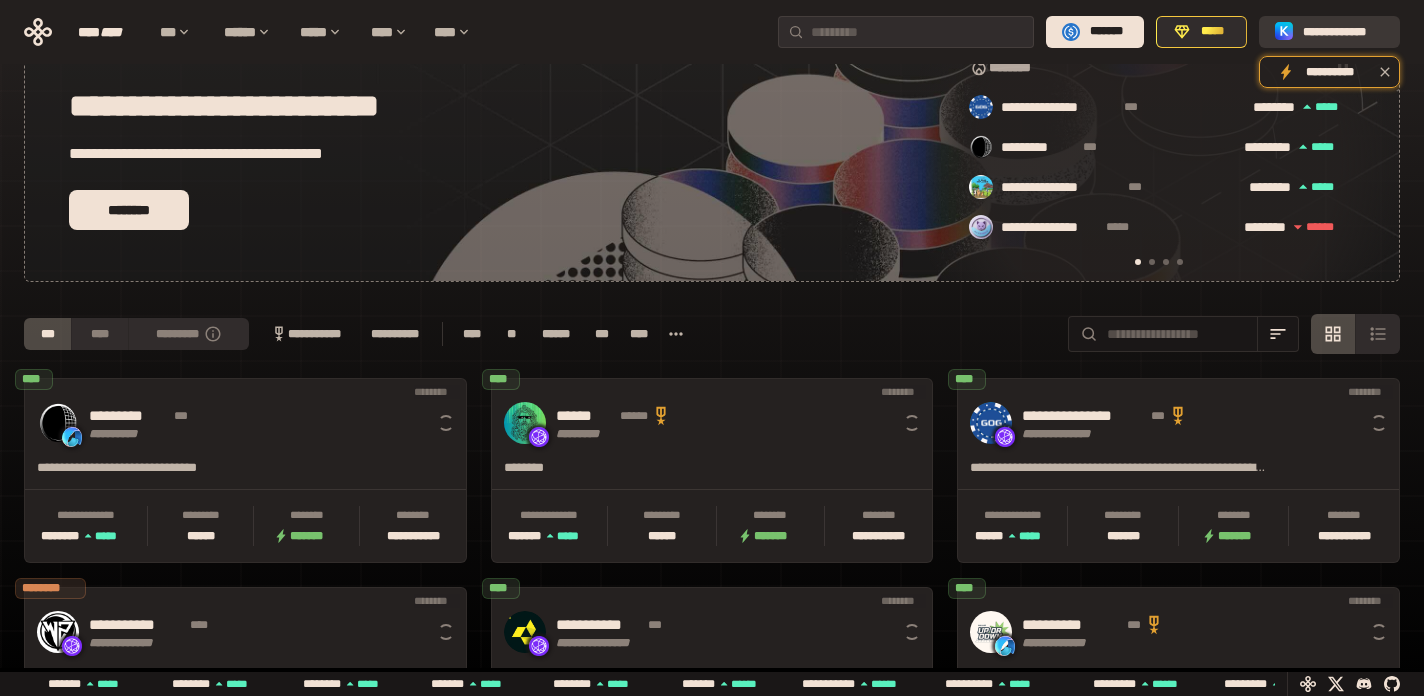 click on "**********" at bounding box center [1329, 32] 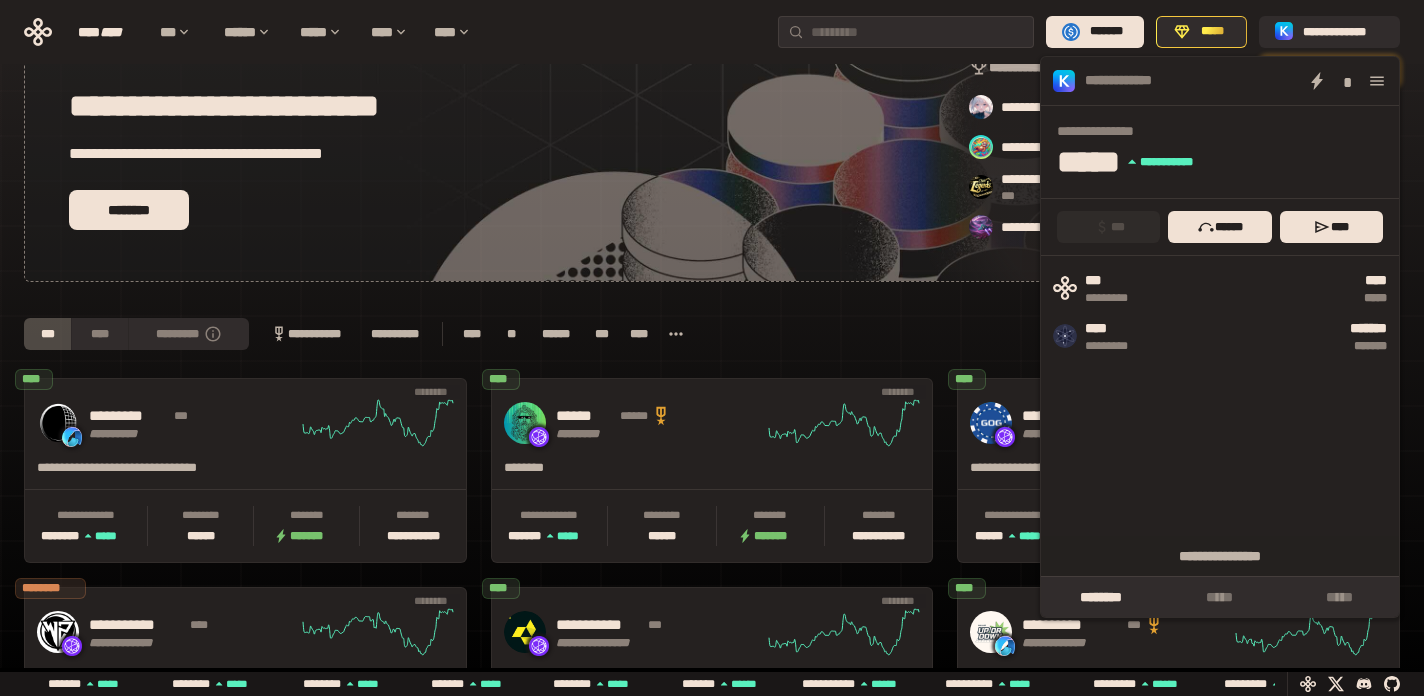 click 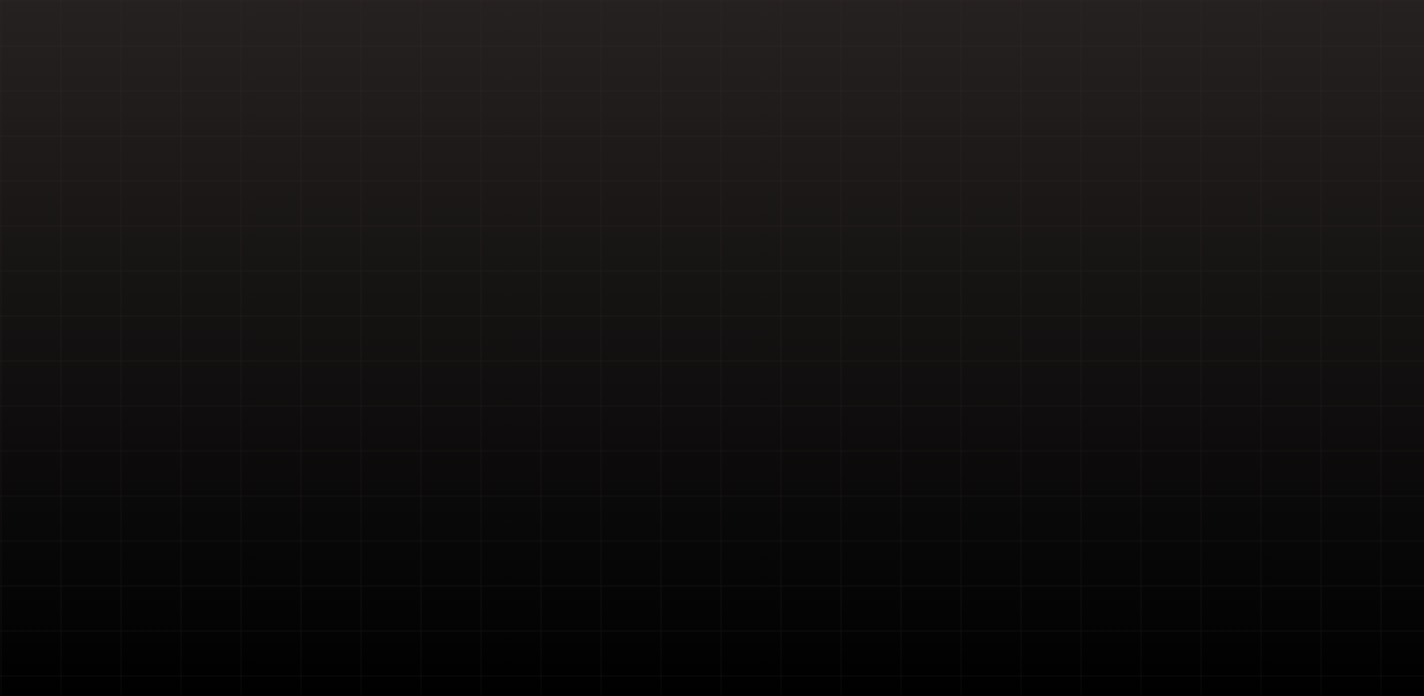 scroll, scrollTop: 0, scrollLeft: 0, axis: both 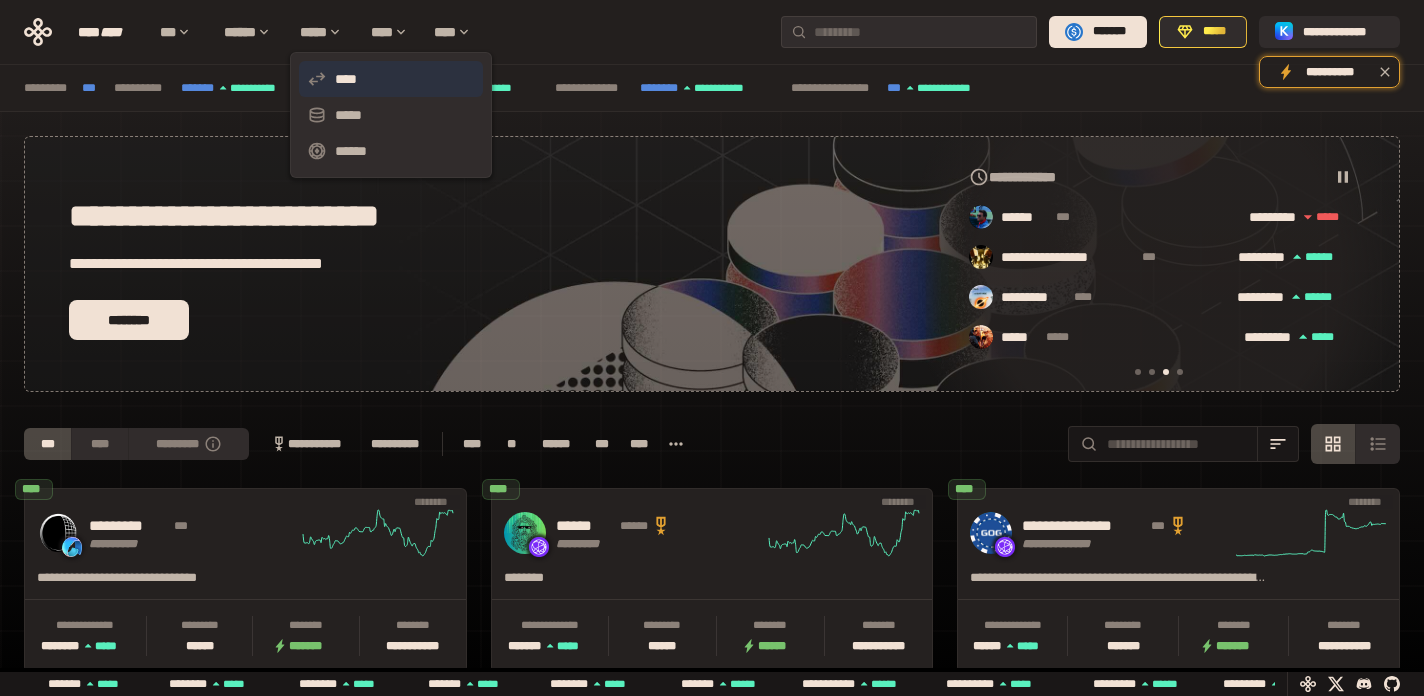 click on "****" at bounding box center (391, 79) 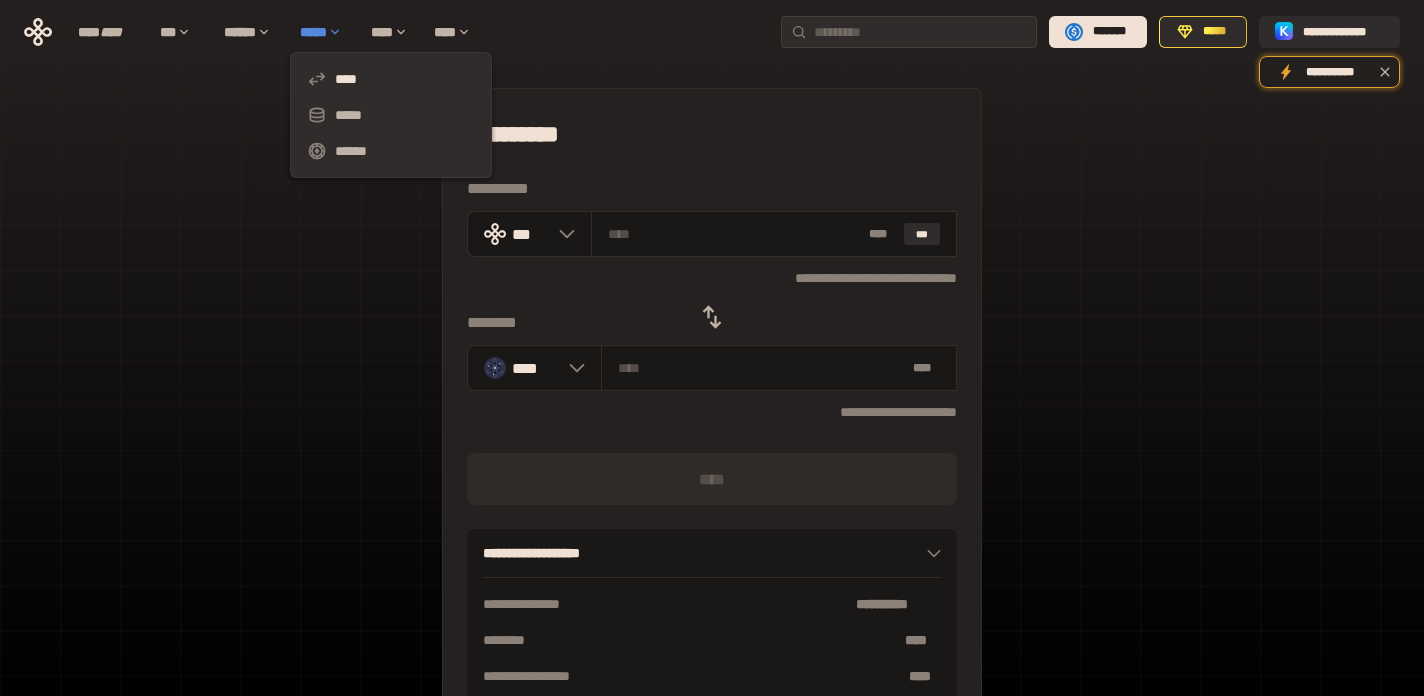 click on "*****" at bounding box center (325, 32) 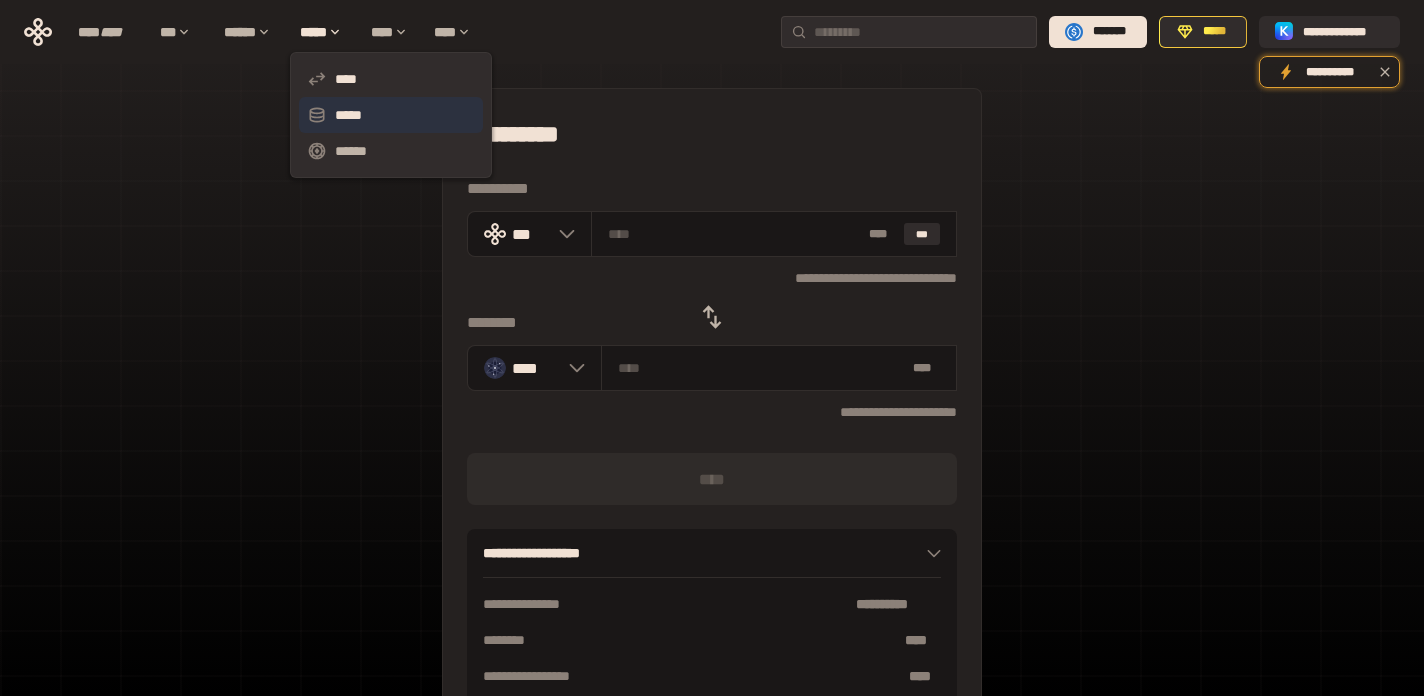 click on "*****" at bounding box center [391, 115] 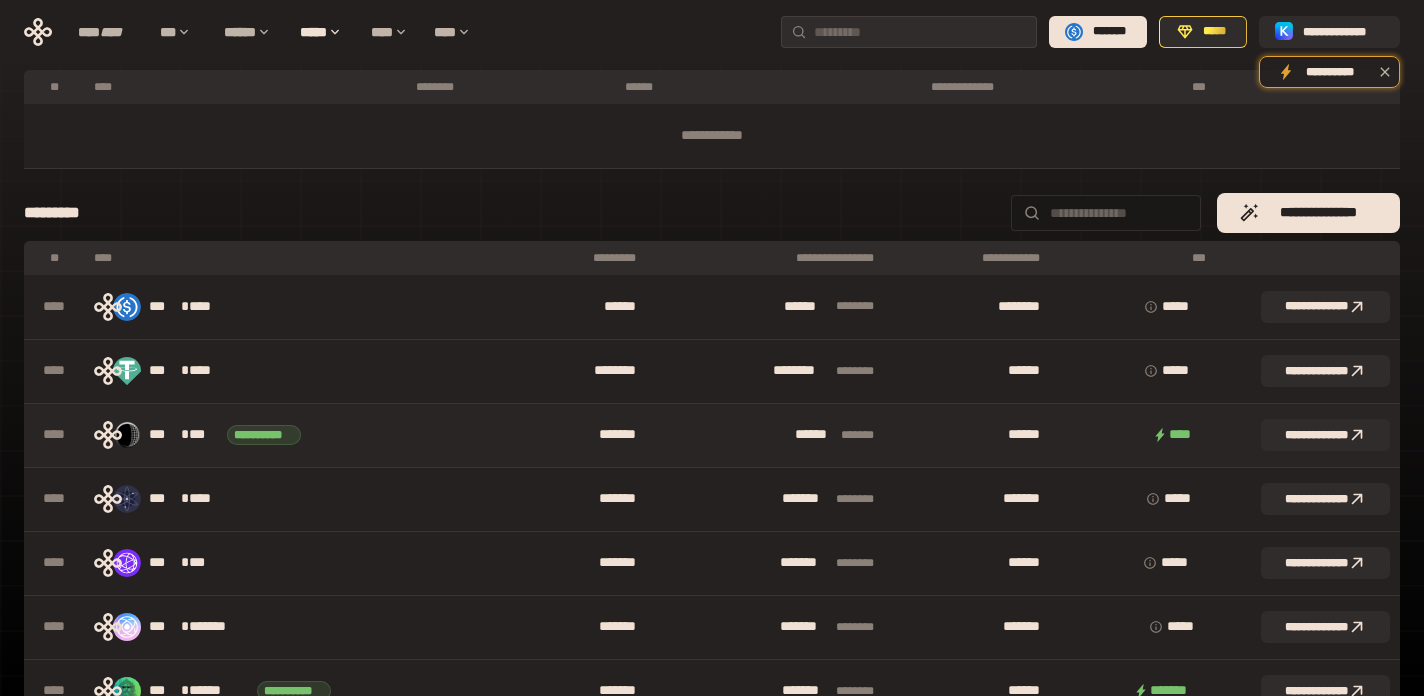 scroll, scrollTop: 94, scrollLeft: 0, axis: vertical 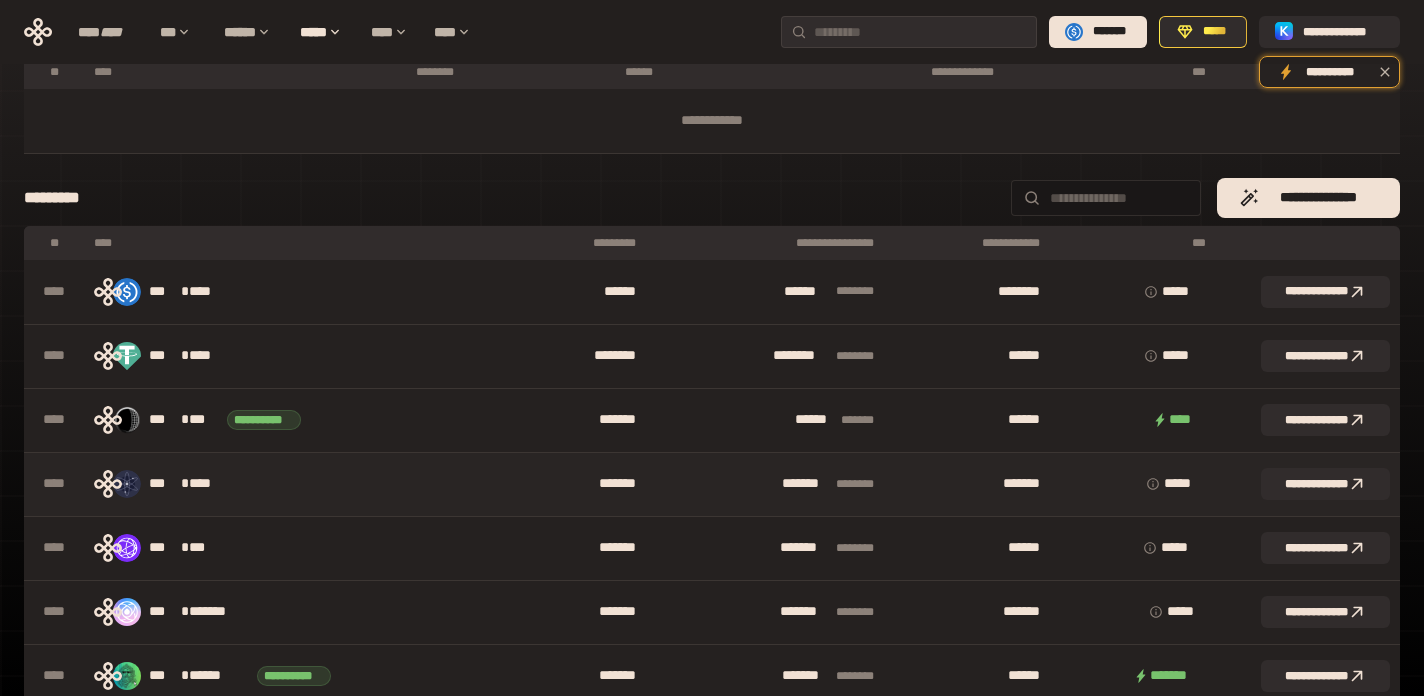 click on "*** * ****" at bounding box center (298, 484) 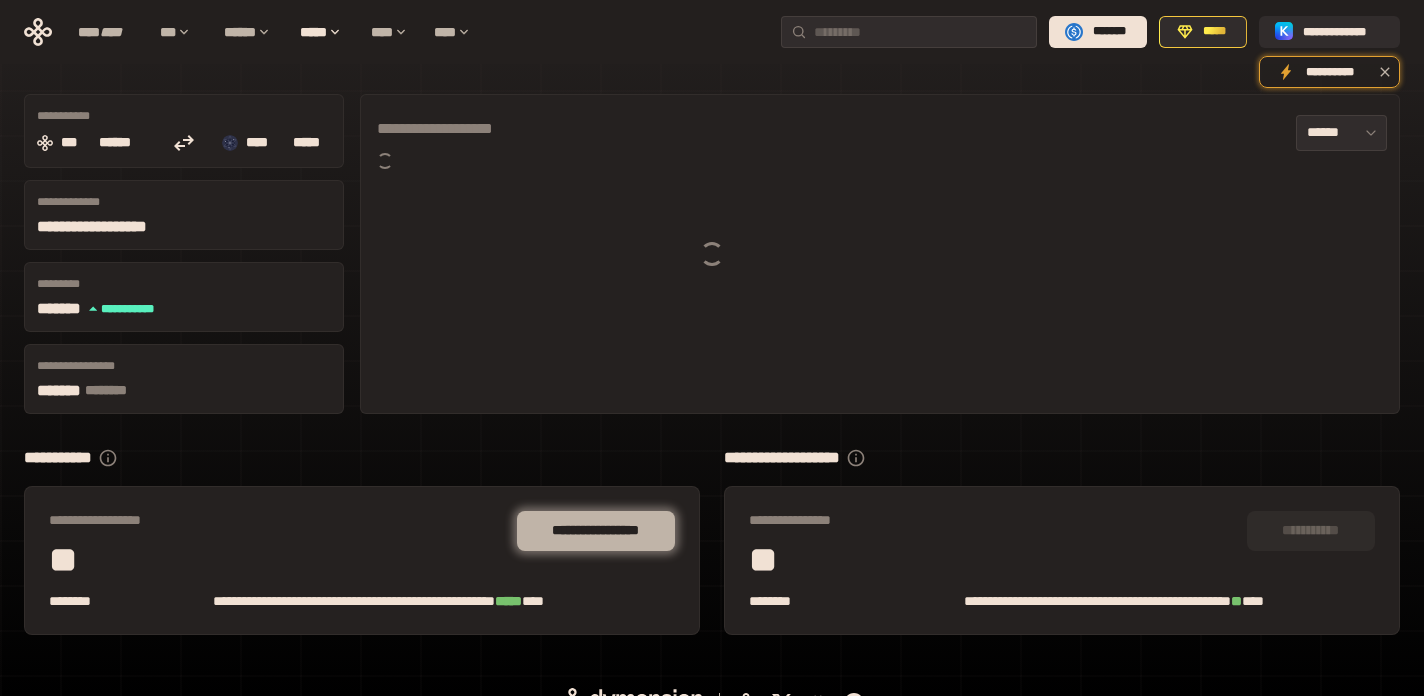 click on "**********" at bounding box center (596, 531) 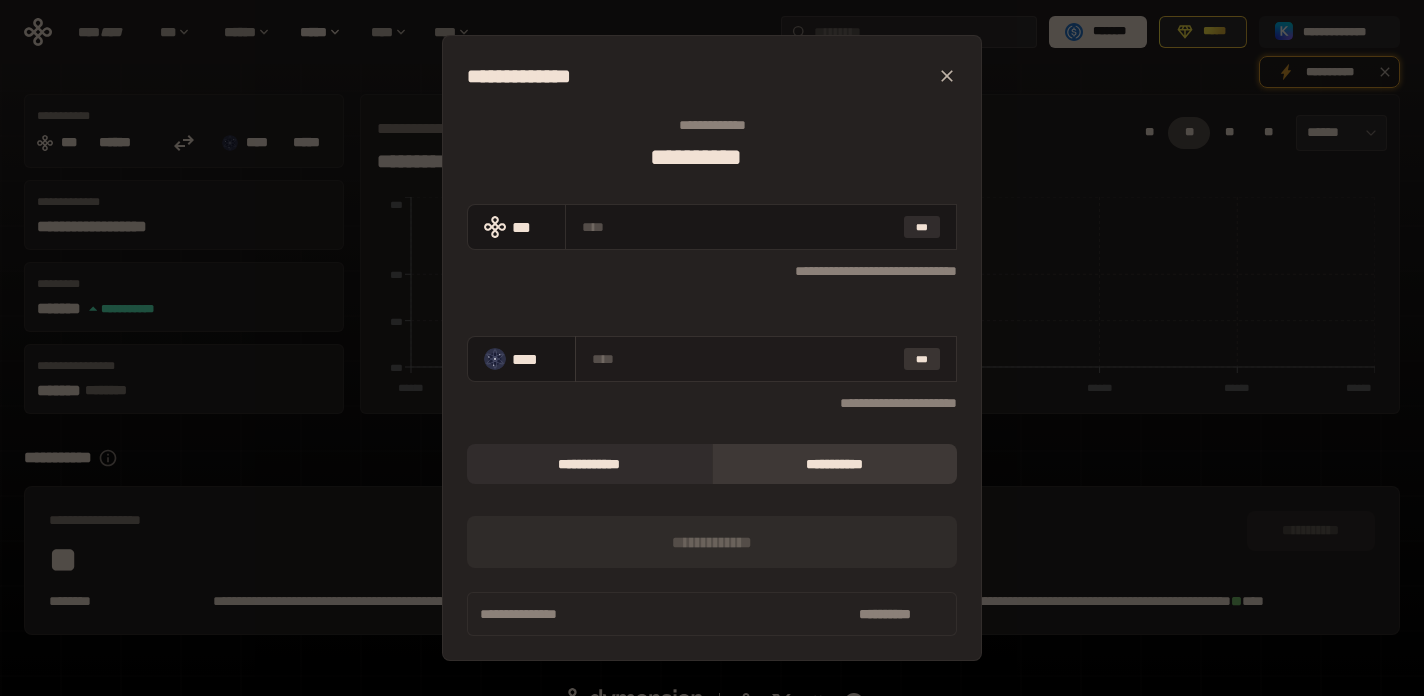 click on "***" at bounding box center [922, 359] 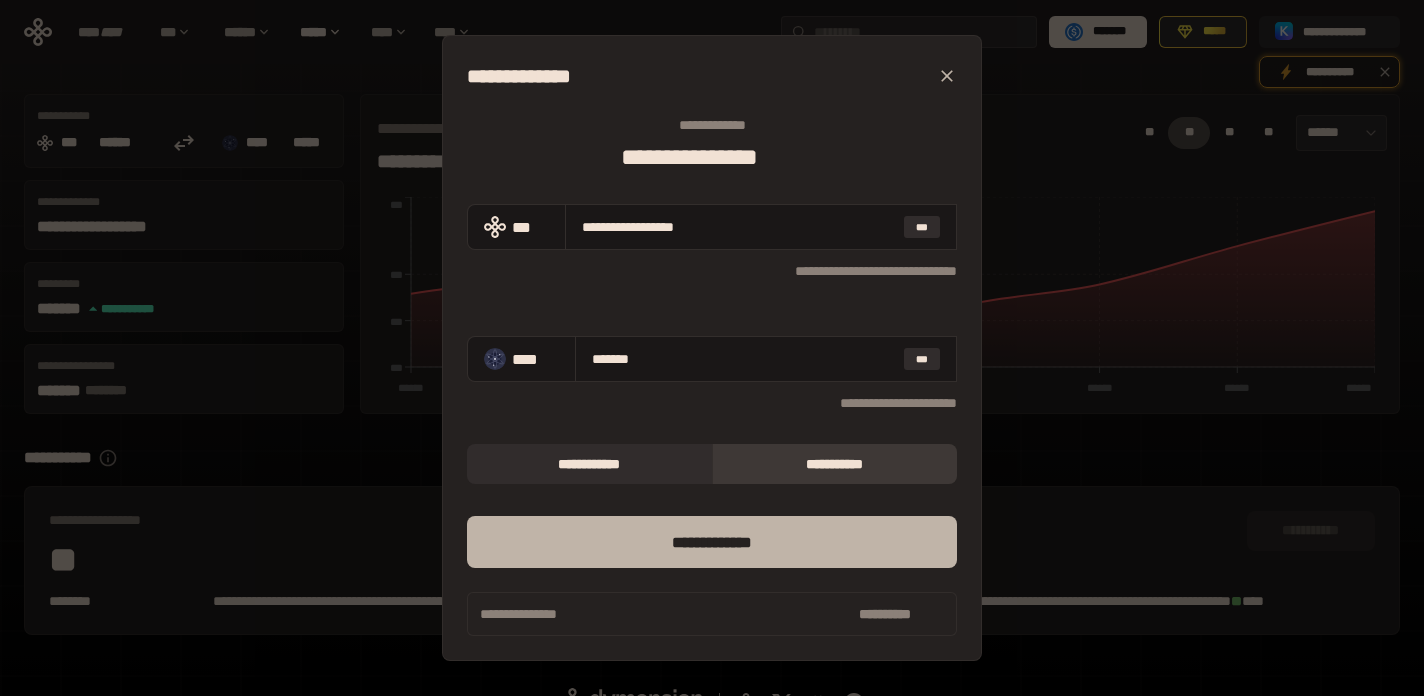 click on "*** *********" at bounding box center [712, 542] 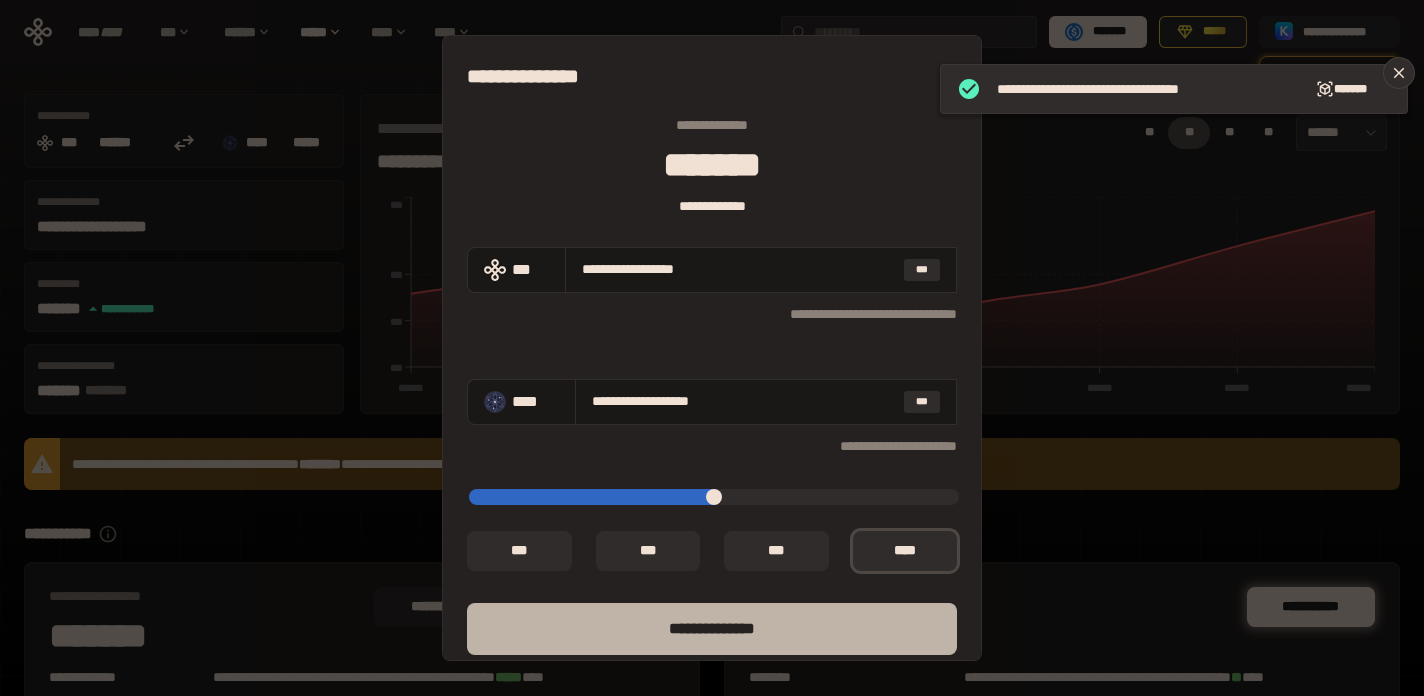 click on "**** *********" at bounding box center (712, 629) 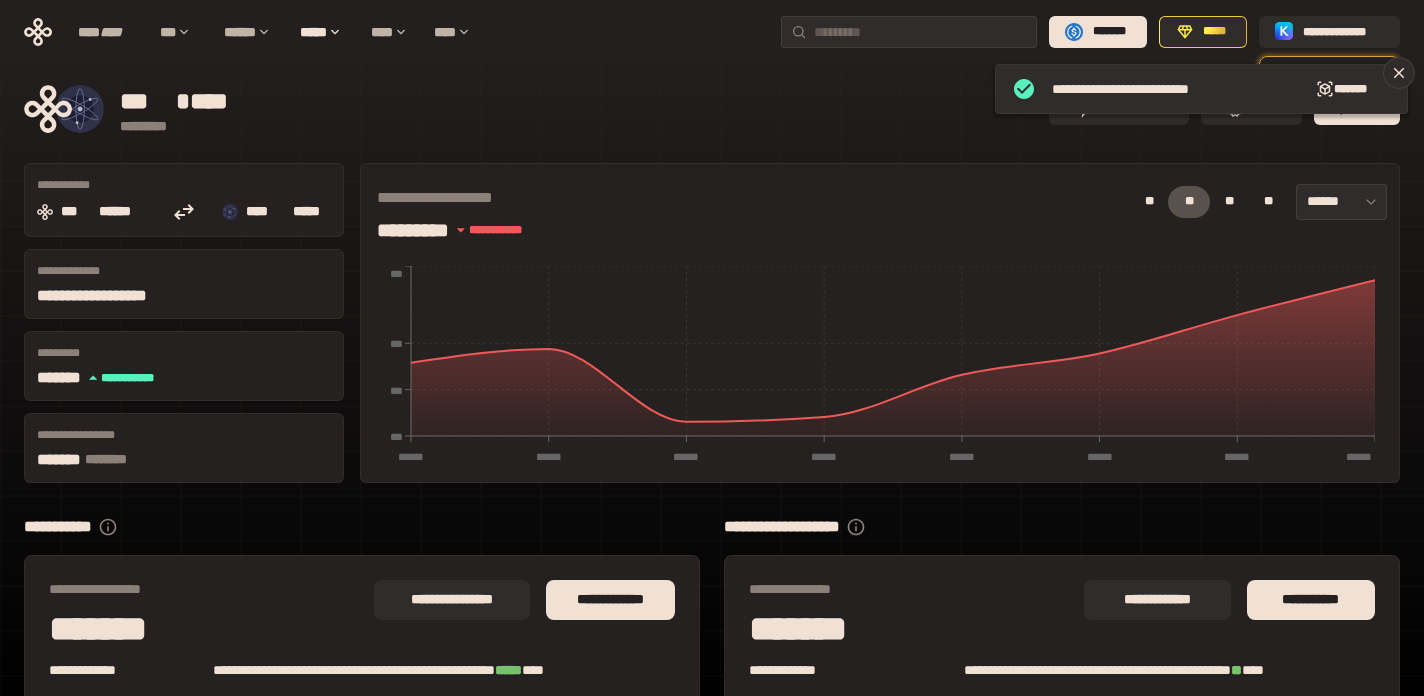 scroll, scrollTop: 0, scrollLeft: 0, axis: both 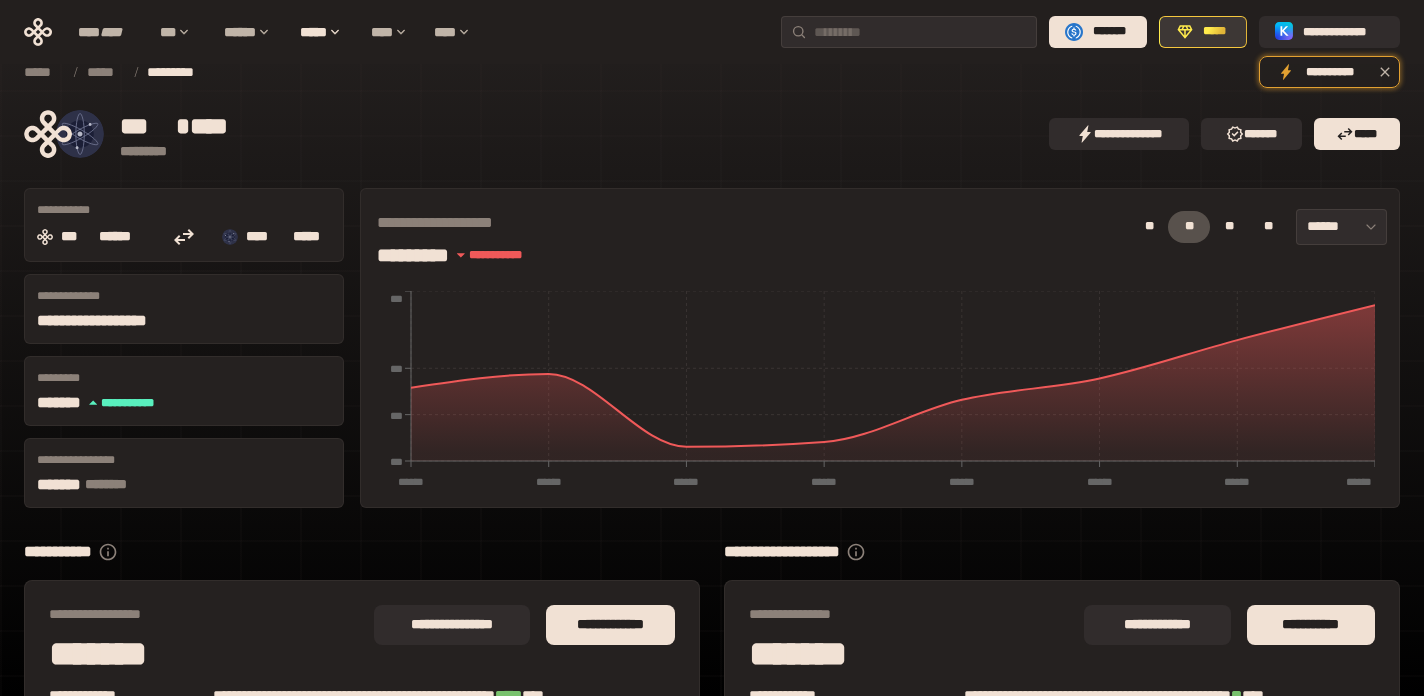 click on "*****" at bounding box center (1203, 32) 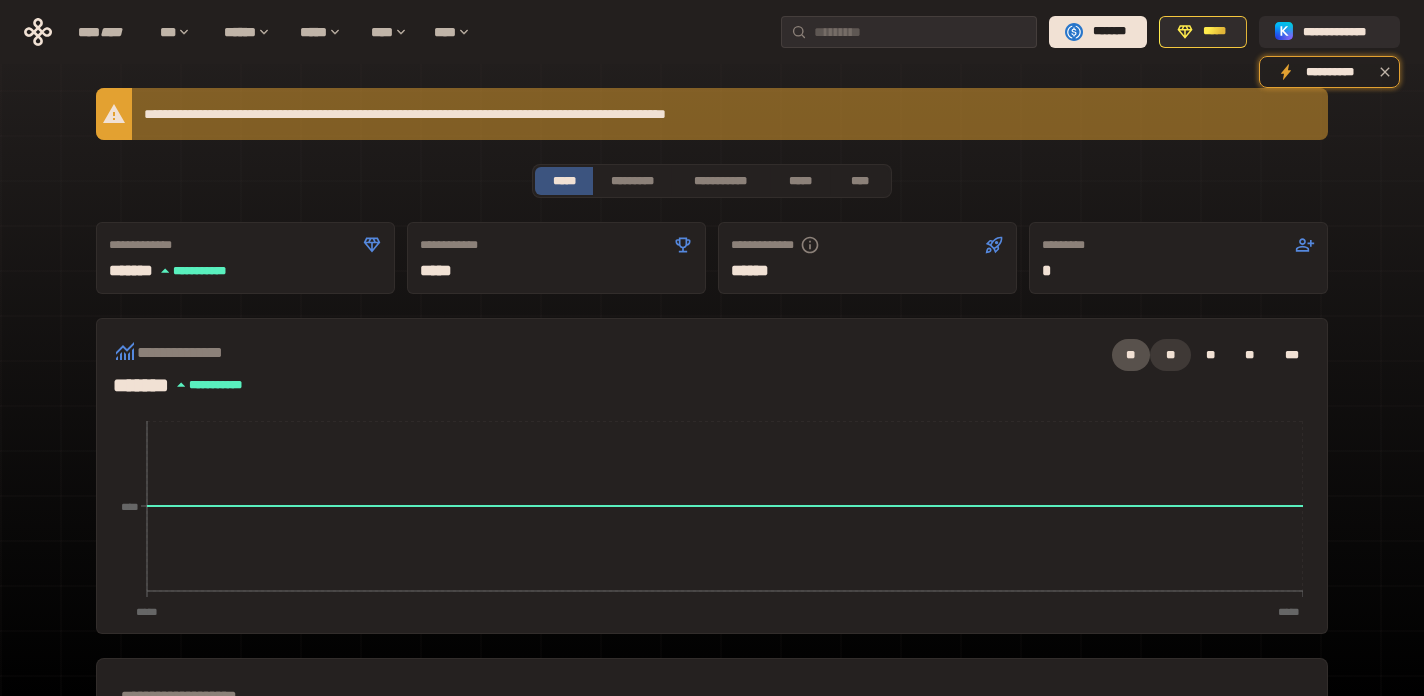 click on "**" at bounding box center (1170, 355) 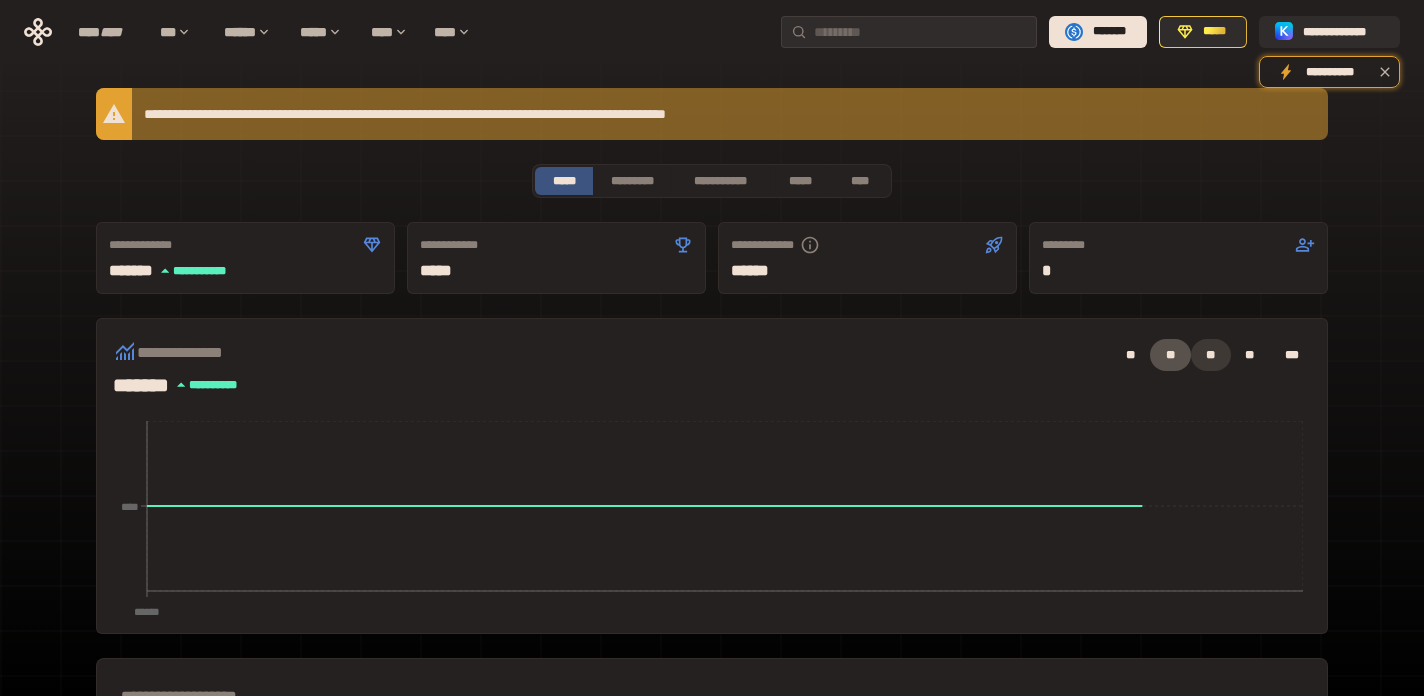 click on "**" at bounding box center (1211, 355) 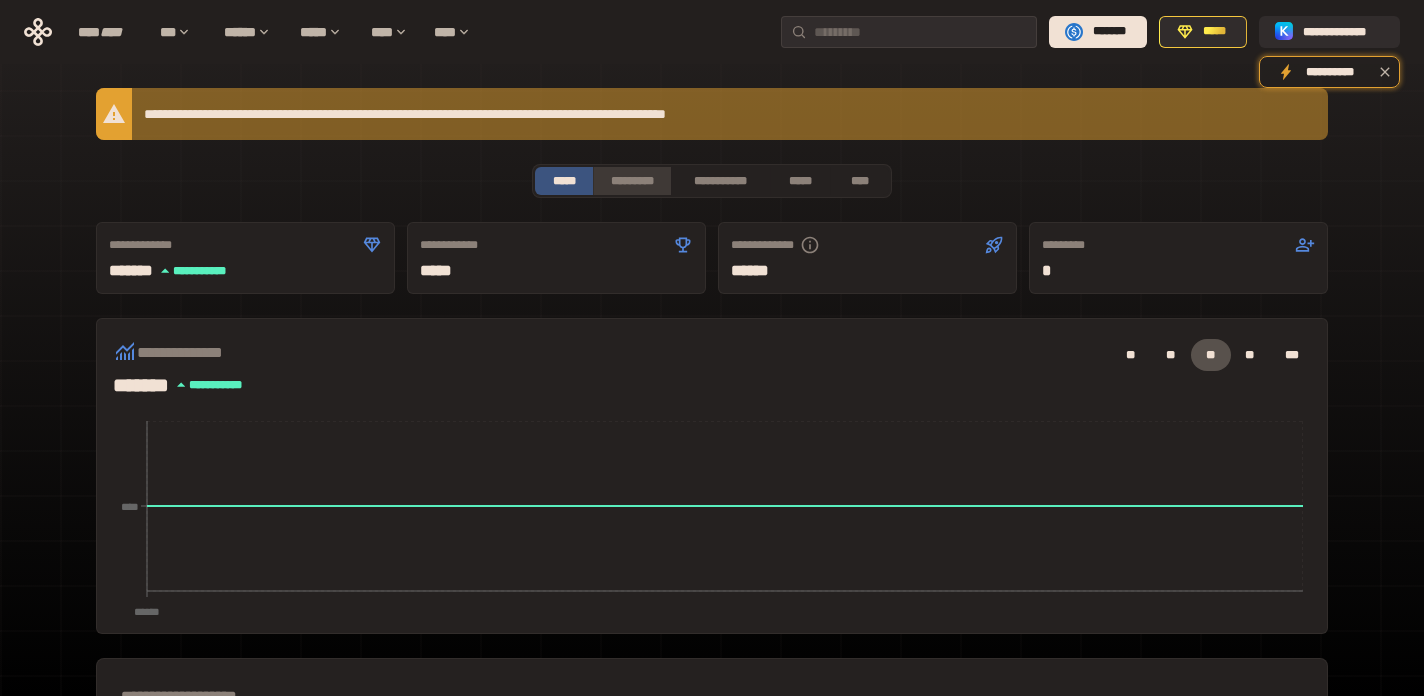 click on "*********" at bounding box center [631, 181] 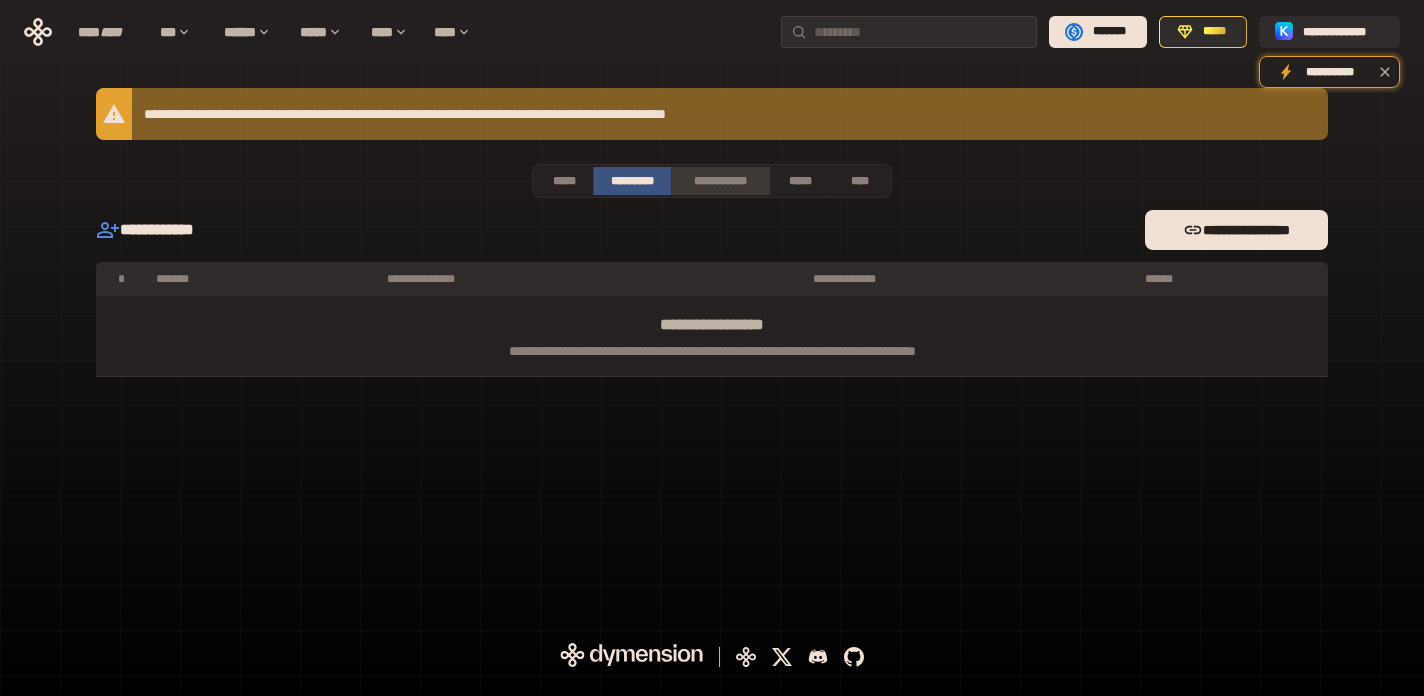 click on "**********" at bounding box center [720, 181] 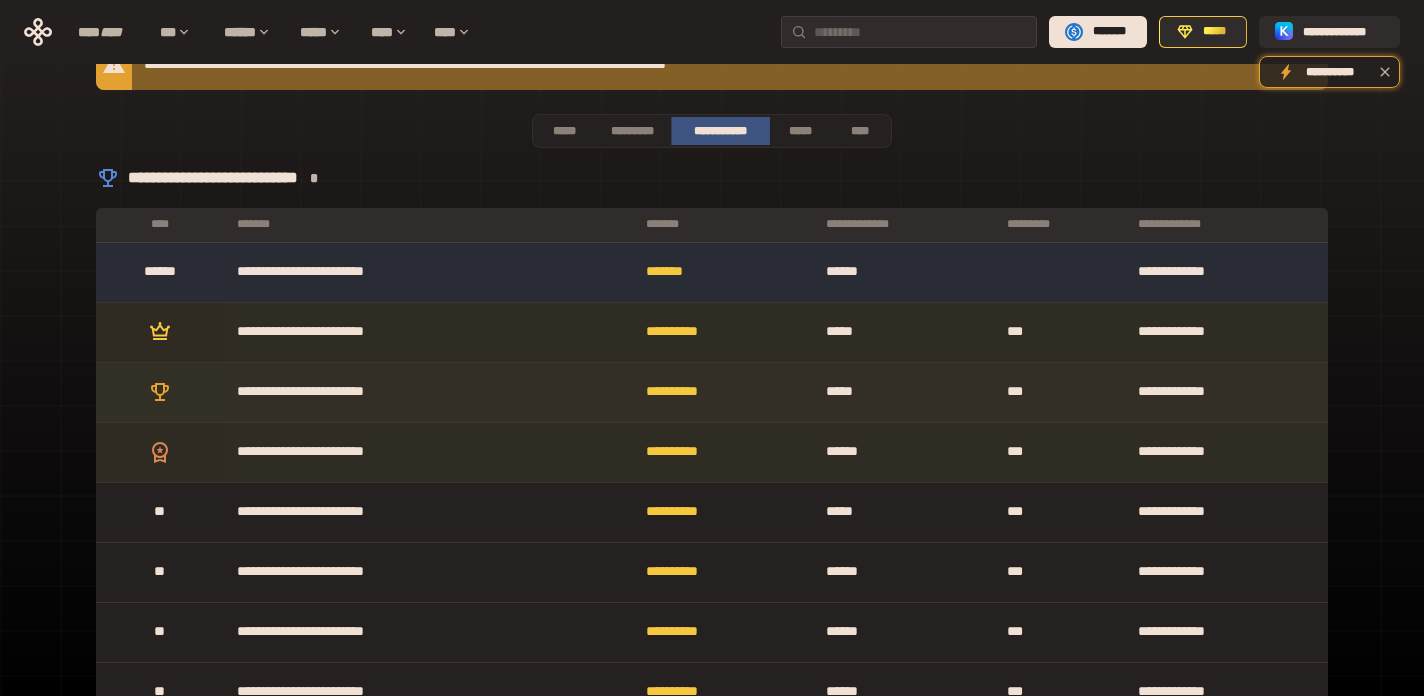 scroll, scrollTop: 0, scrollLeft: 0, axis: both 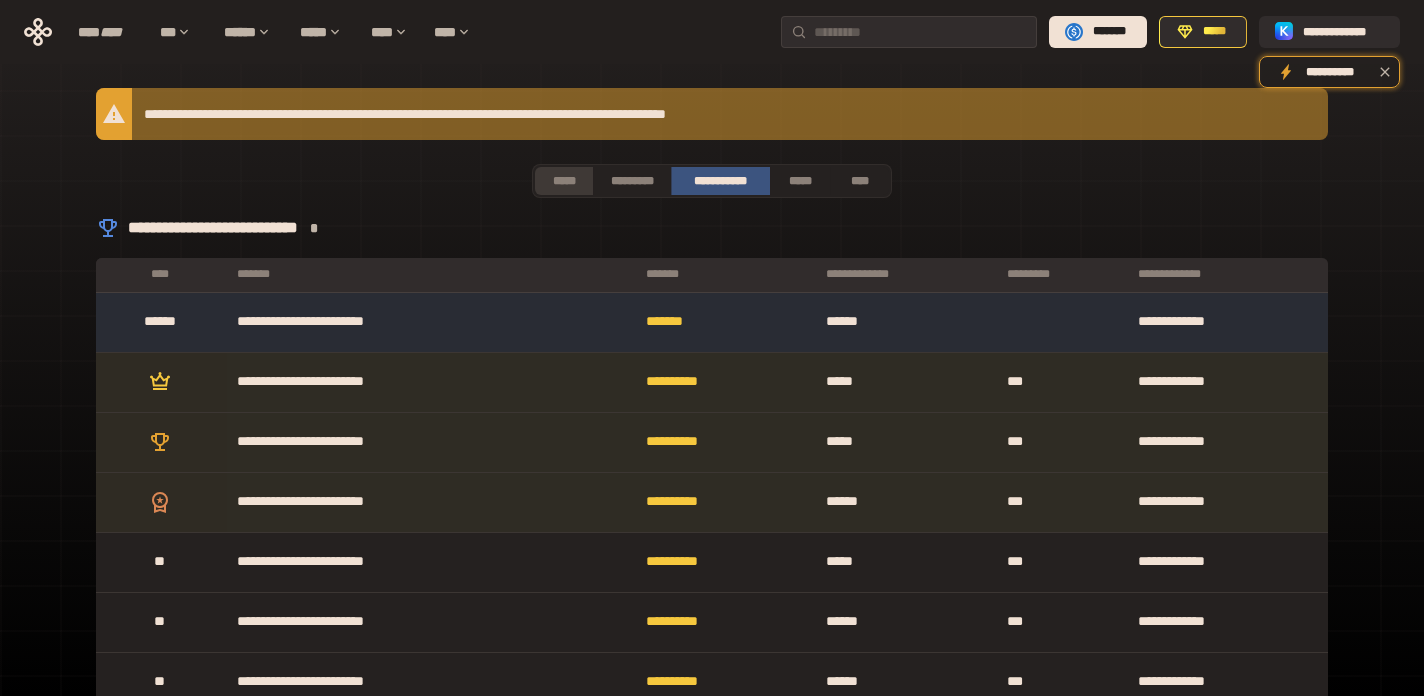 click on "*****" at bounding box center [564, 181] 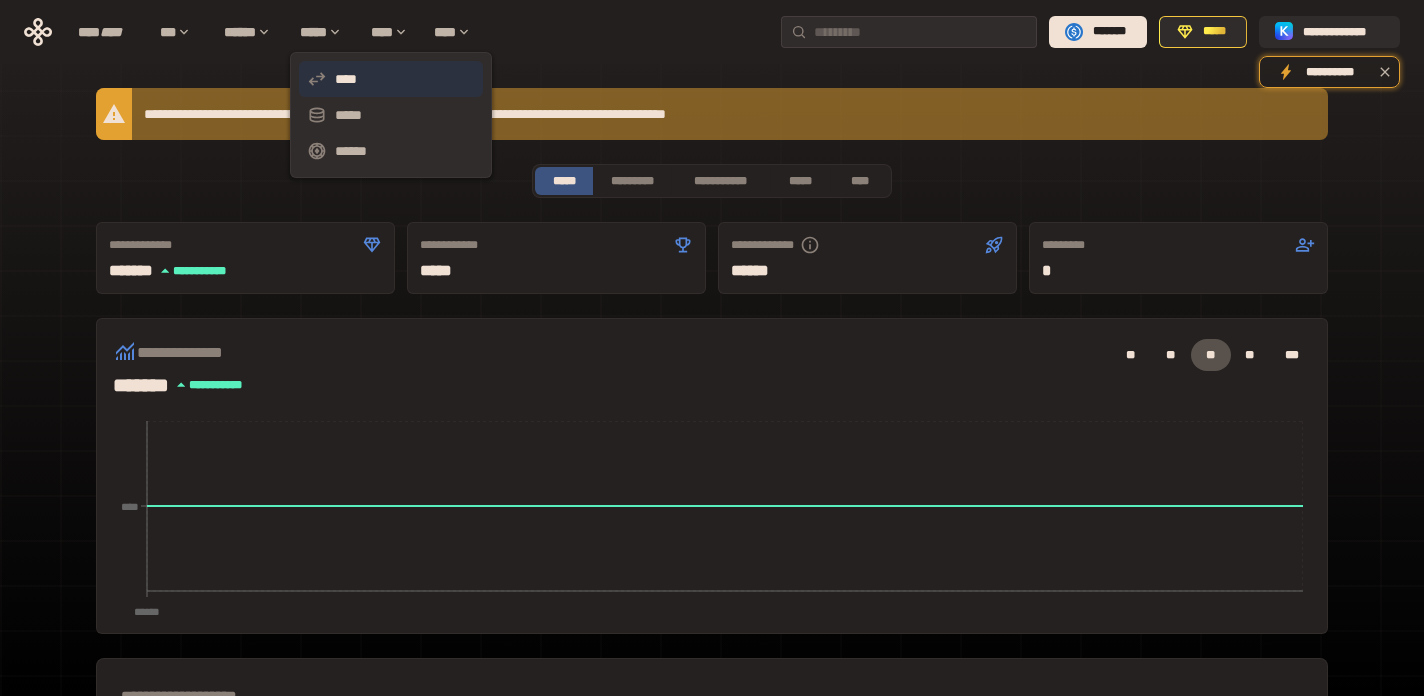 click on "****" at bounding box center [391, 79] 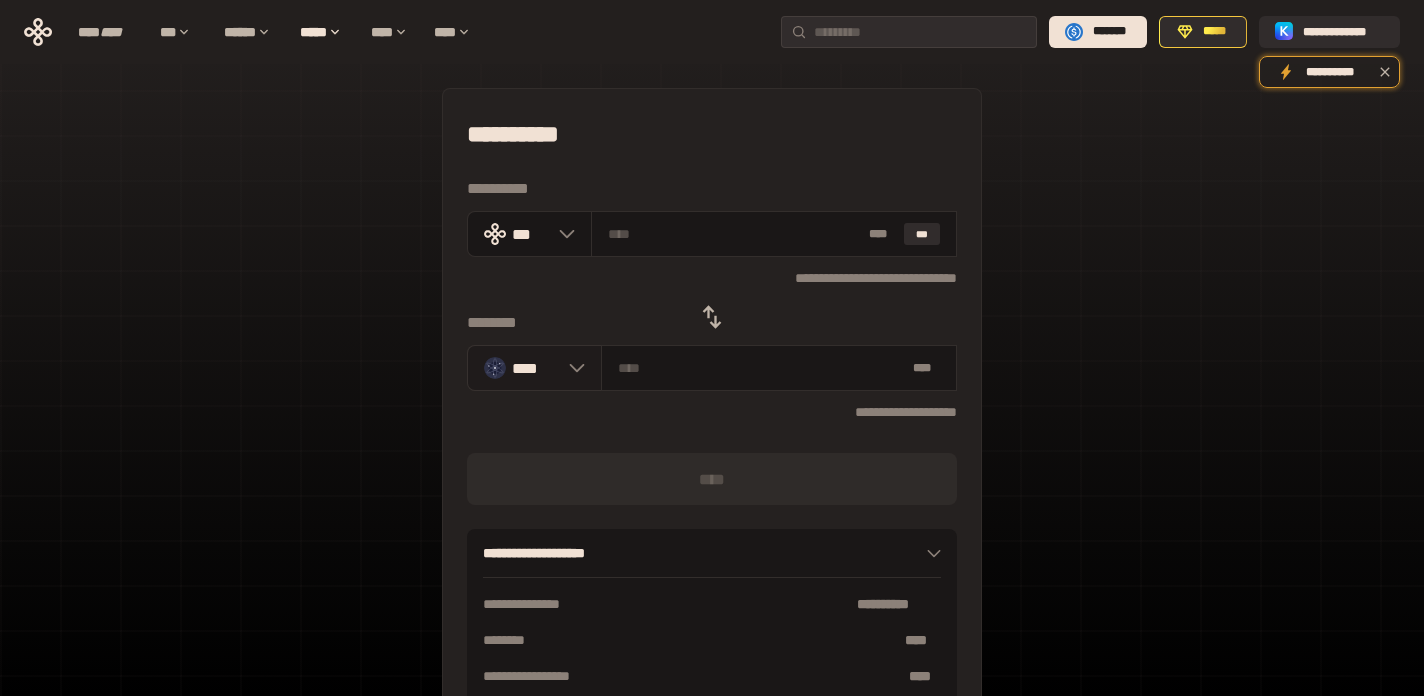 click on "****" at bounding box center [534, 368] 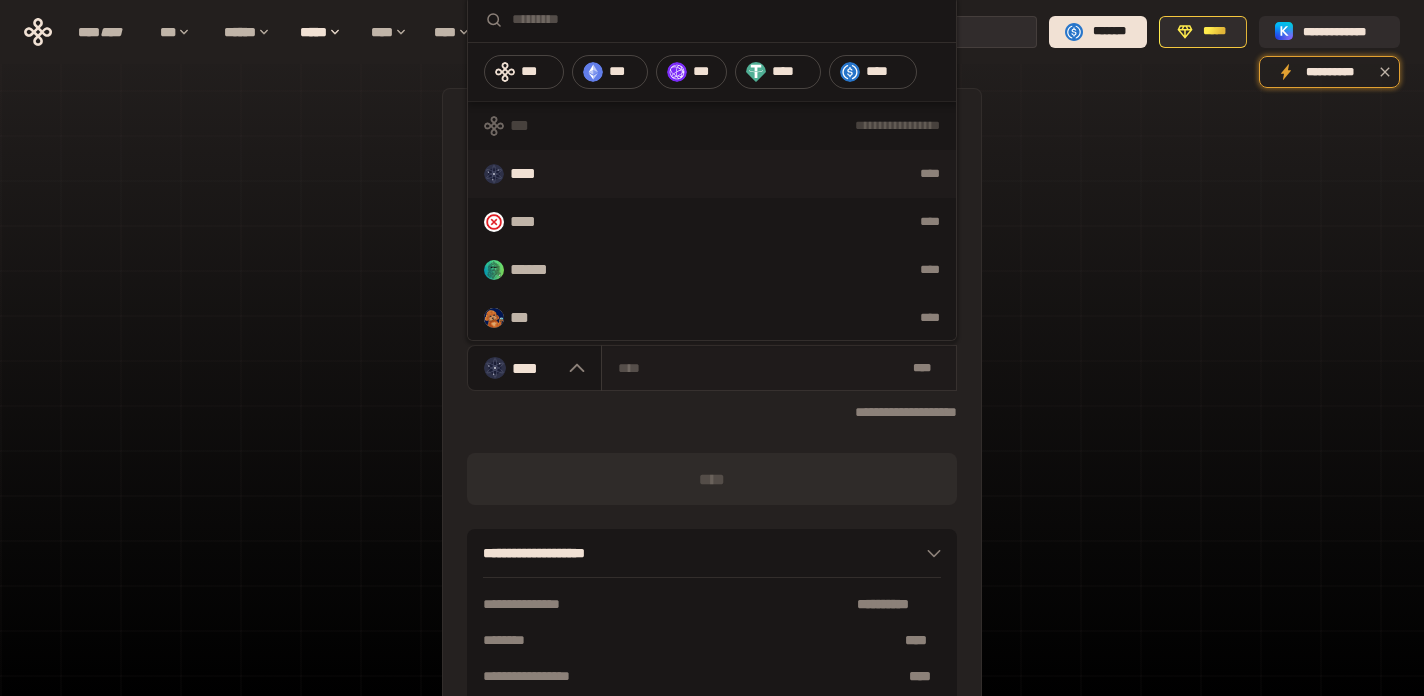 click at bounding box center [761, 368] 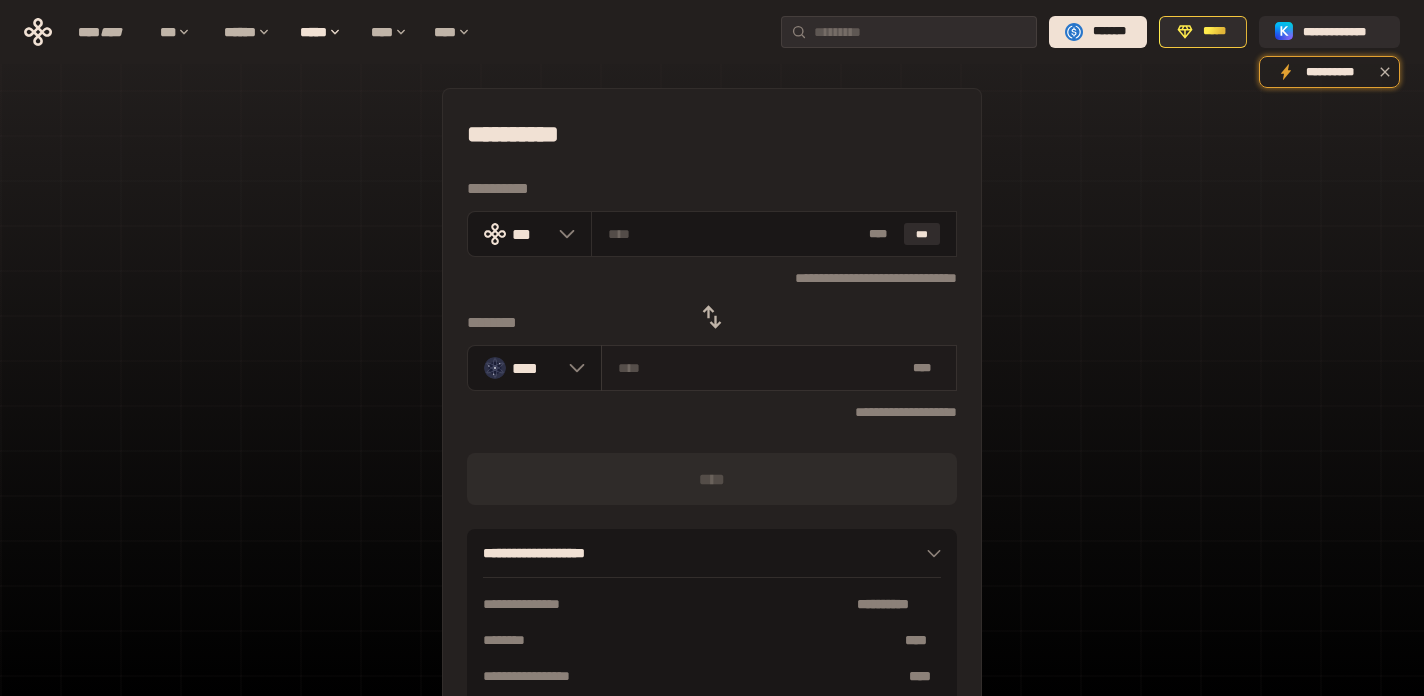 type 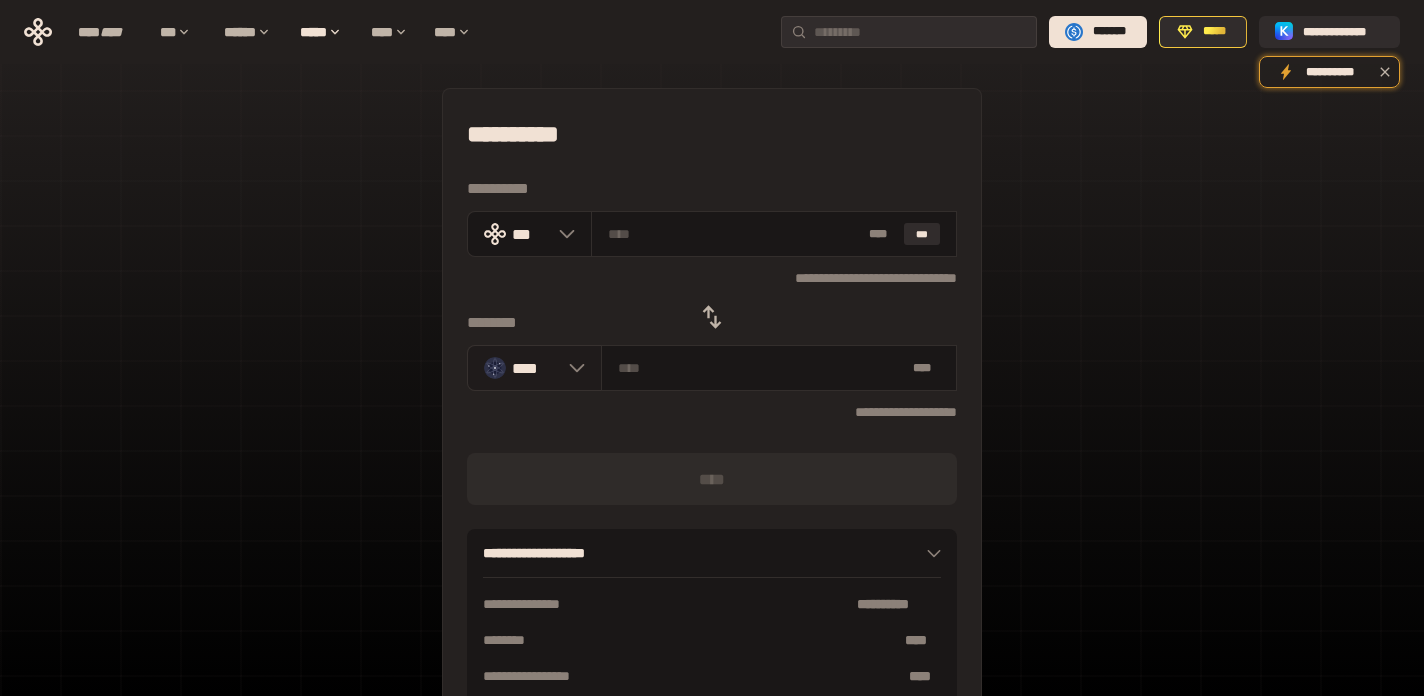 click on "****" at bounding box center (535, 368) 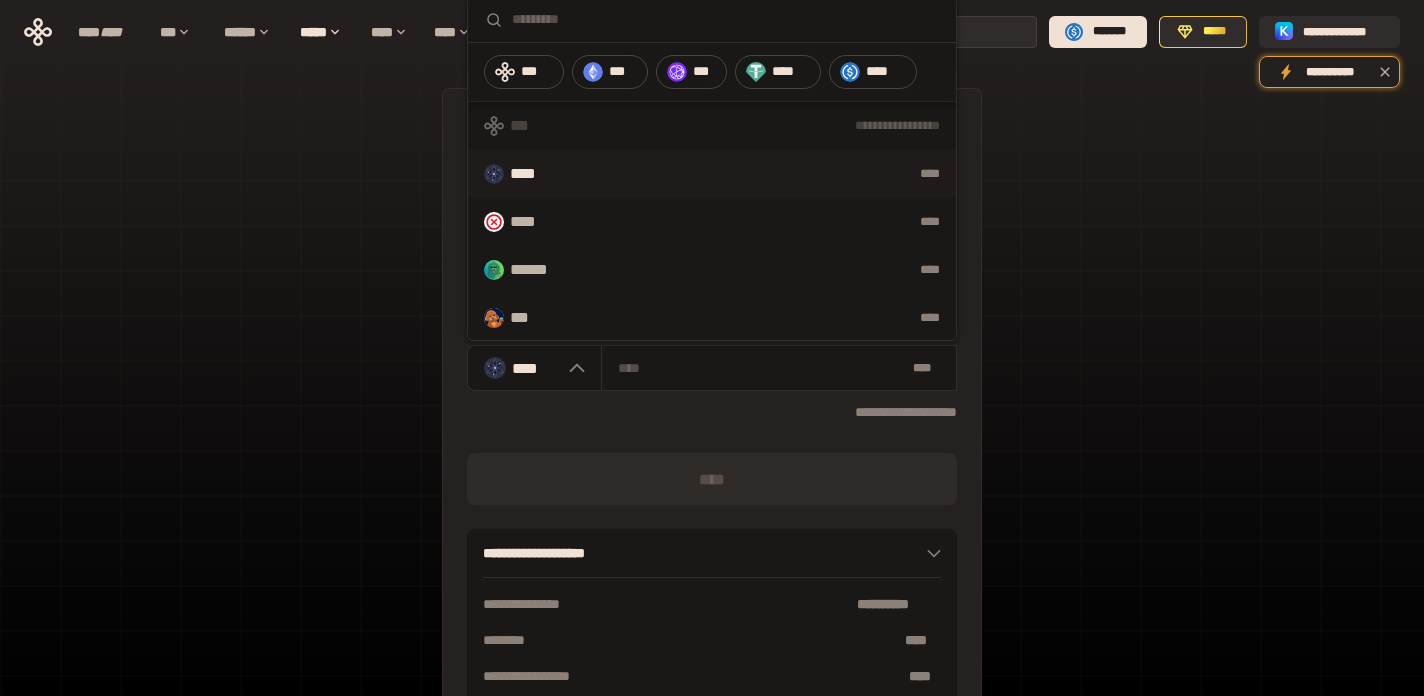 click at bounding box center (726, 19) 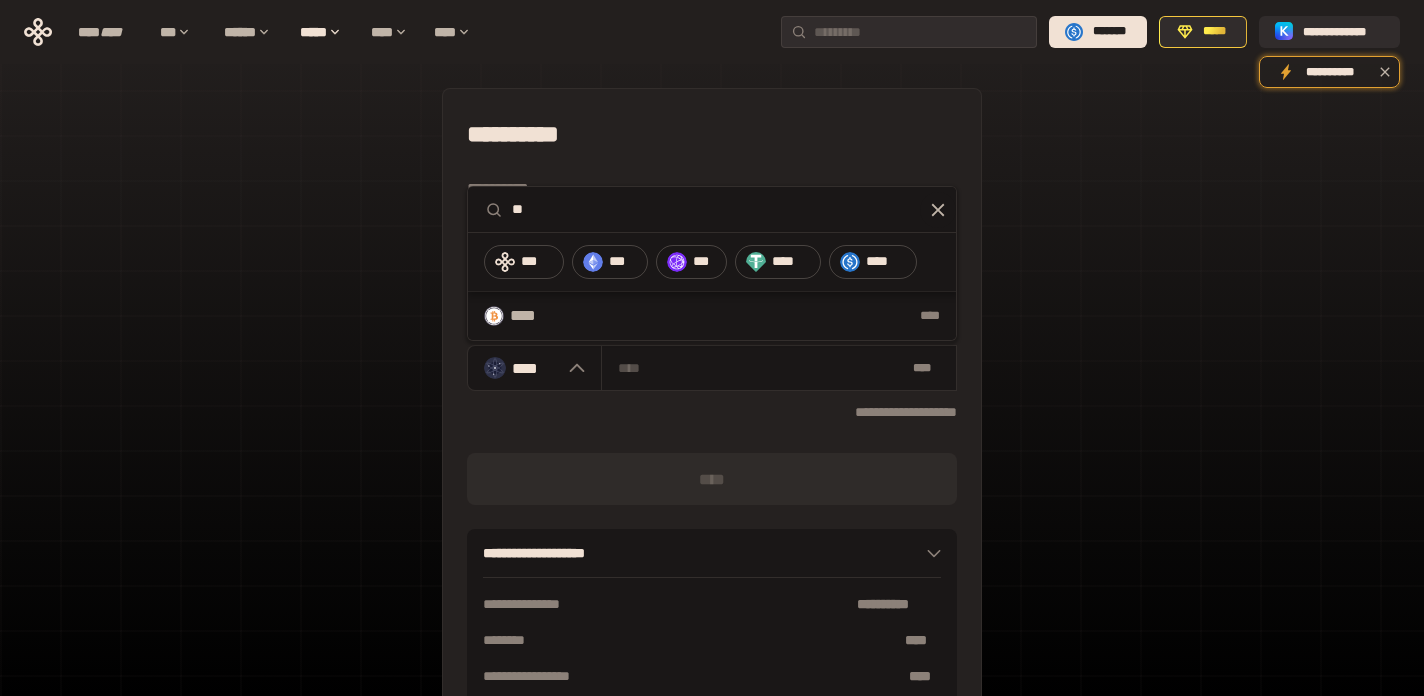 type on "*" 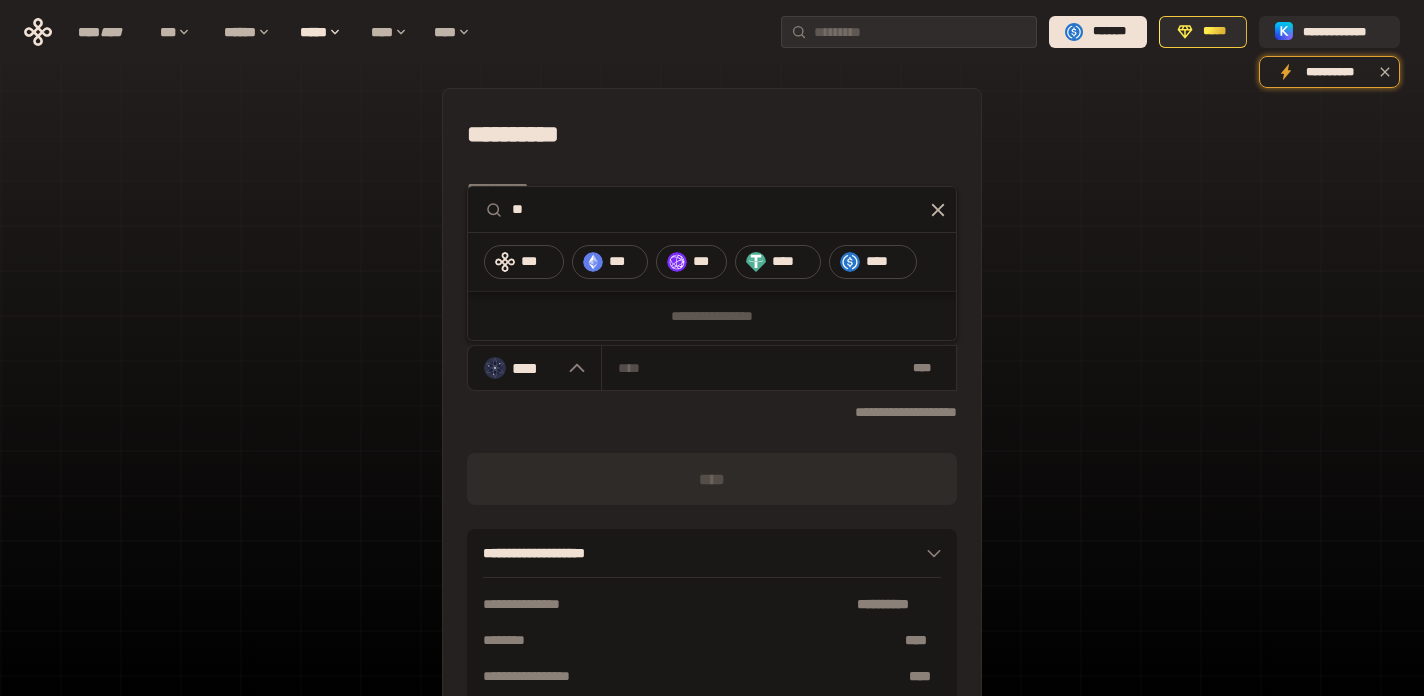 type on "*" 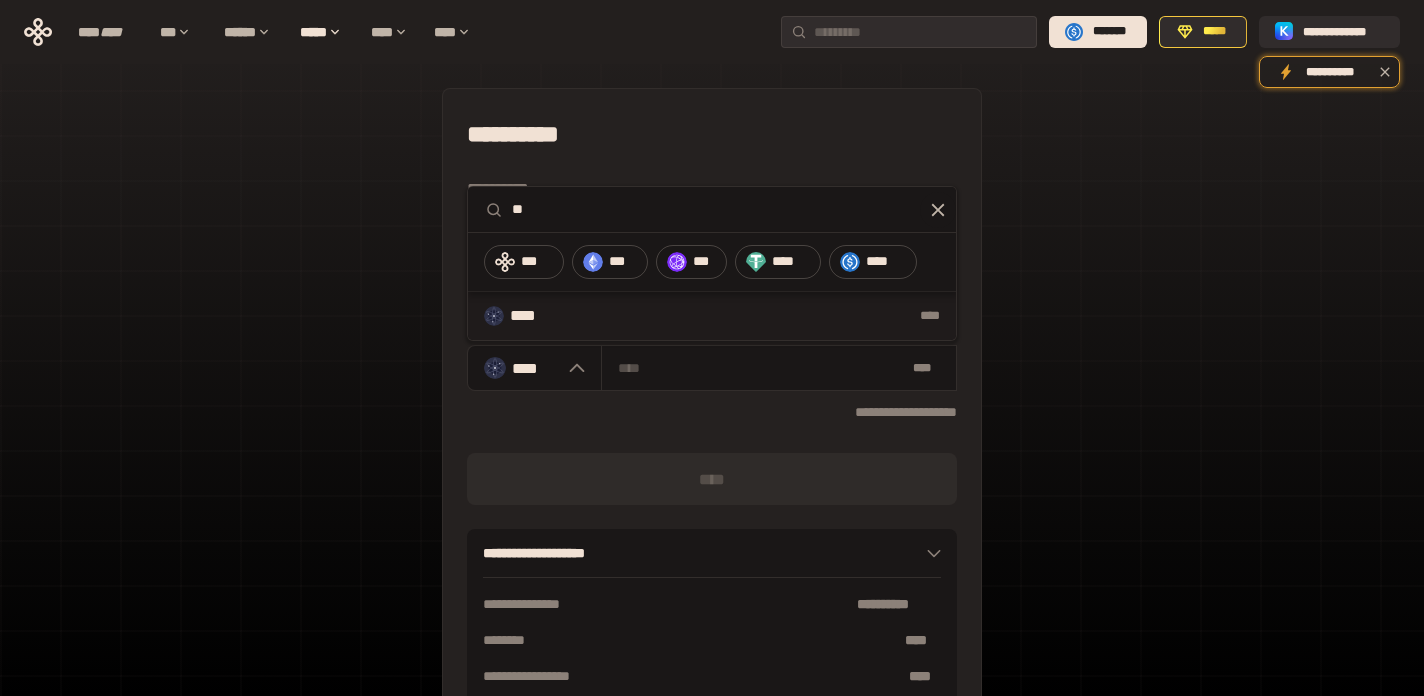type on "*" 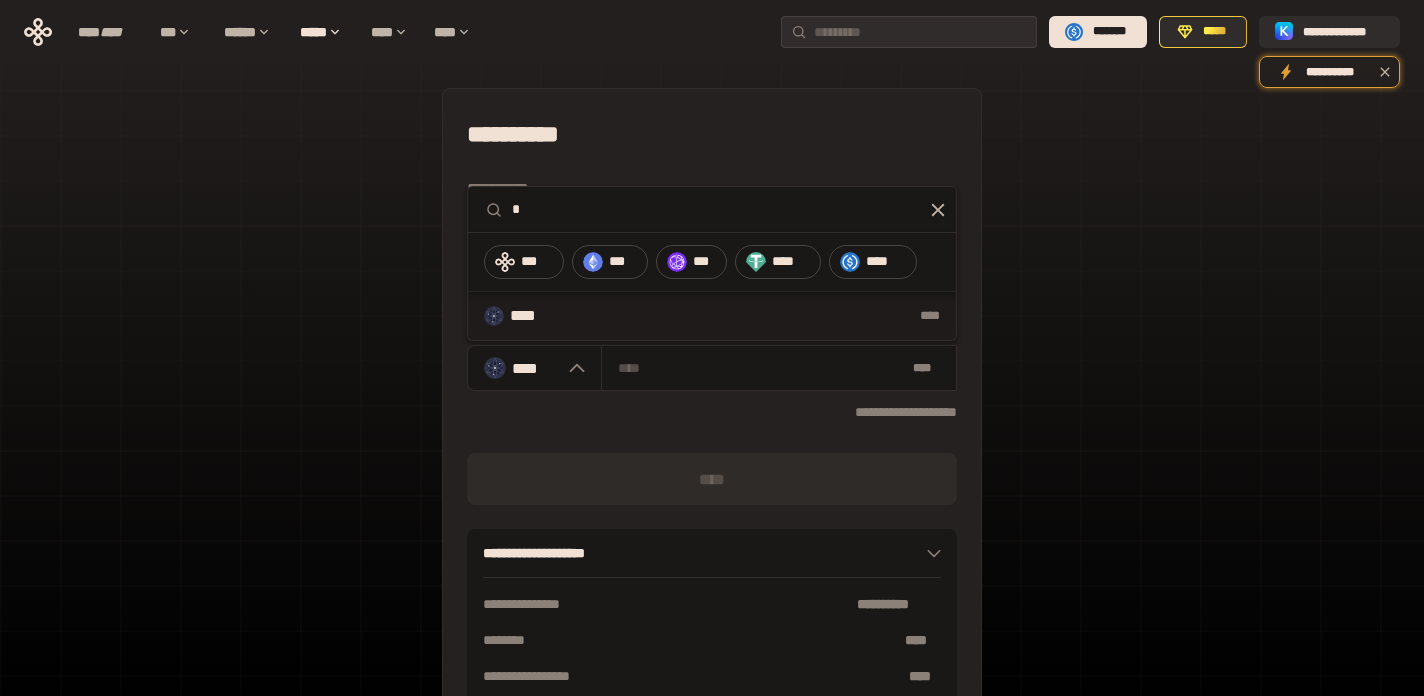 type 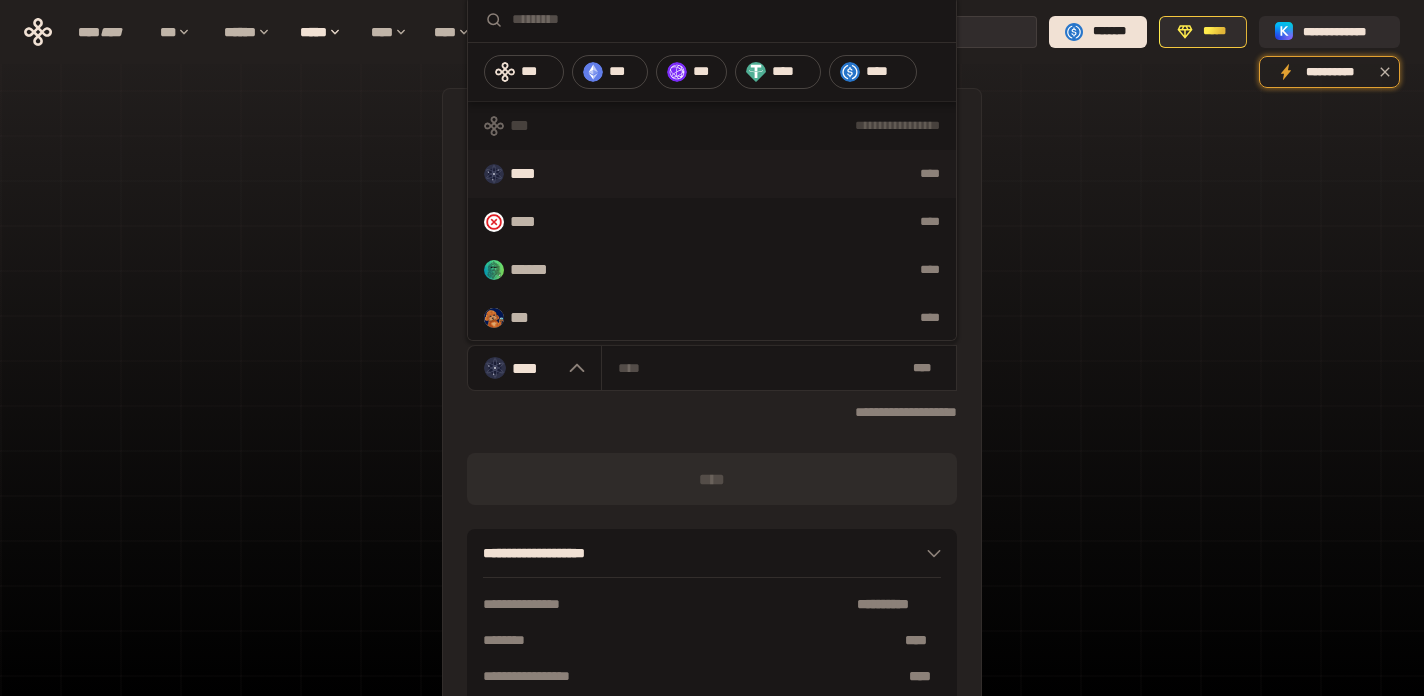 click on "**********" at bounding box center [712, 444] 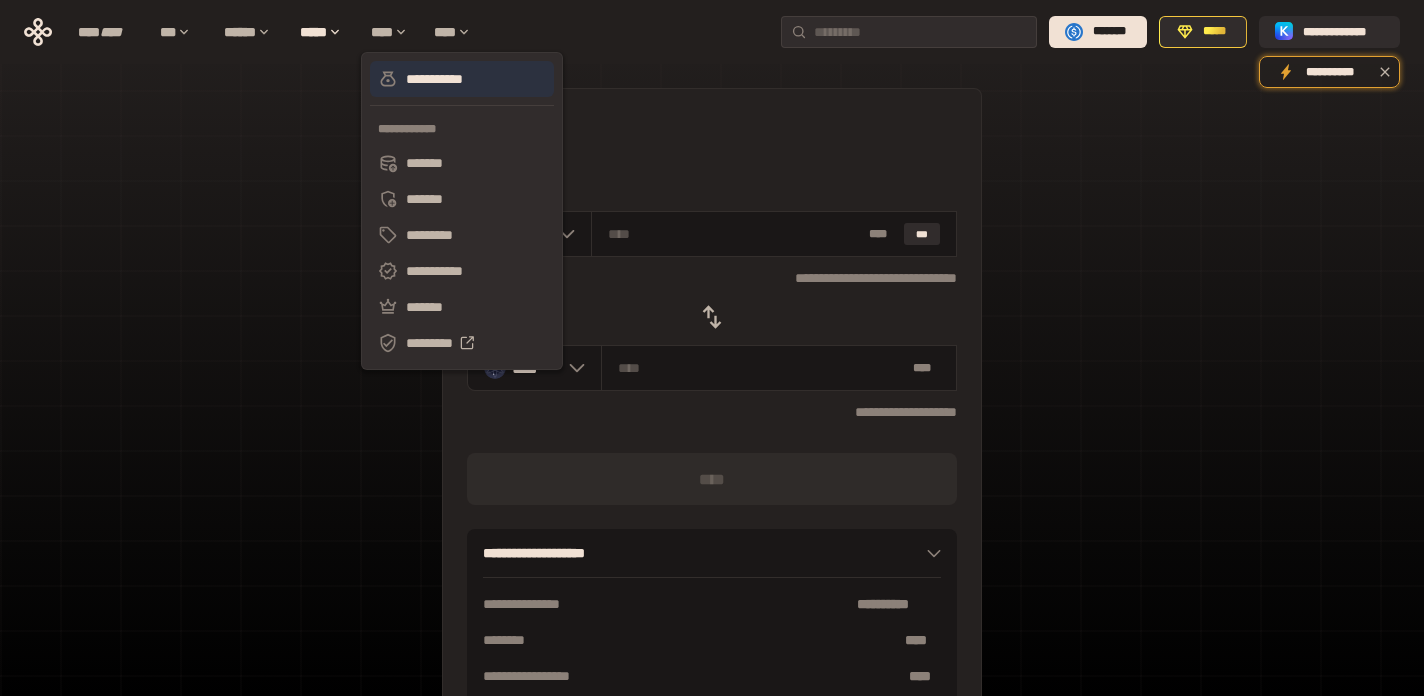 click on "**********" at bounding box center [462, 79] 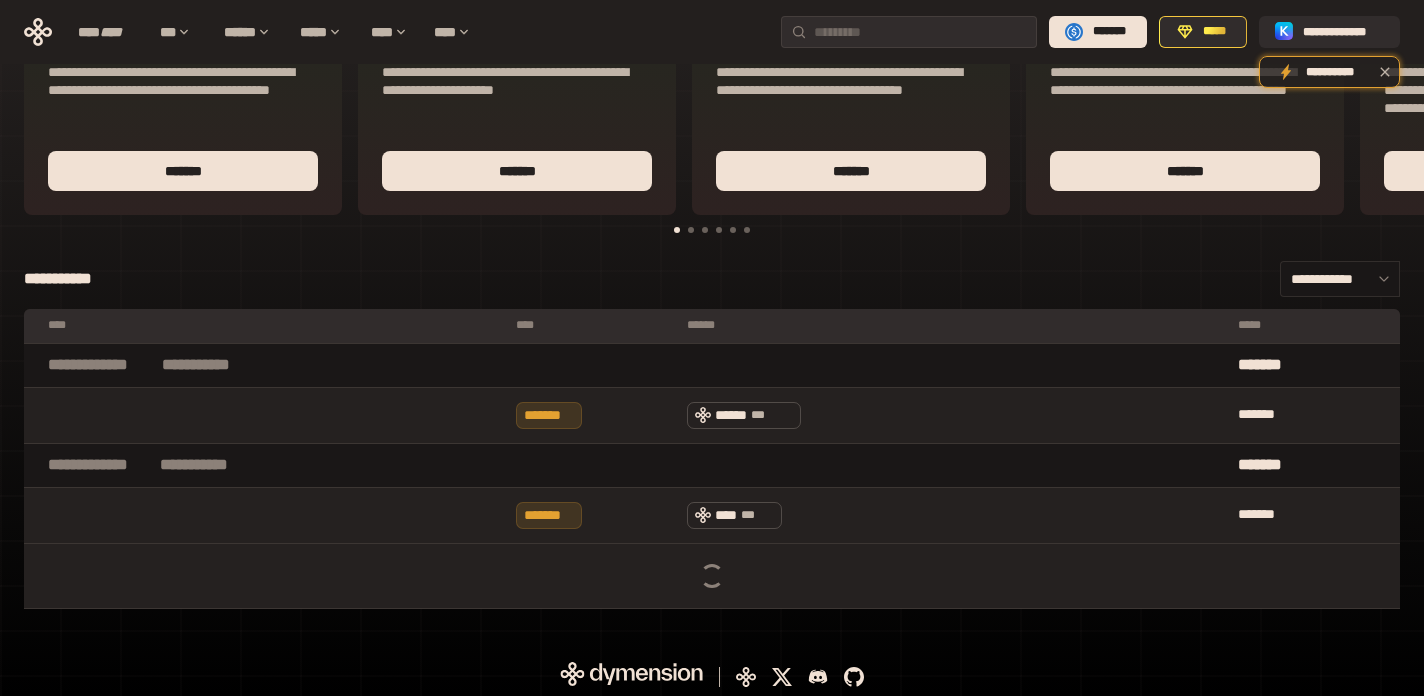 scroll, scrollTop: 0, scrollLeft: 0, axis: both 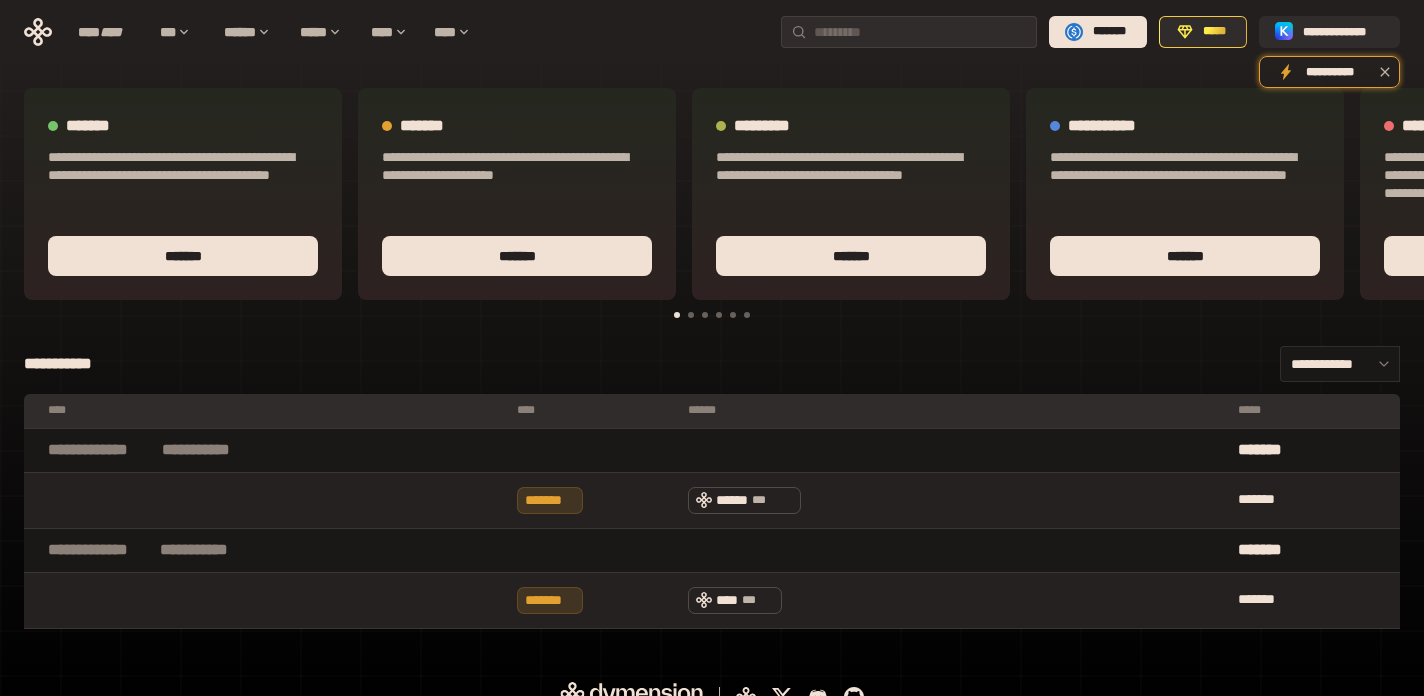 click at bounding box center (183, 211) 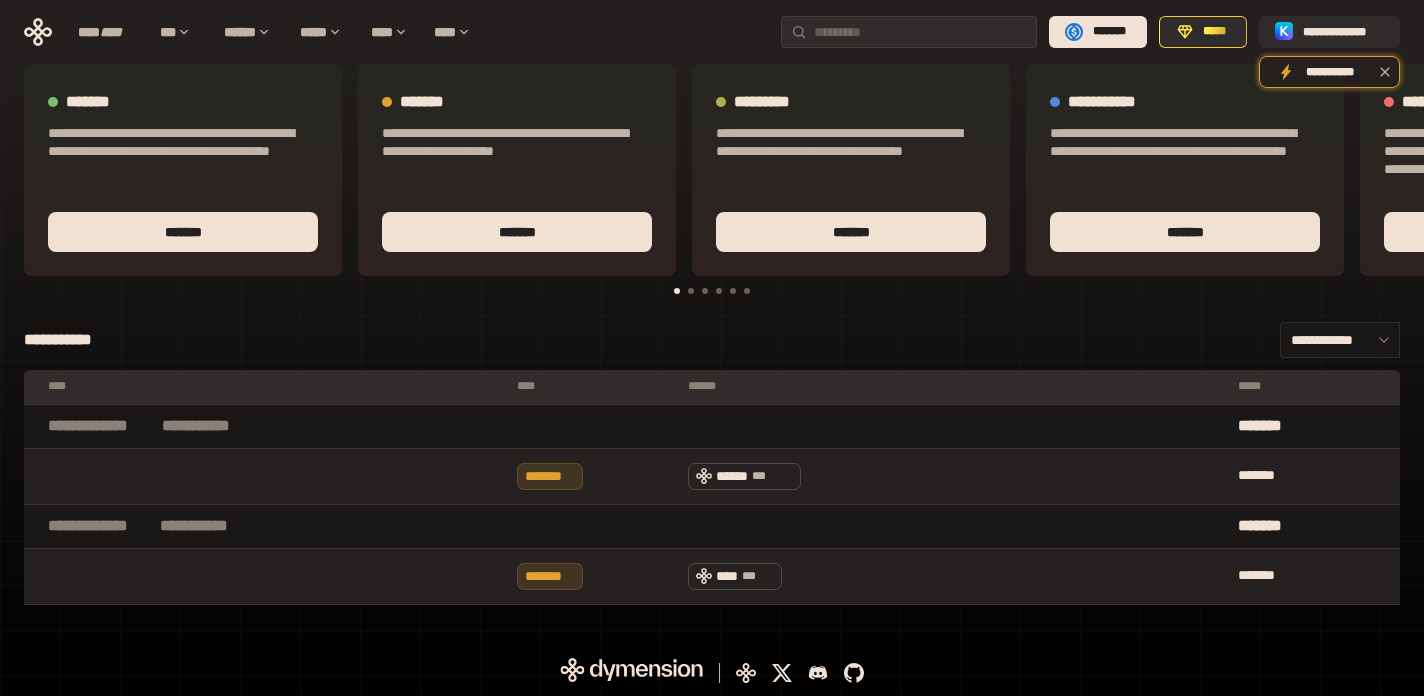 click on "**********" at bounding box center (209, 426) 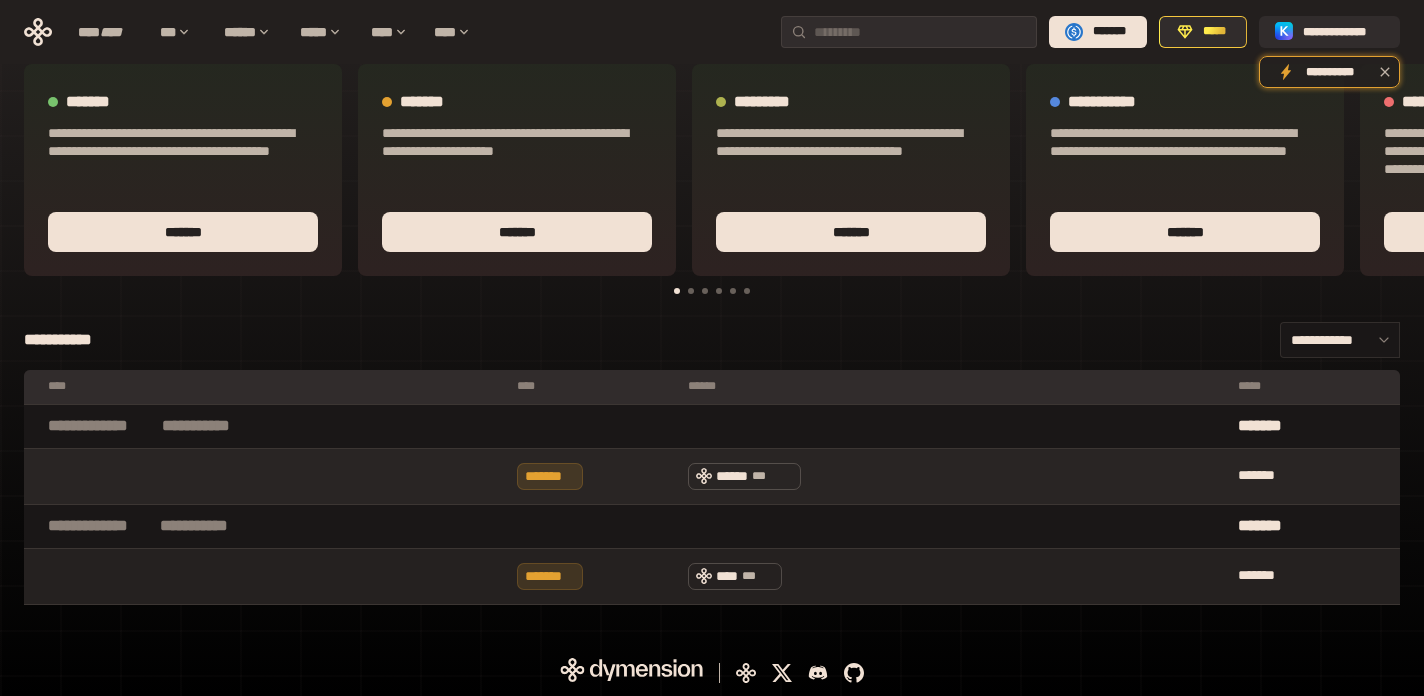 click at bounding box center (265, 476) 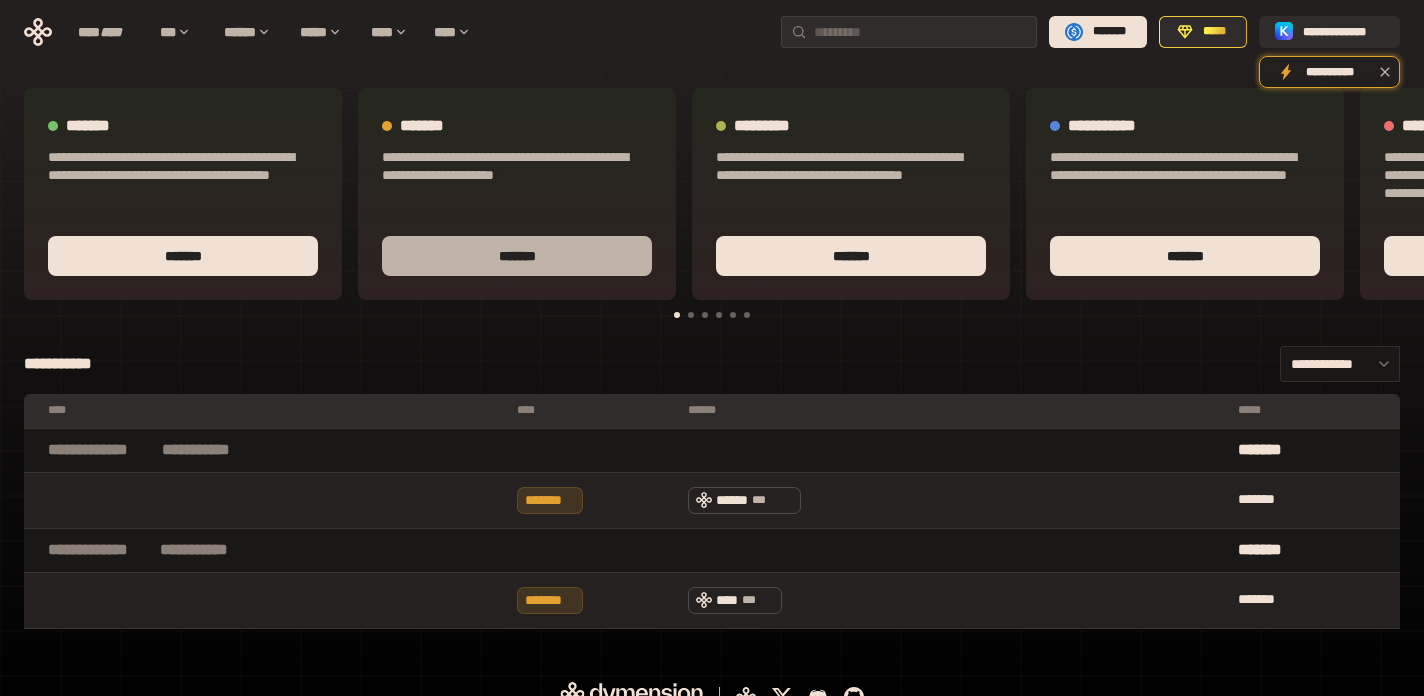 click on "*******" at bounding box center [517, 256] 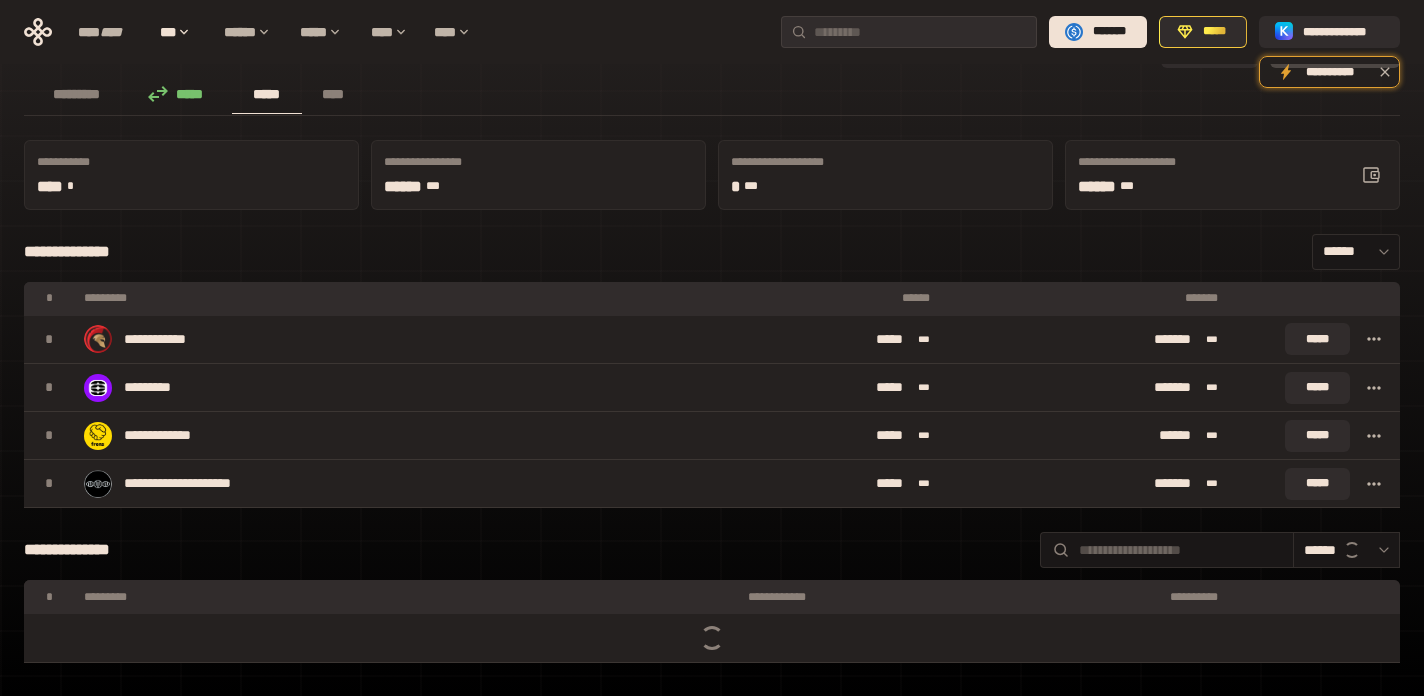 scroll, scrollTop: 0, scrollLeft: 0, axis: both 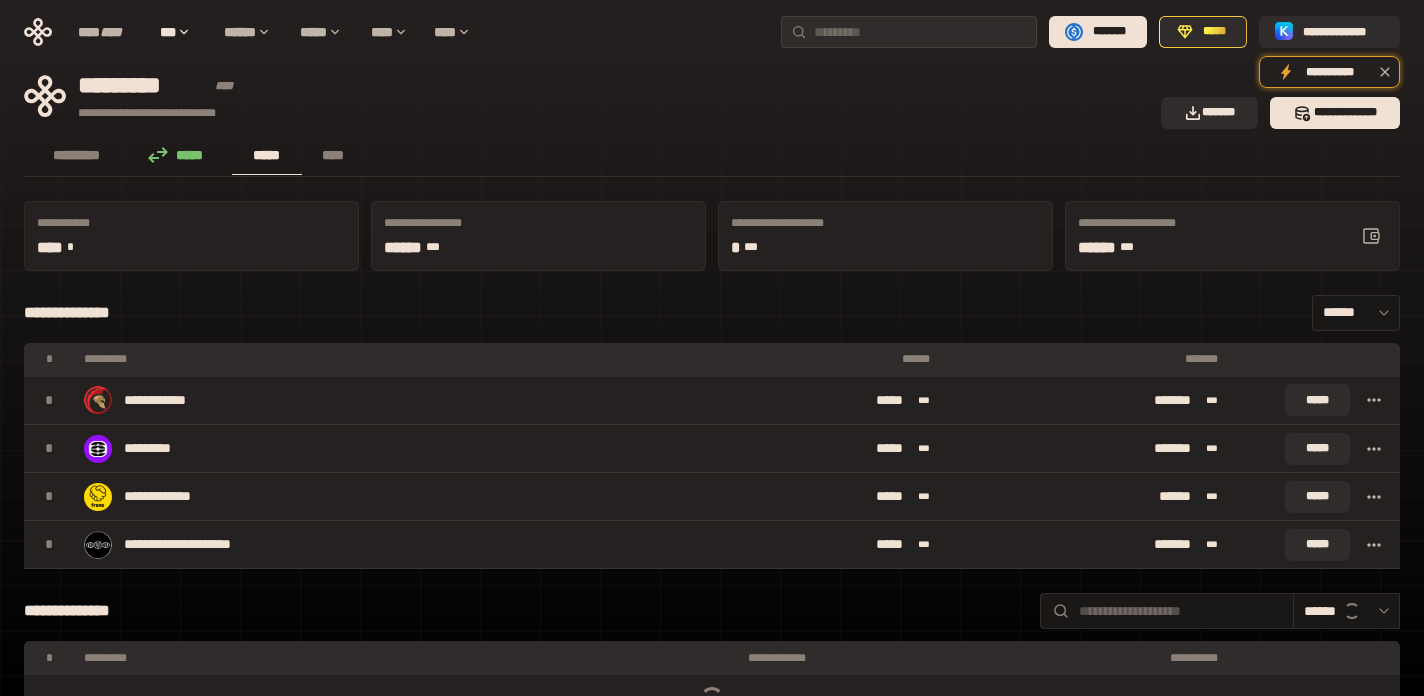 click on "**********" at bounding box center [712, 313] 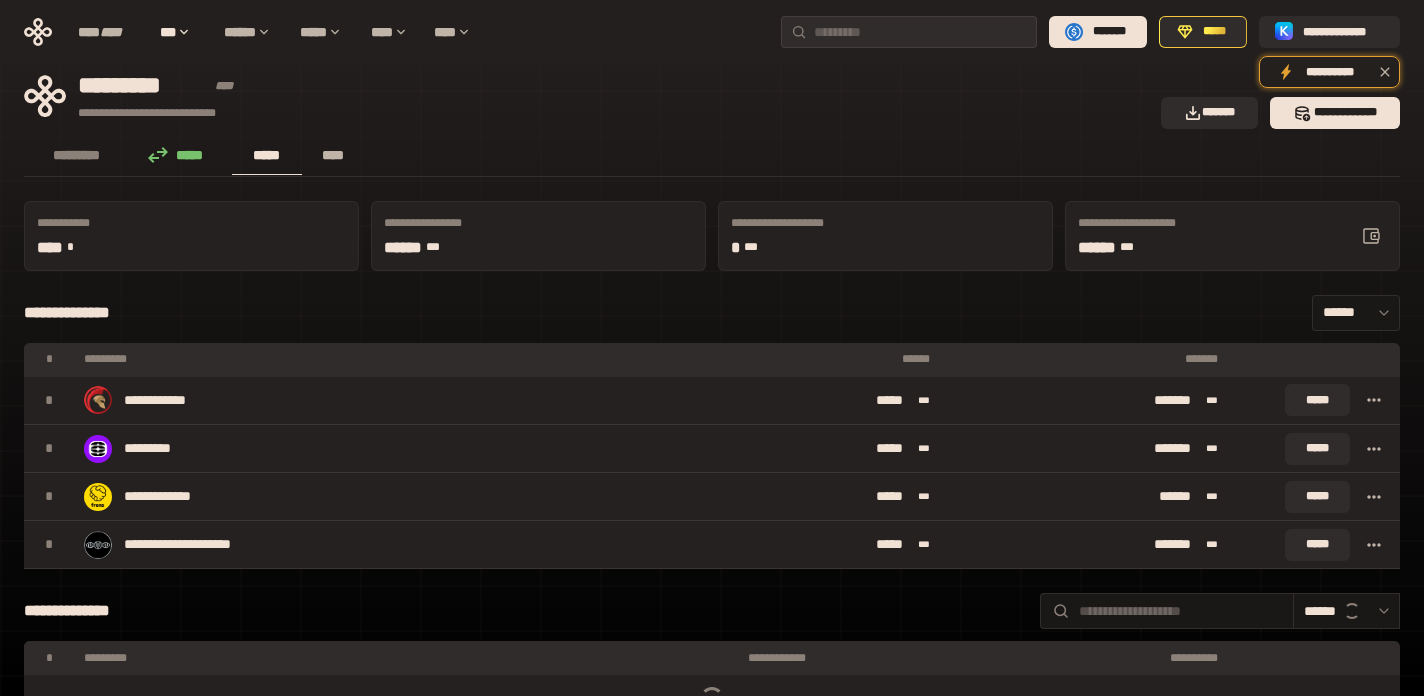 click on "****" at bounding box center [333, 155] 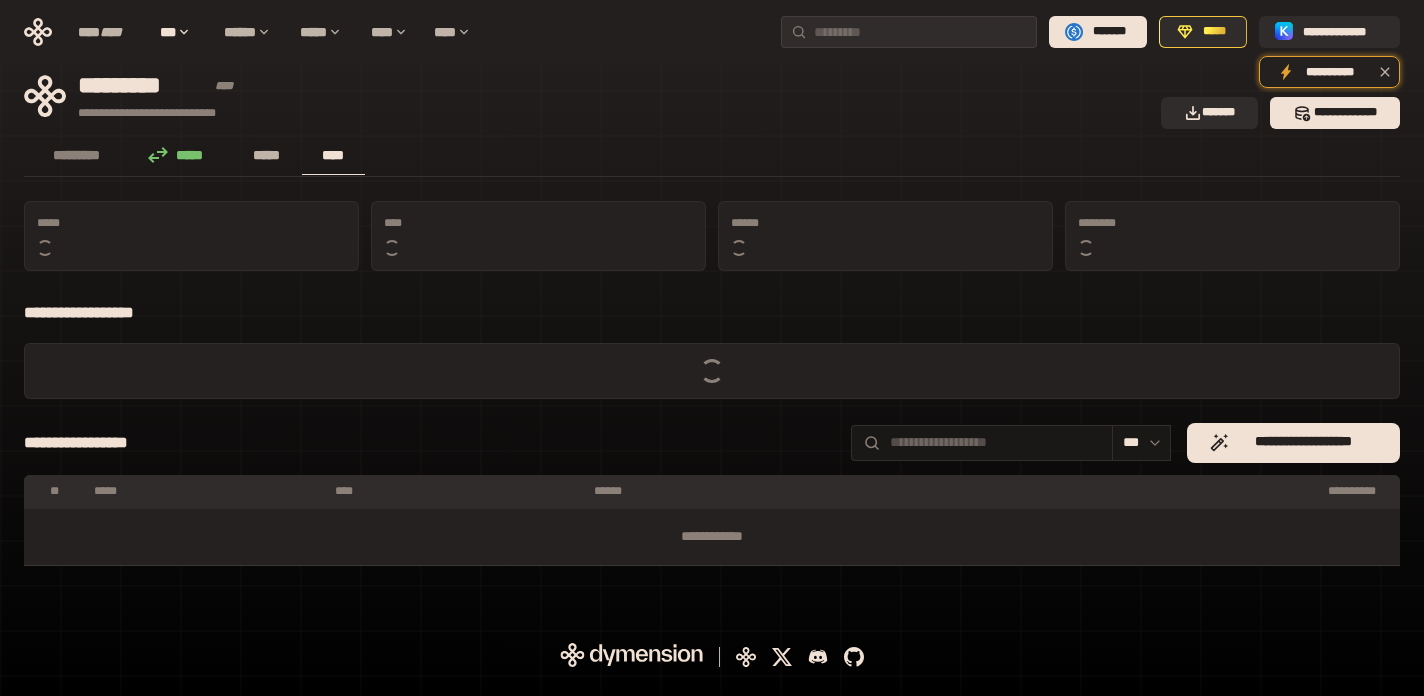 click on "*****" at bounding box center [267, 155] 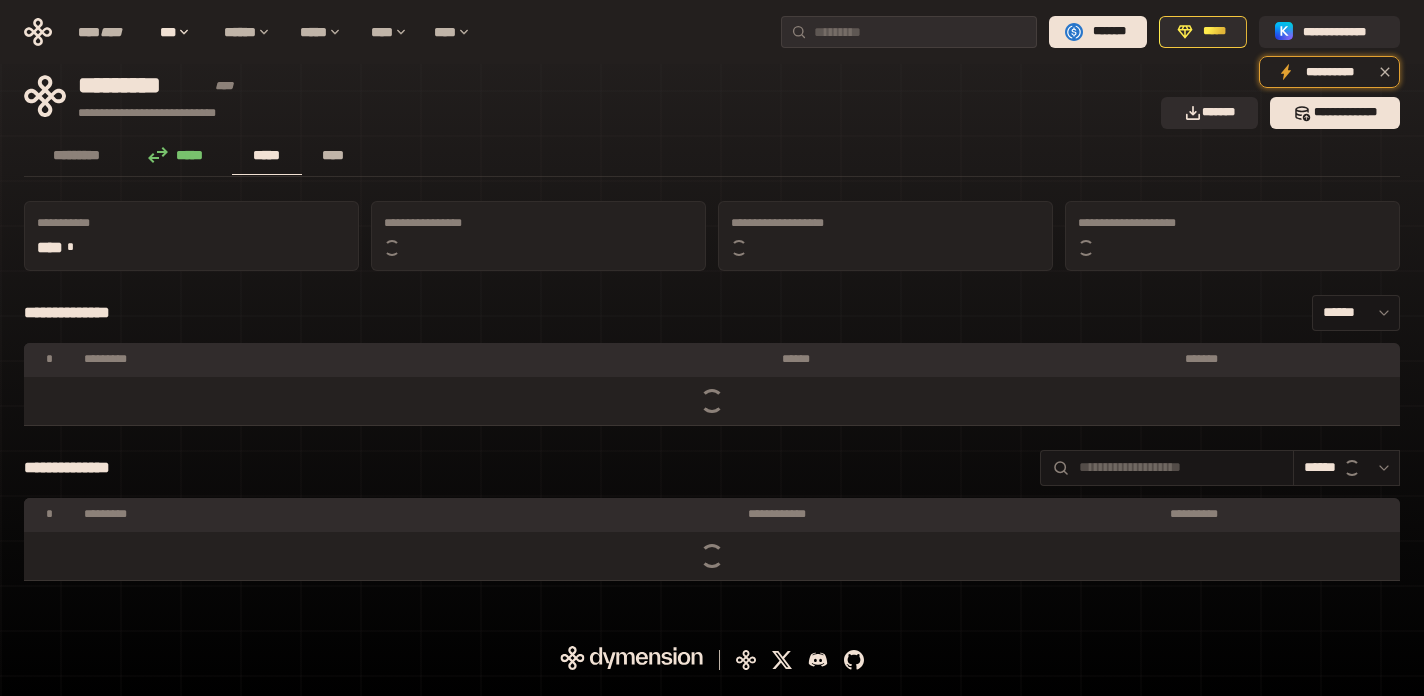 click on "****" at bounding box center [333, 155] 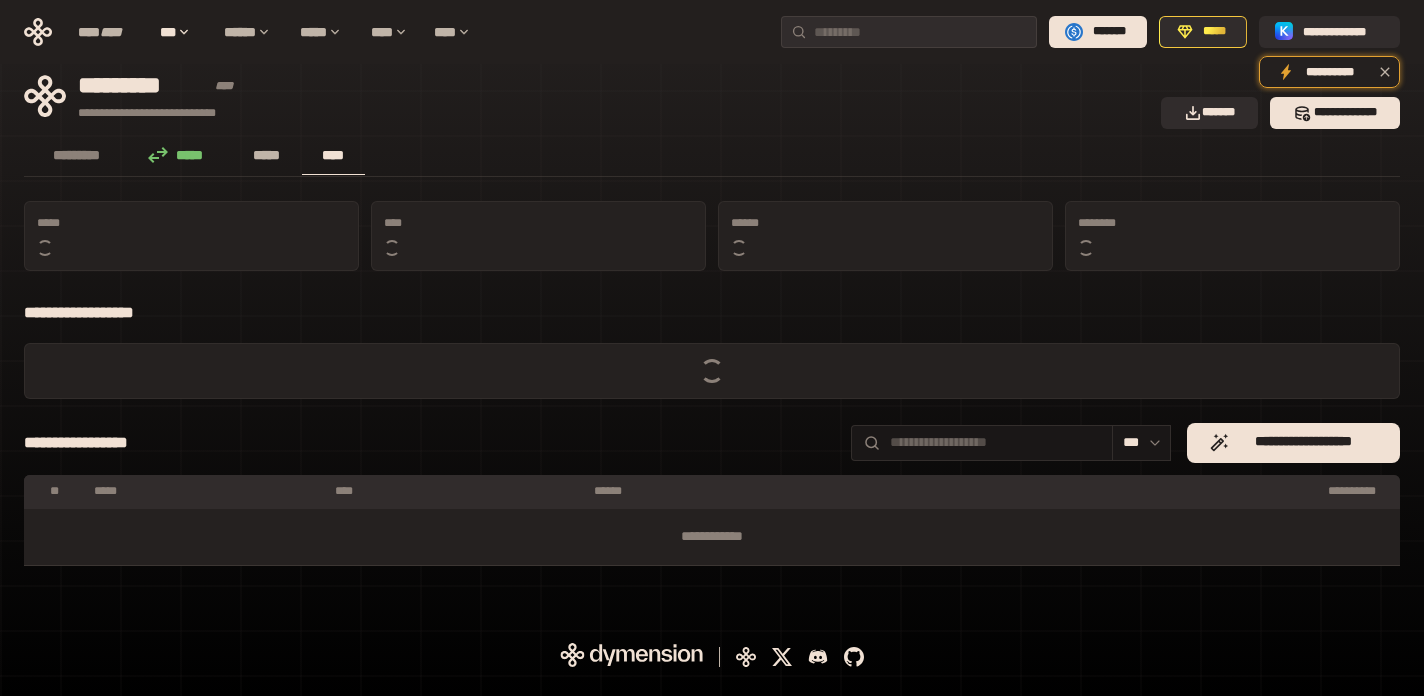 click on "*****" at bounding box center [267, 155] 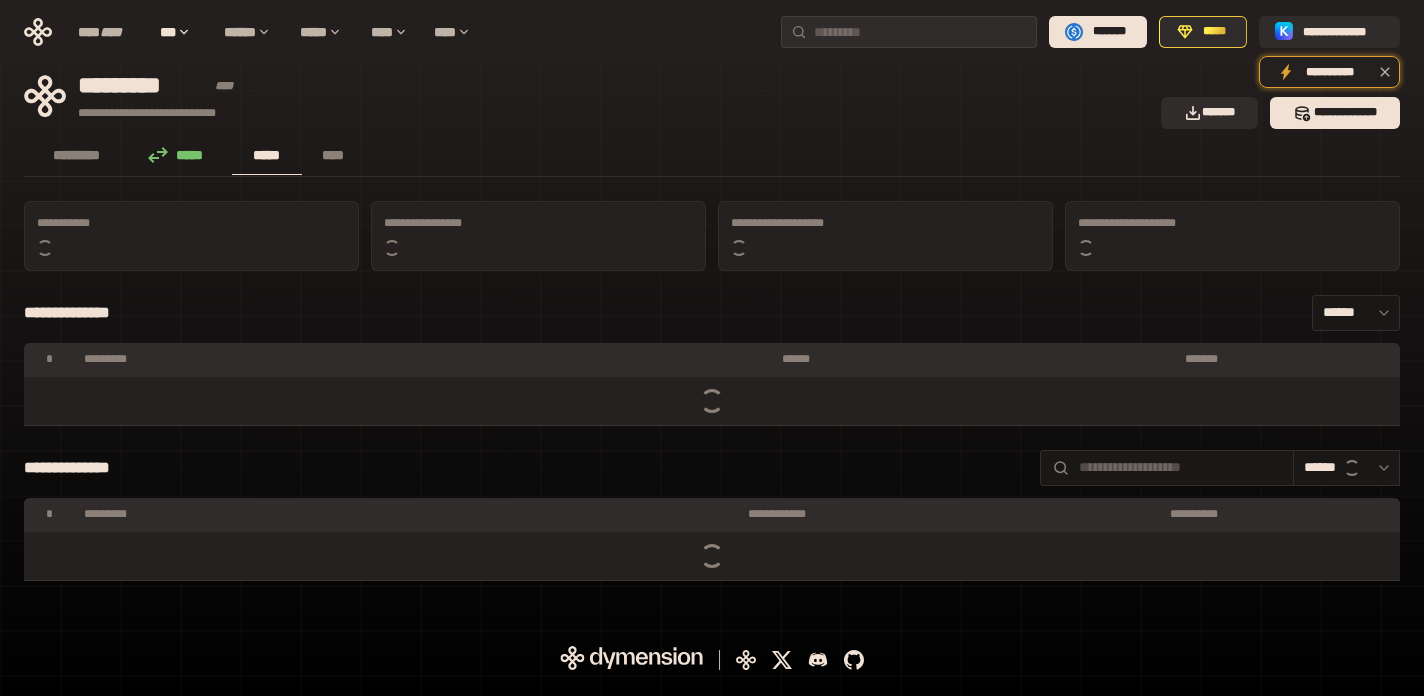 click on "*****" at bounding box center (181, 155) 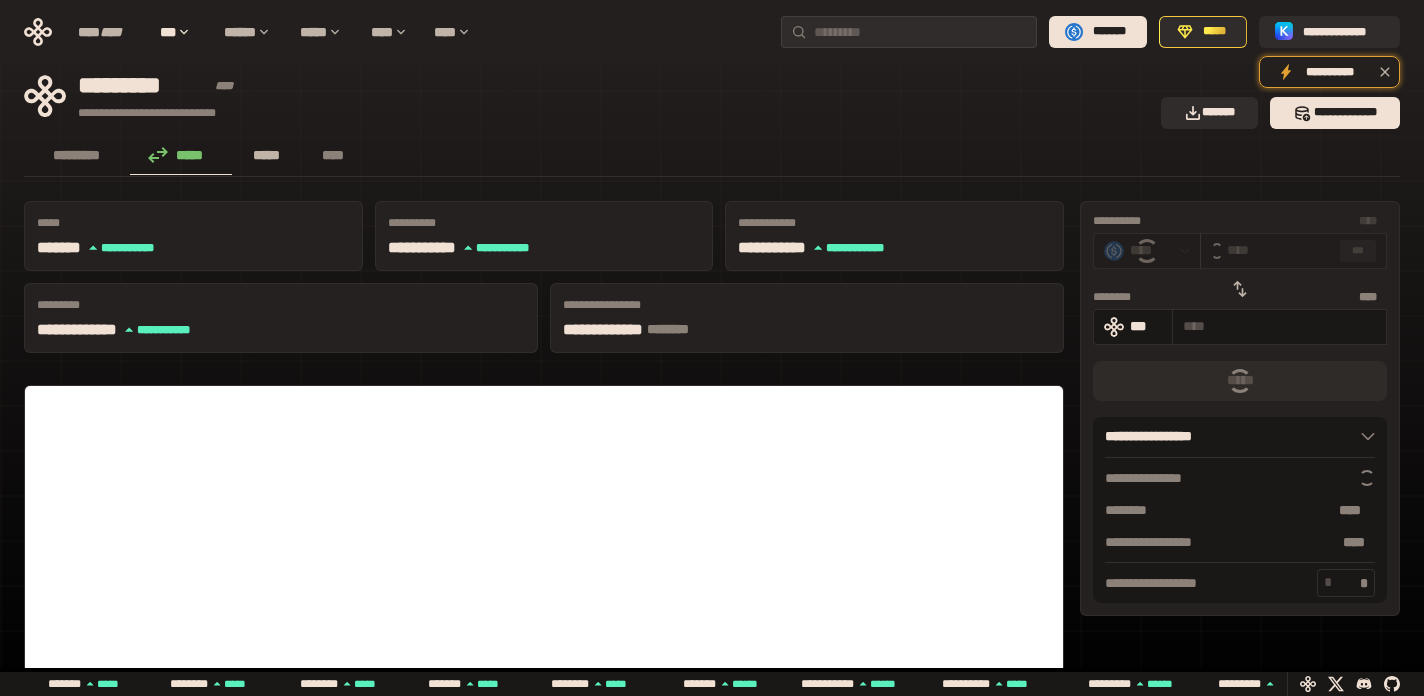click on "*****" at bounding box center (267, 156) 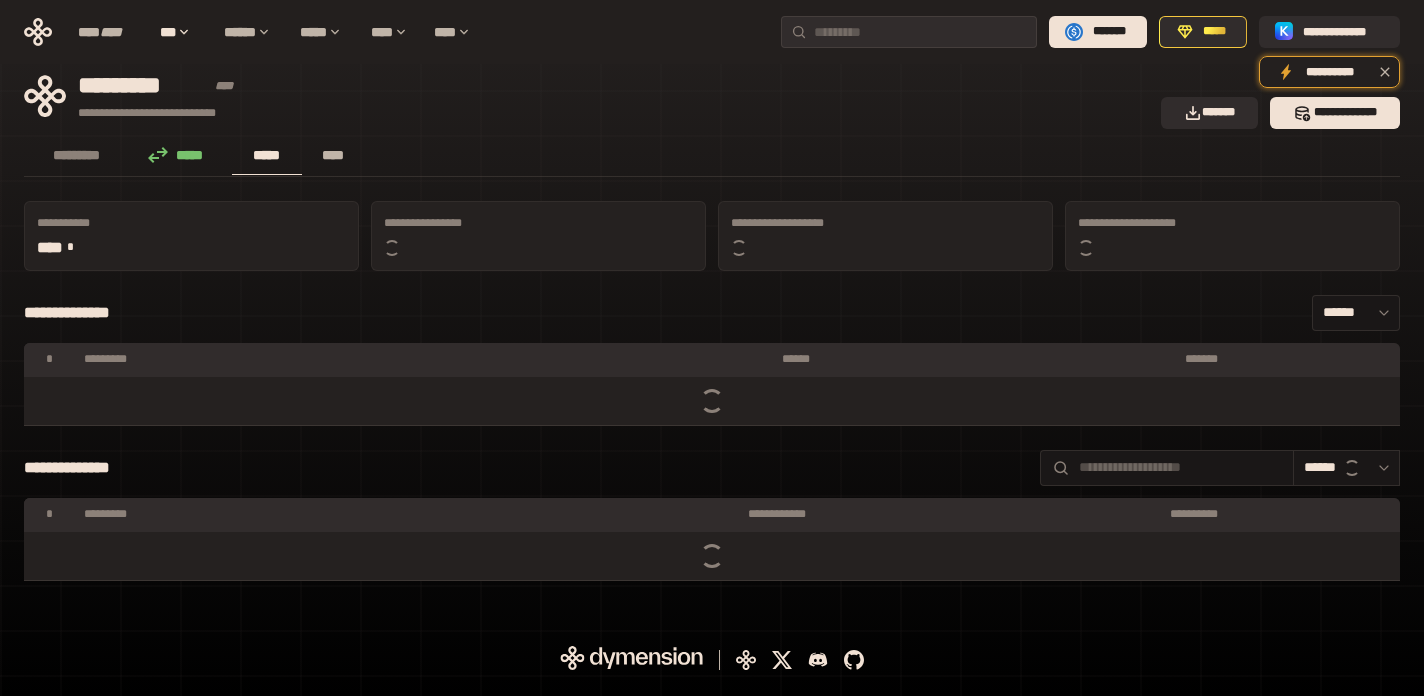 click on "****" at bounding box center (333, 156) 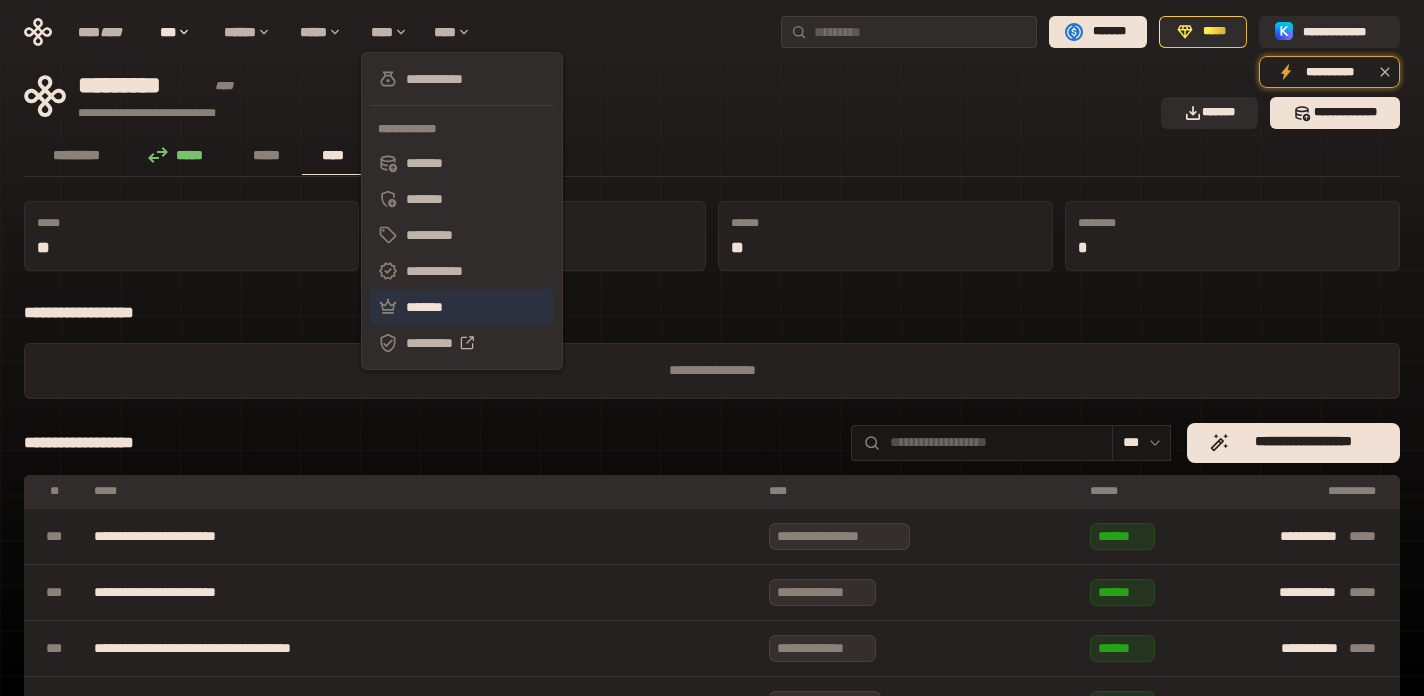 click on "*******" at bounding box center (462, 307) 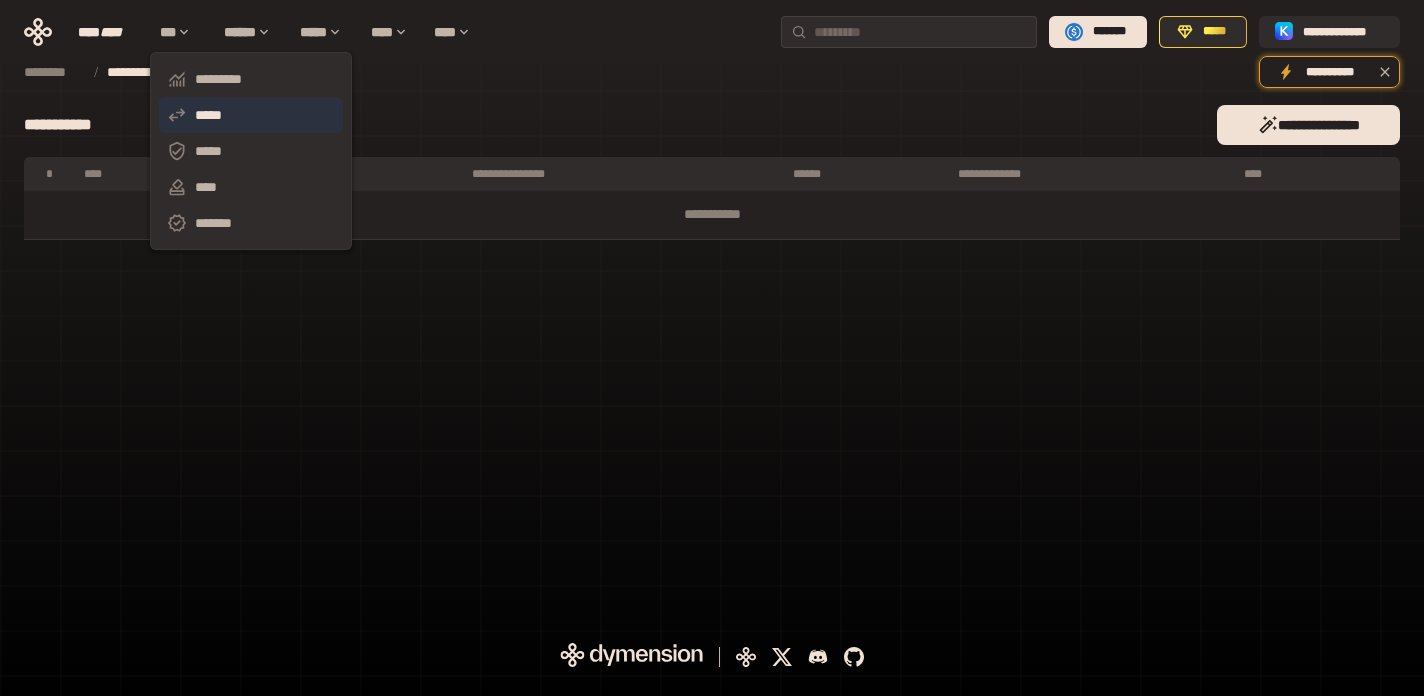 click on "*****" at bounding box center [251, 115] 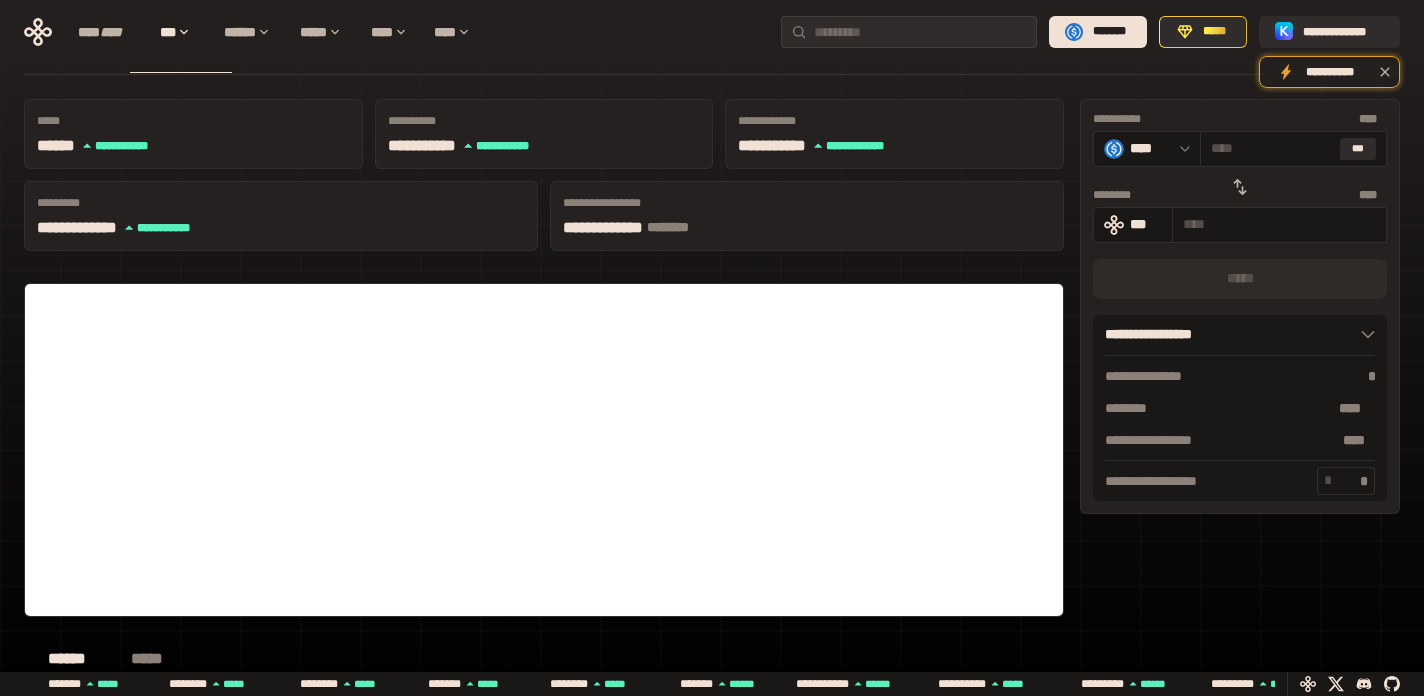 scroll, scrollTop: 105, scrollLeft: 0, axis: vertical 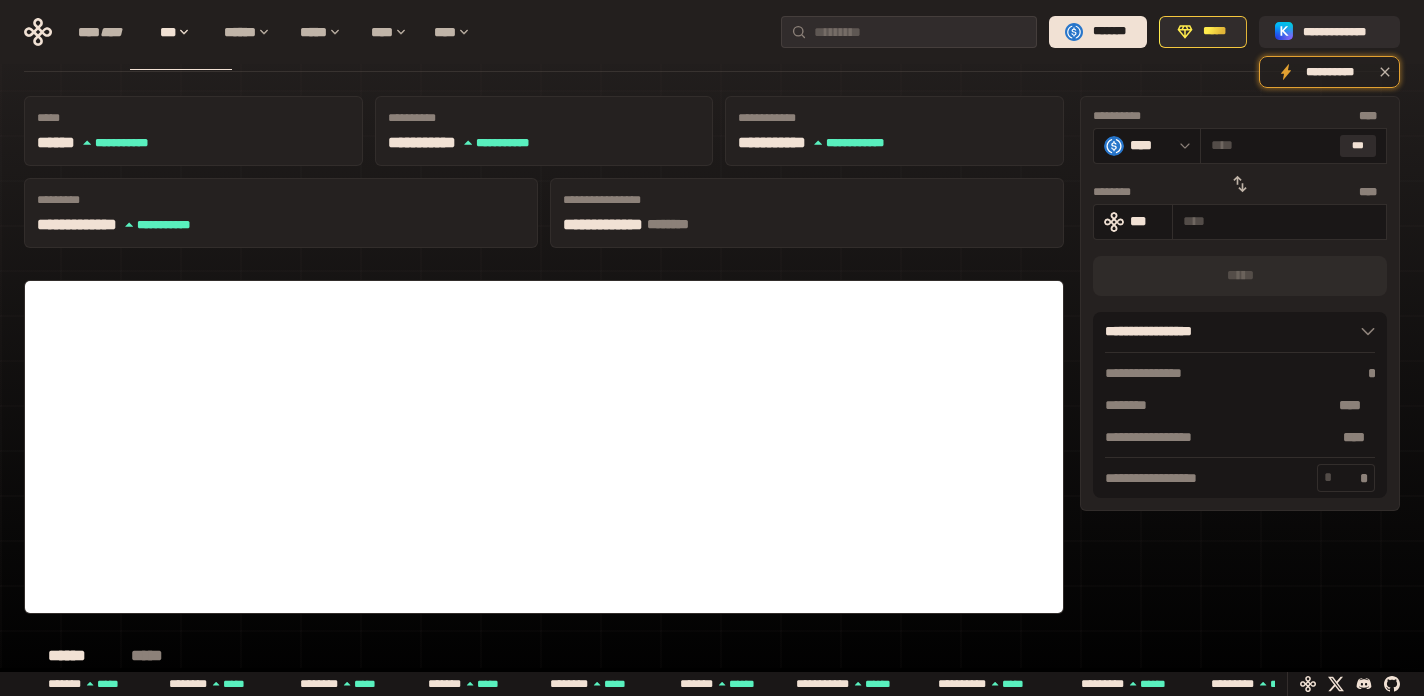 click 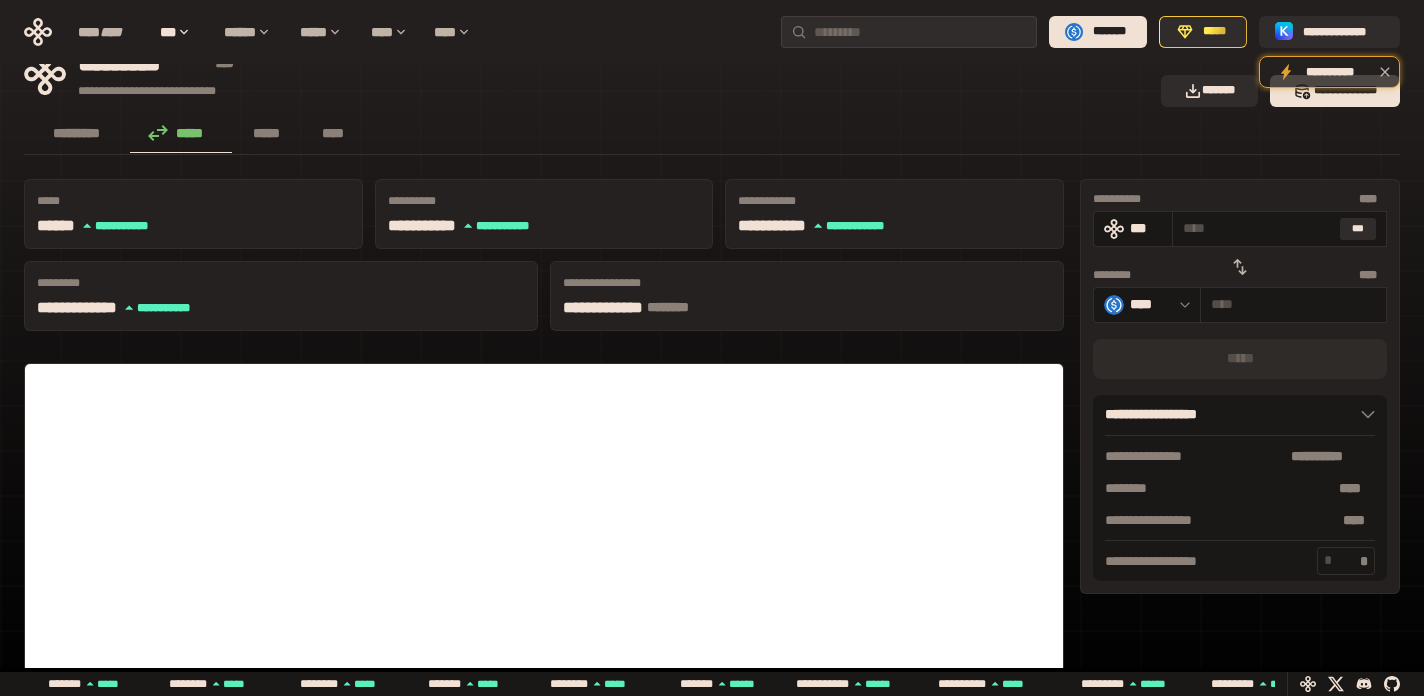 scroll, scrollTop: 0, scrollLeft: 0, axis: both 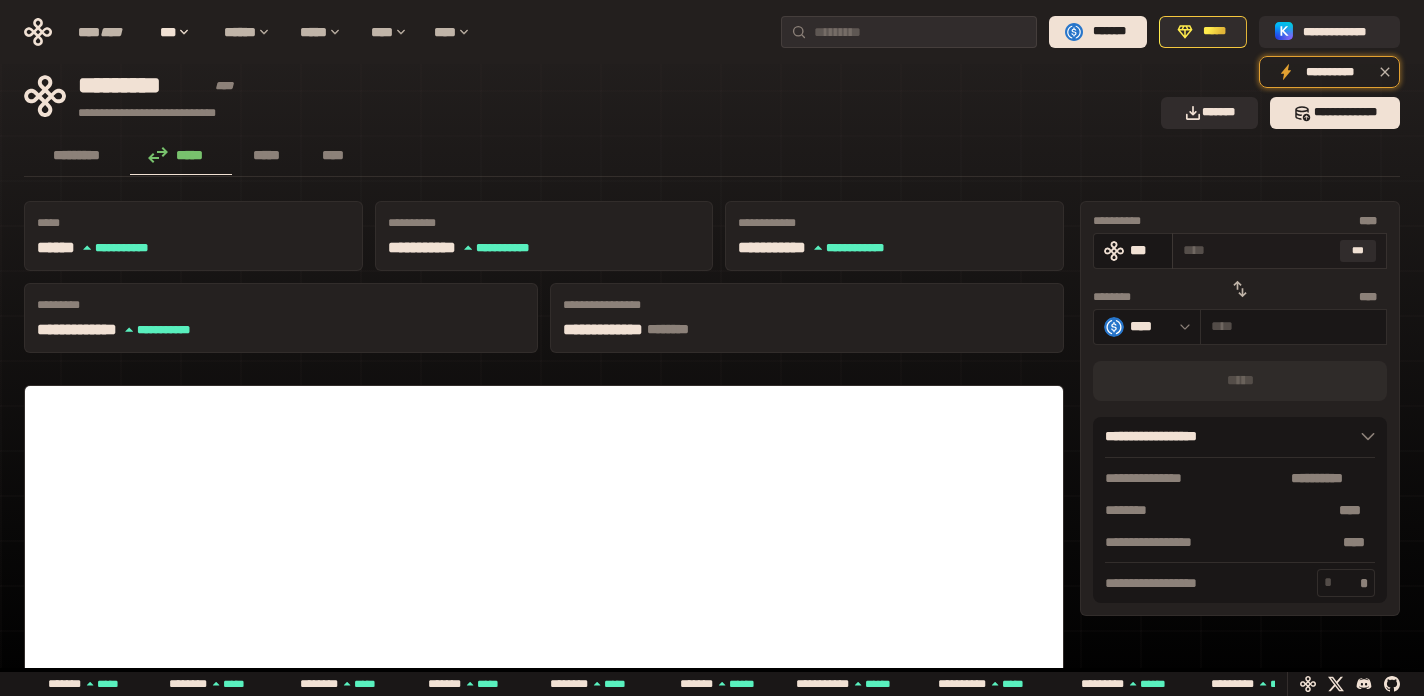 click on "* ** ***" at bounding box center [1279, 251] 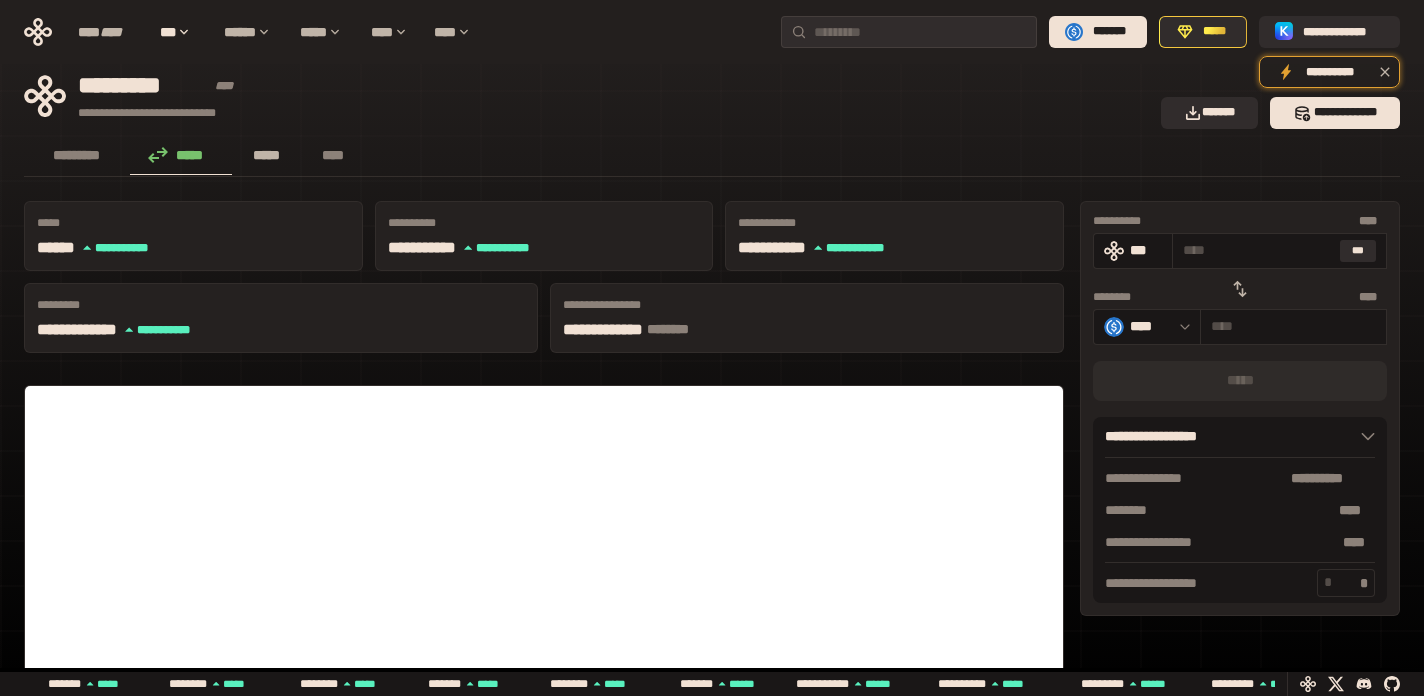 click on "*****" at bounding box center (267, 155) 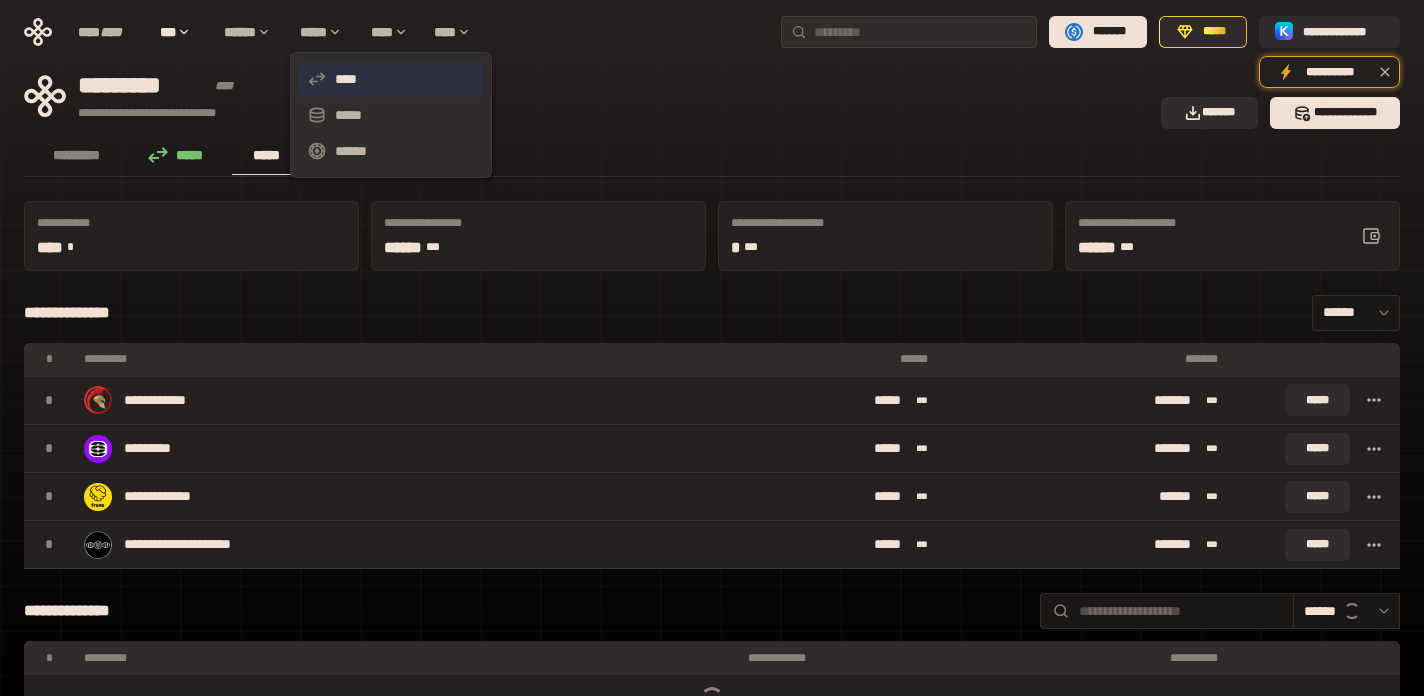 click on "****" at bounding box center [391, 79] 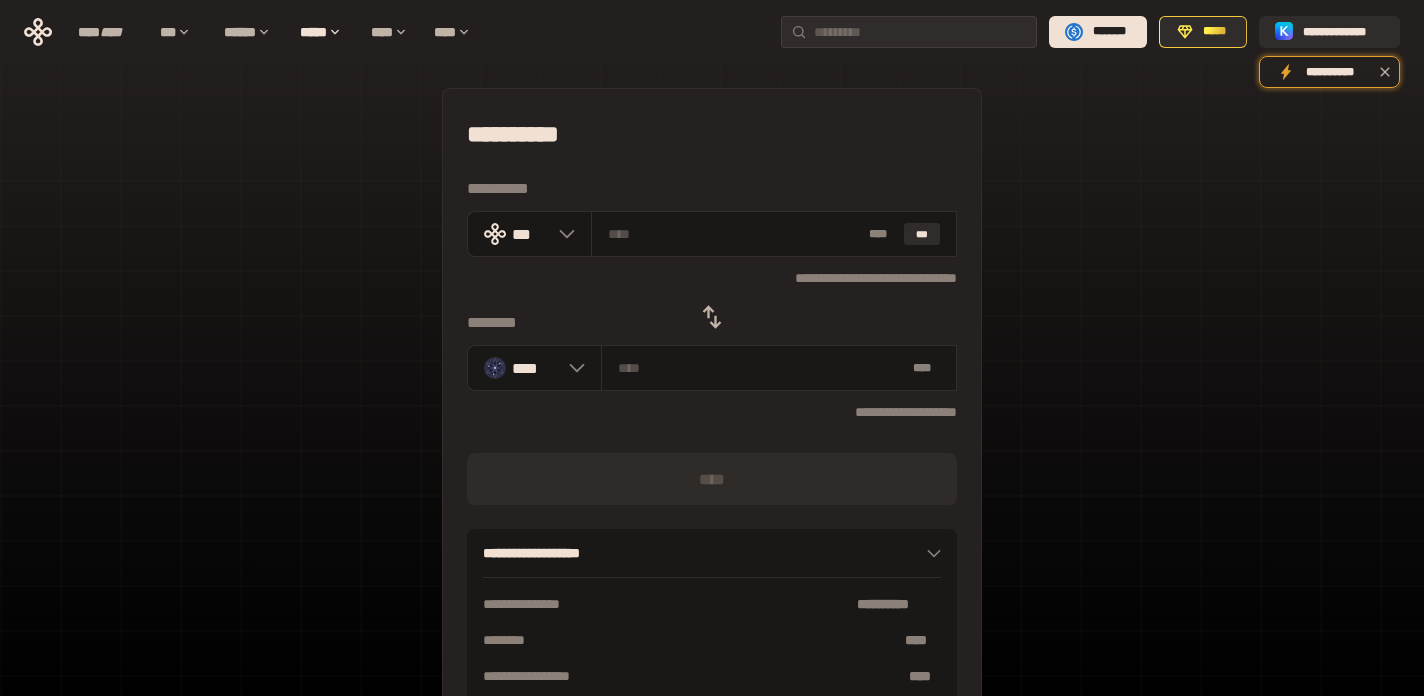 click on "**********" at bounding box center [712, 434] 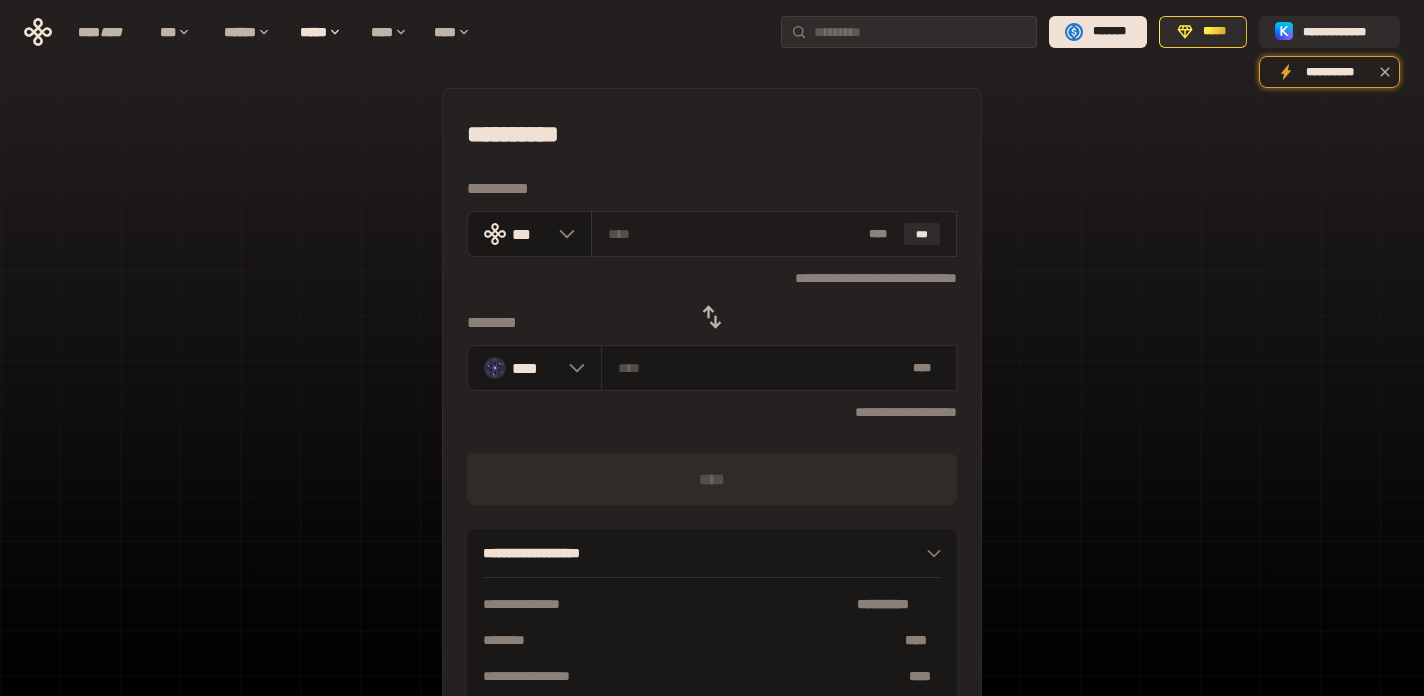 click on "* ** ***" at bounding box center [774, 234] 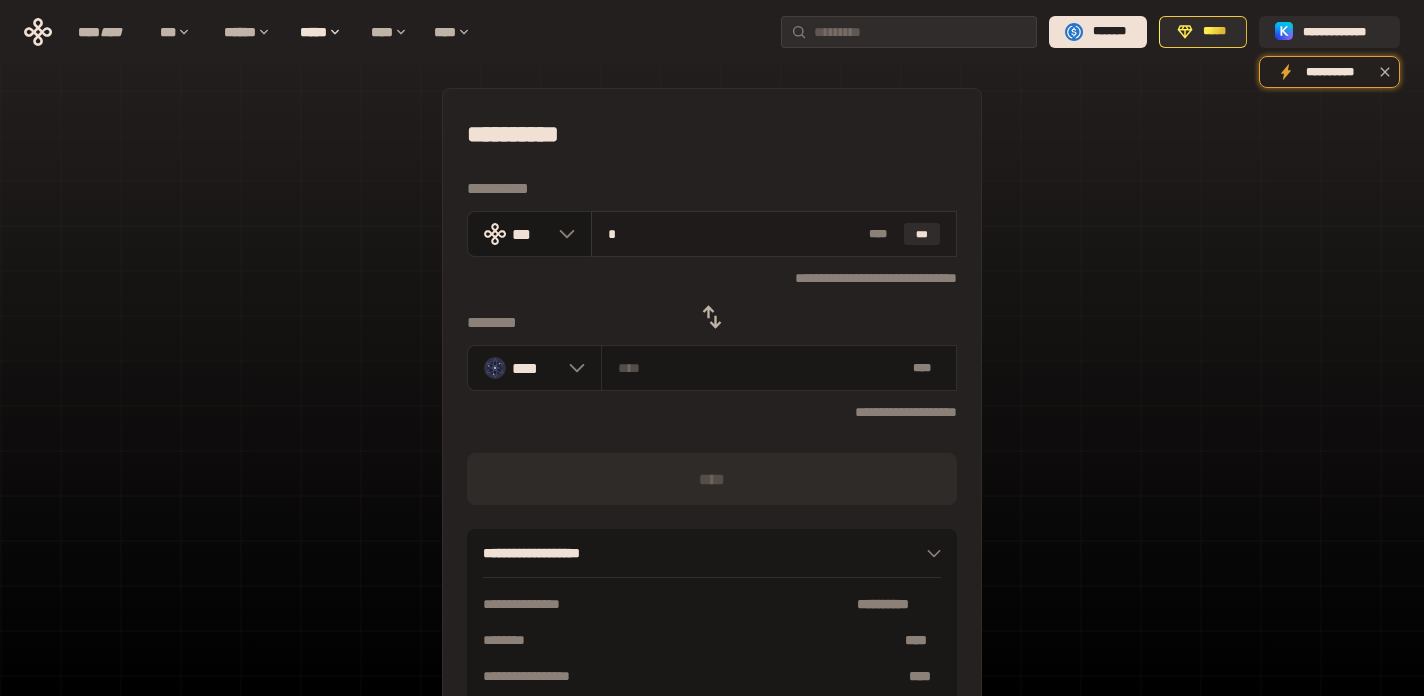 type on "**********" 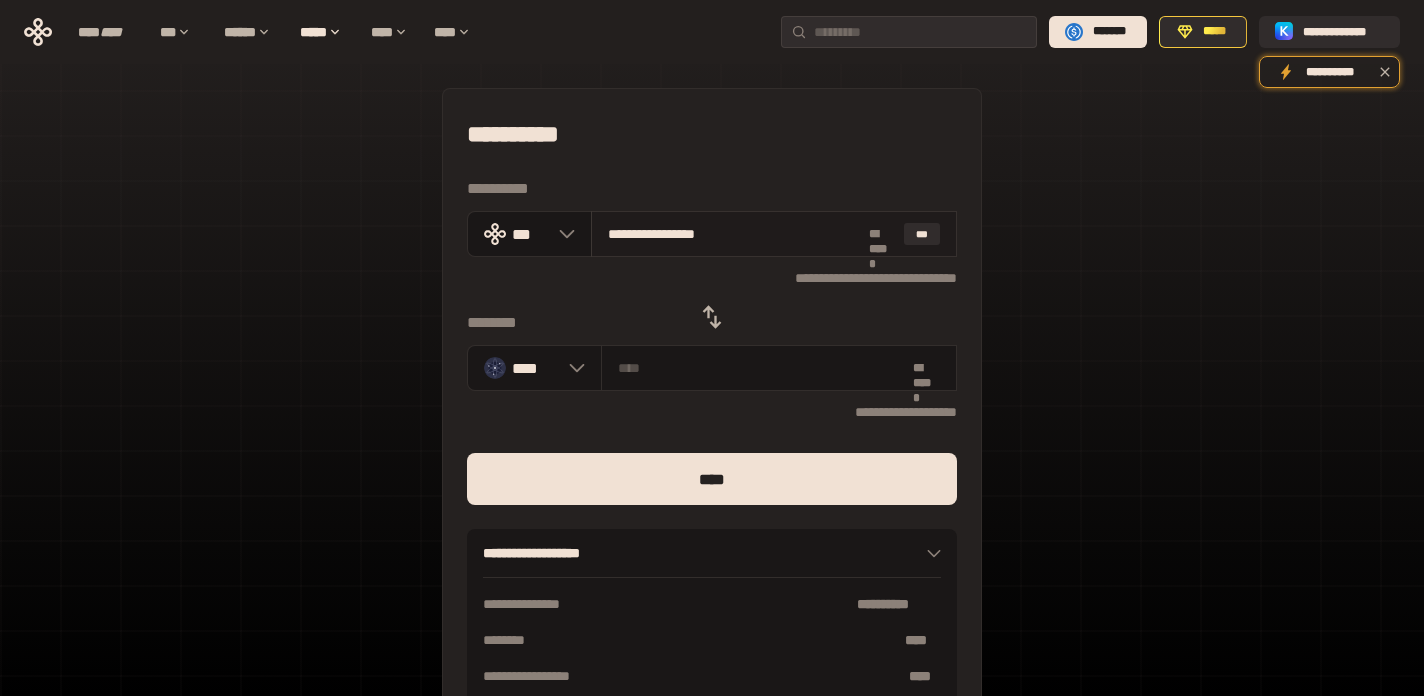 type on "*******" 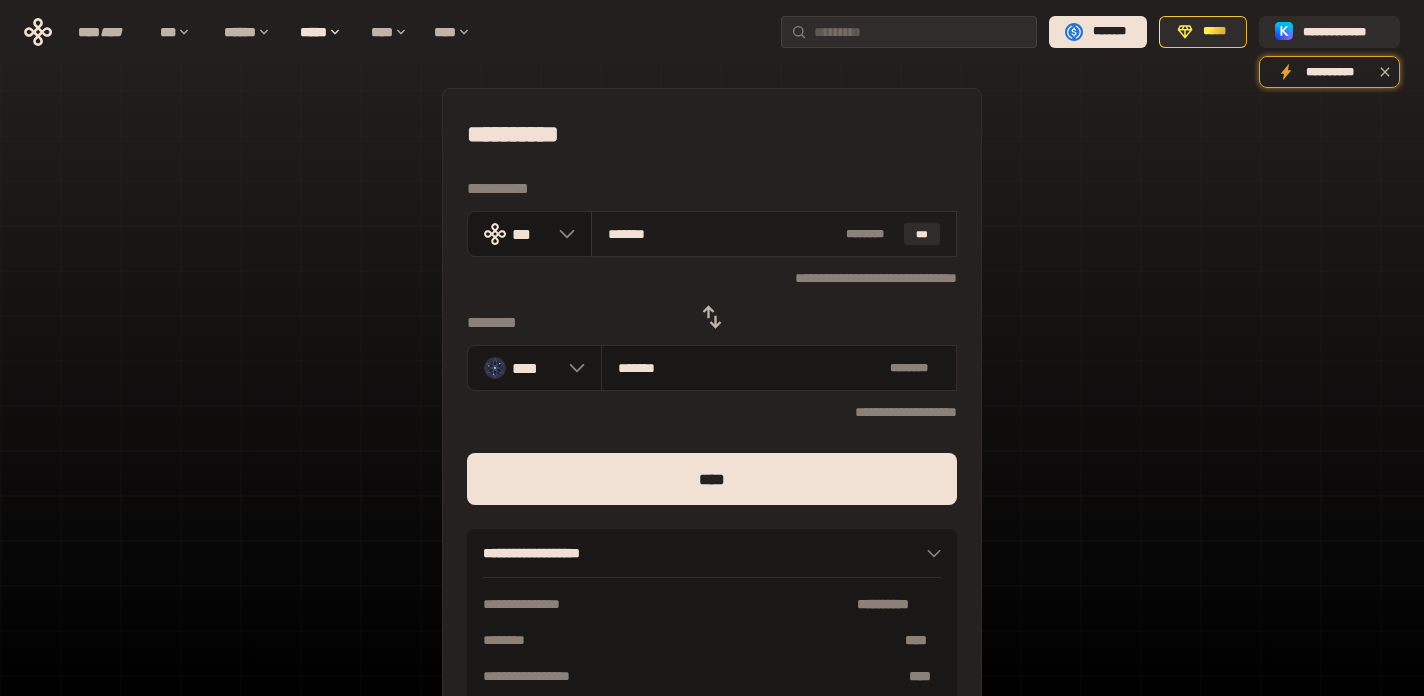 type on "******" 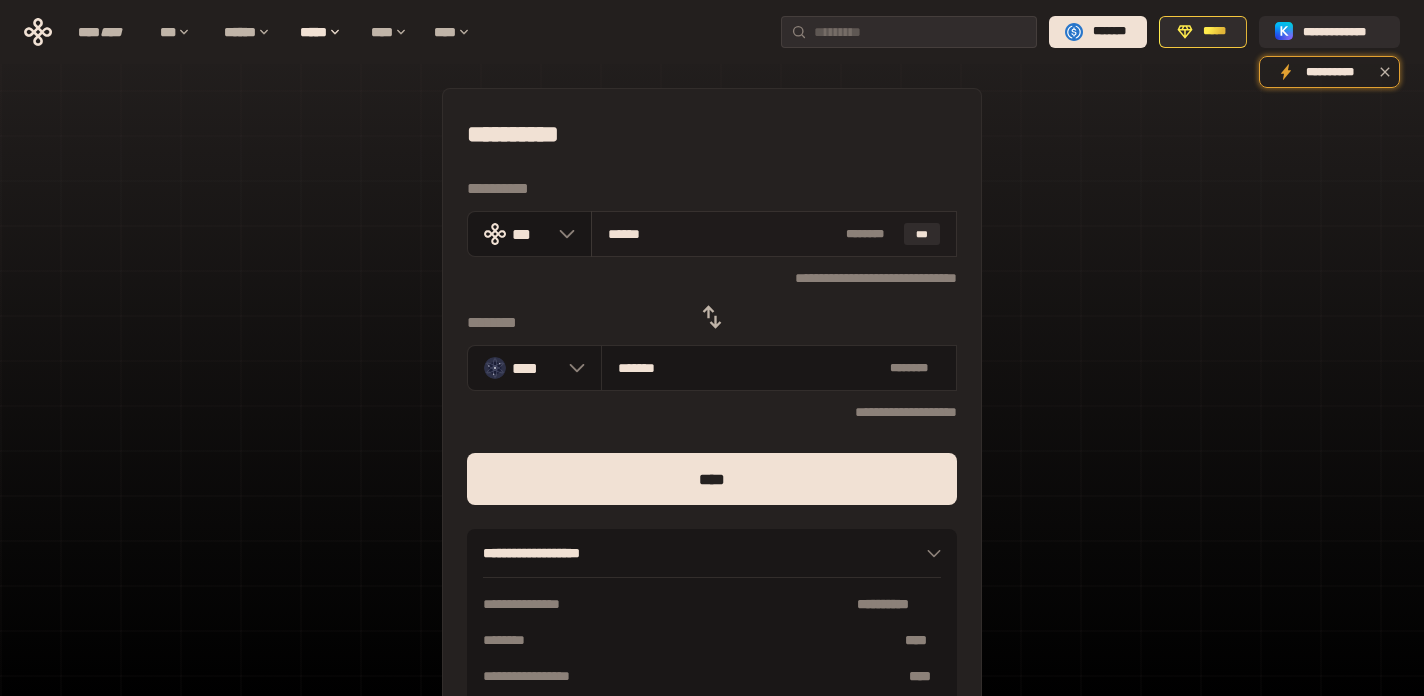 type on "********" 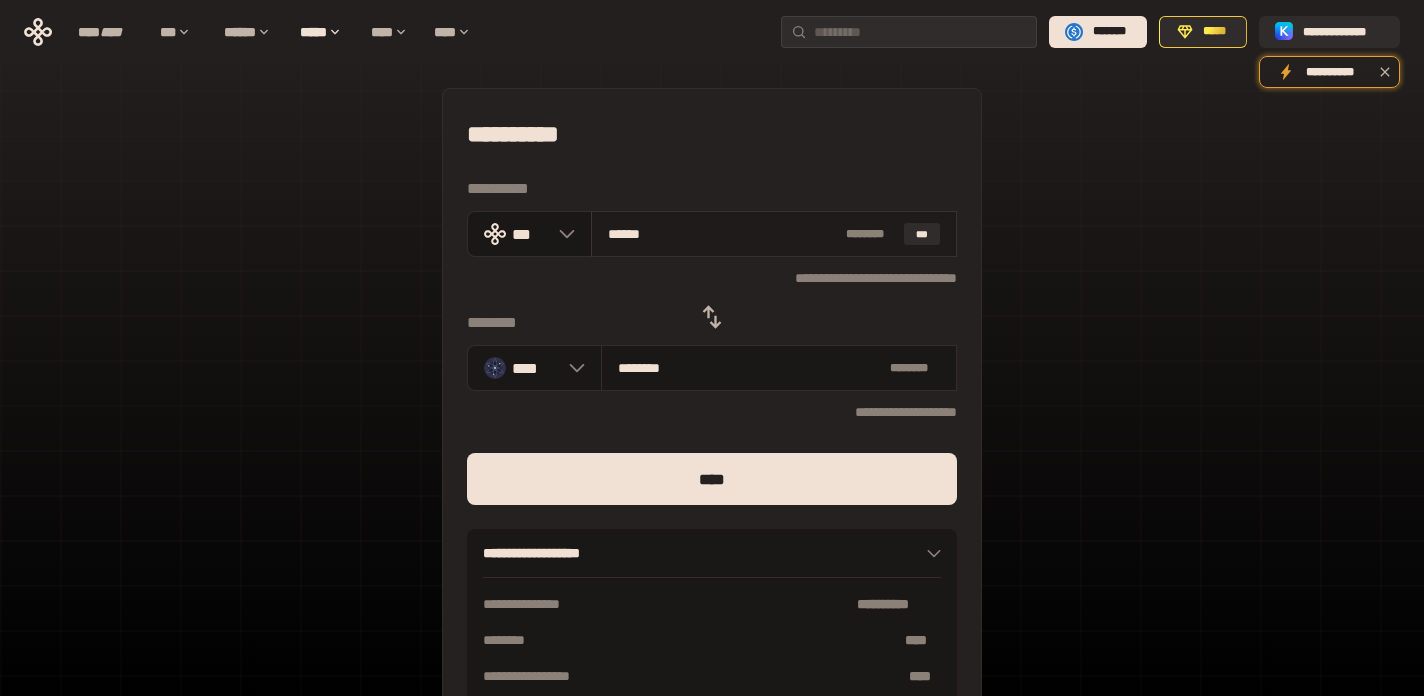 type on "*****" 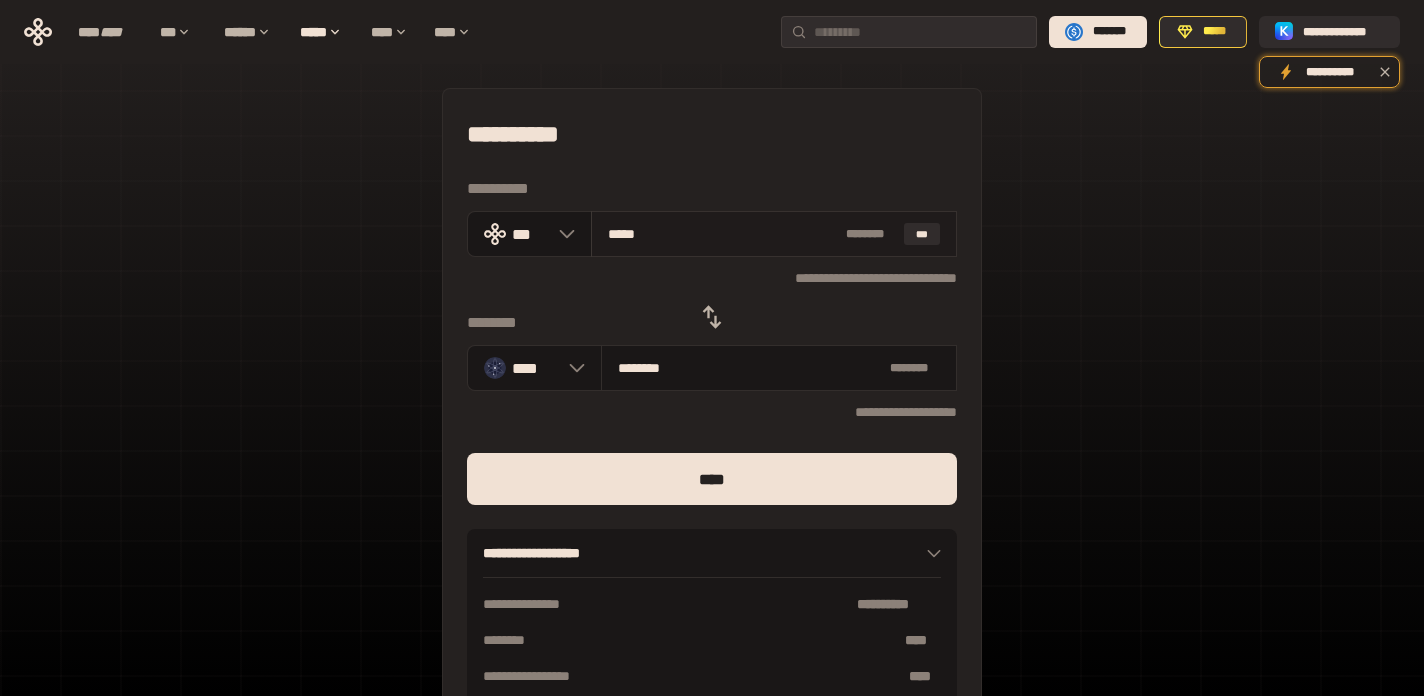 type on "********" 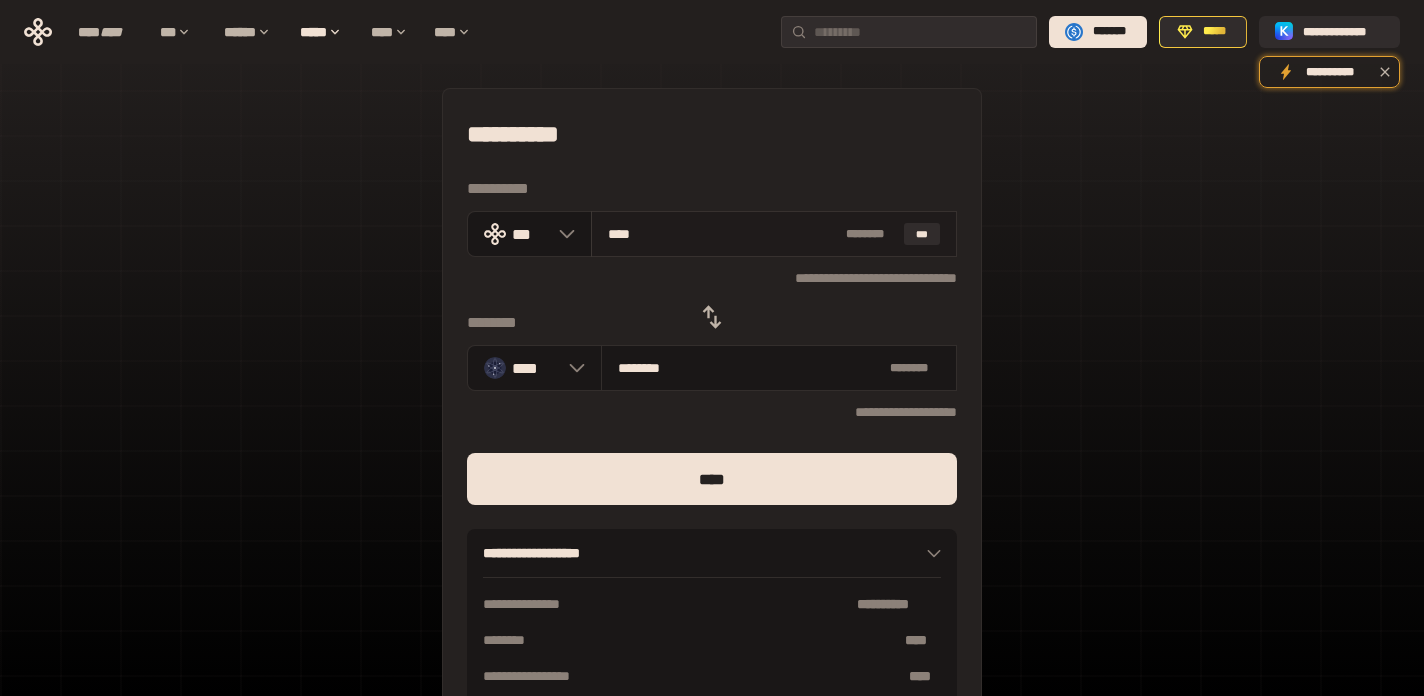 type on "********" 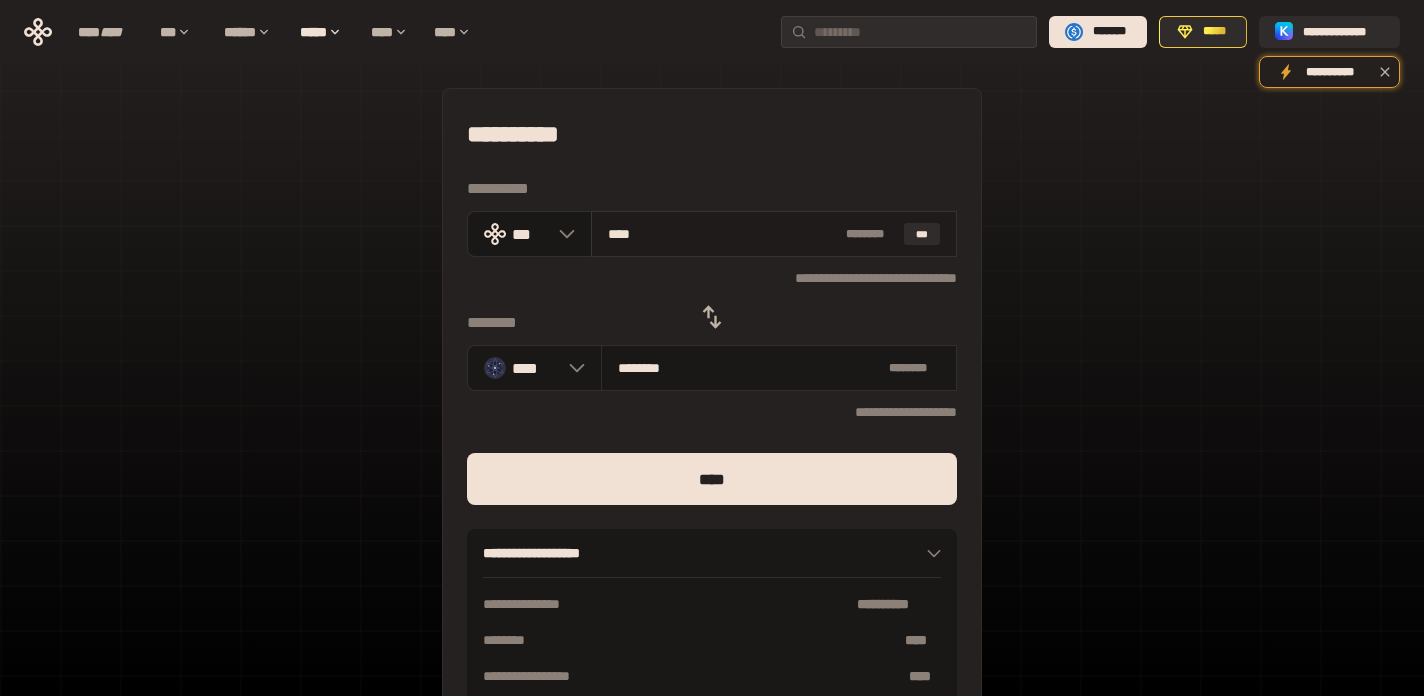 type on "***" 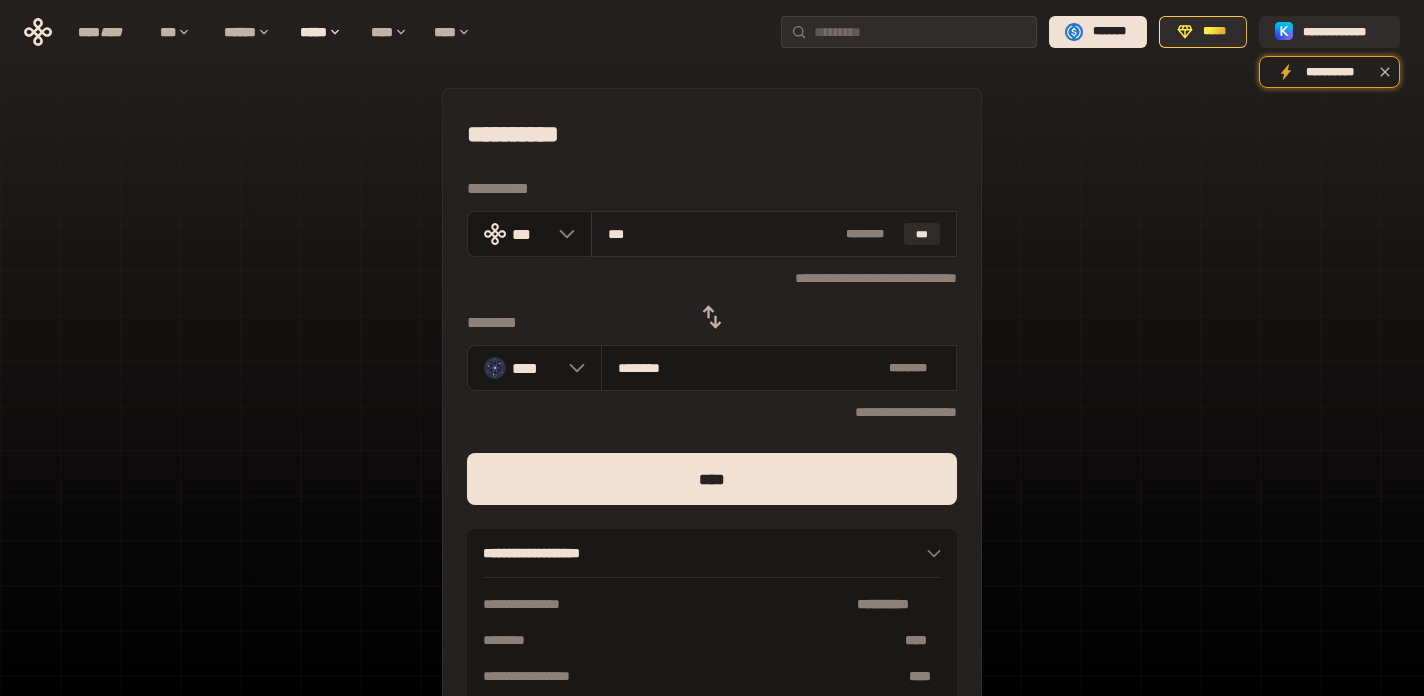 type on "********" 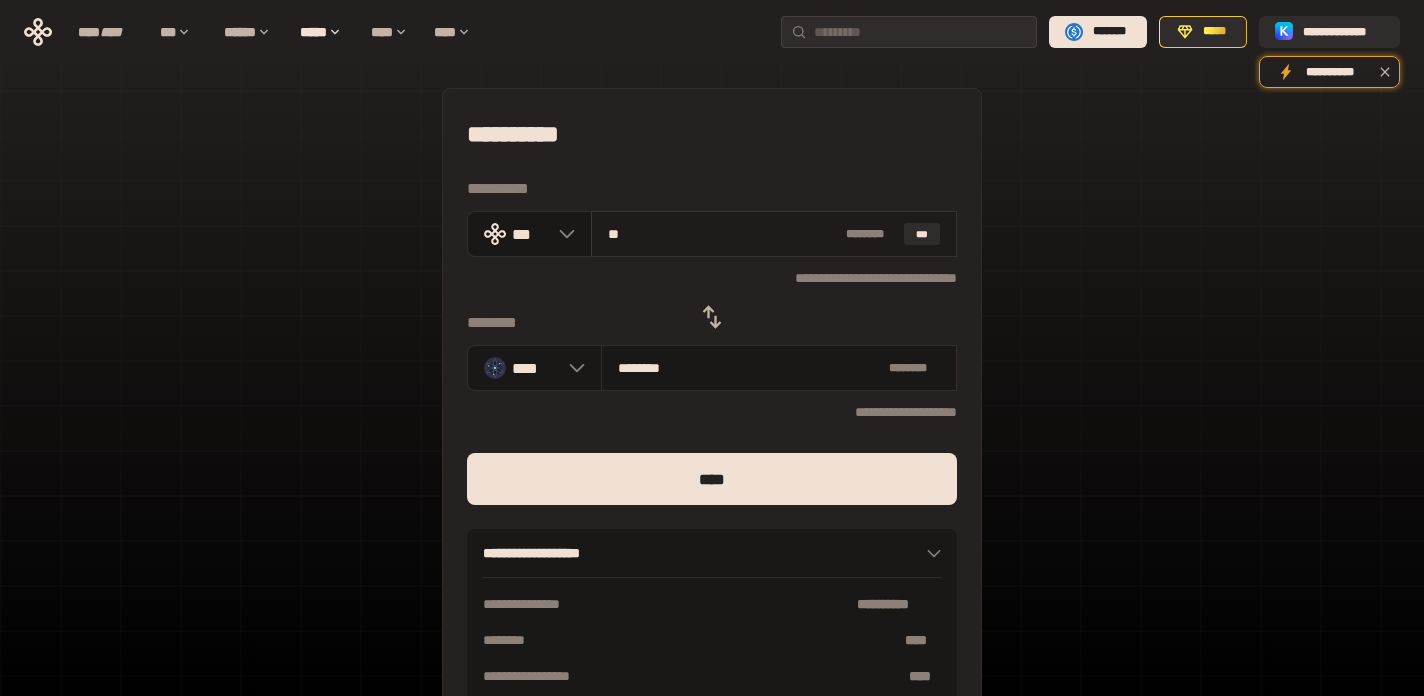type on "*" 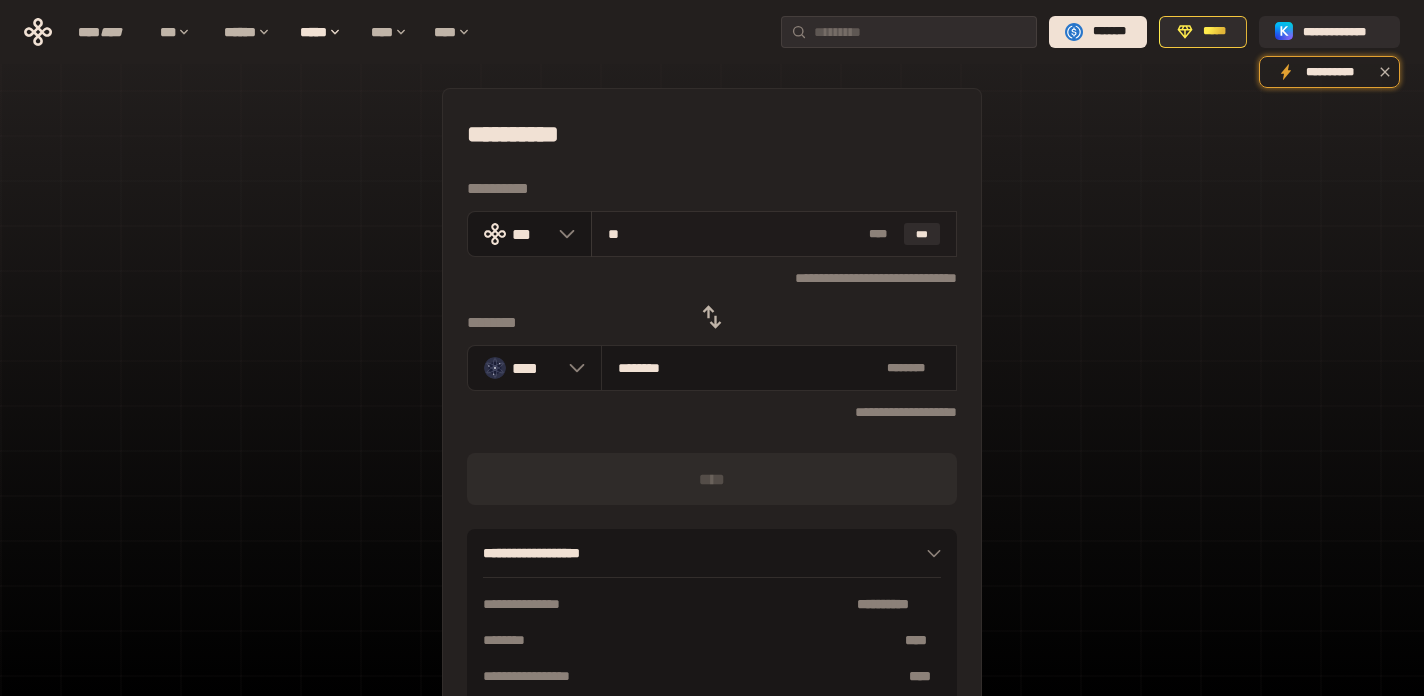 type on "***" 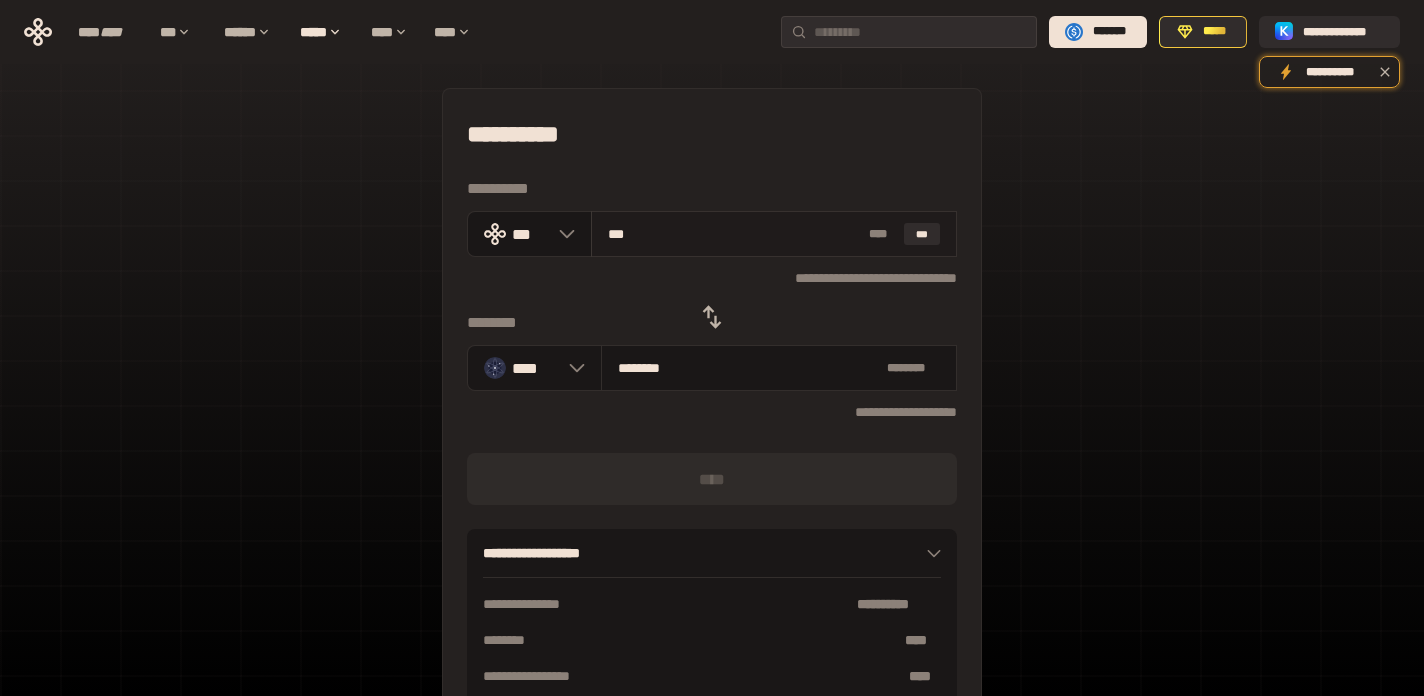 type on "********" 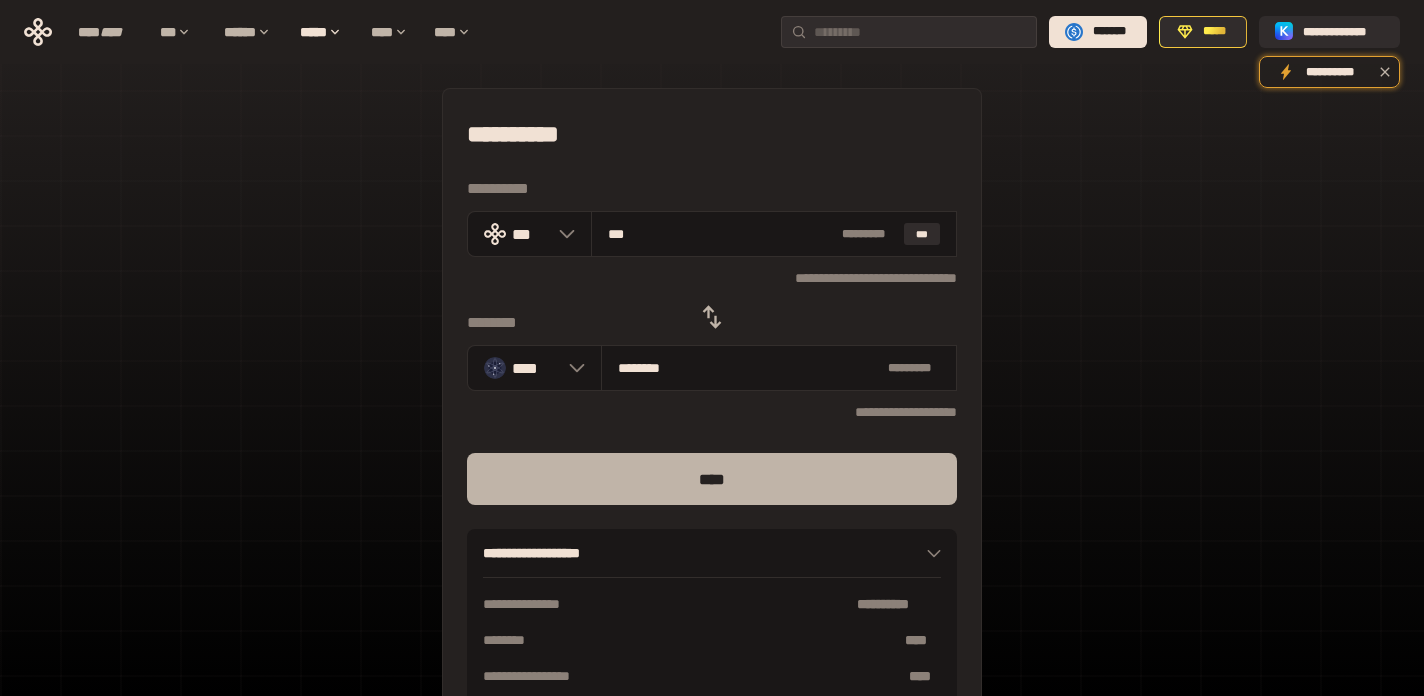 type on "***" 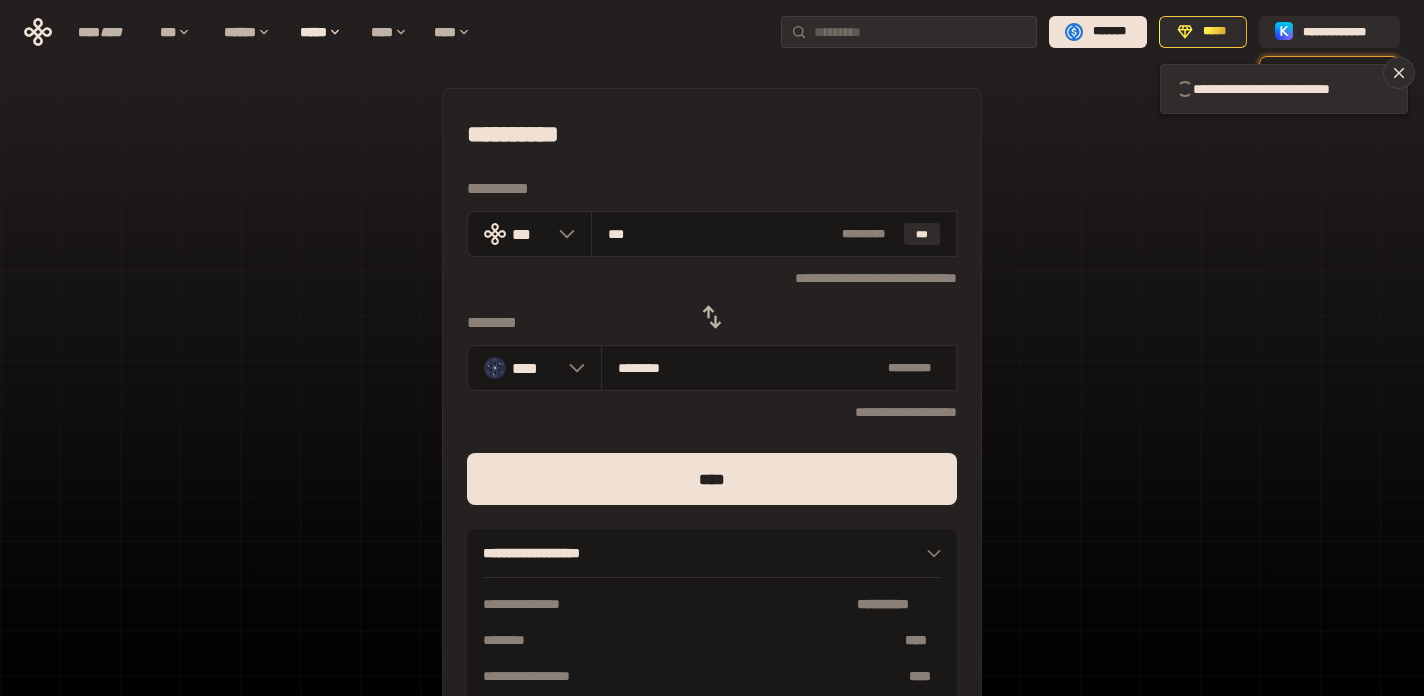 type 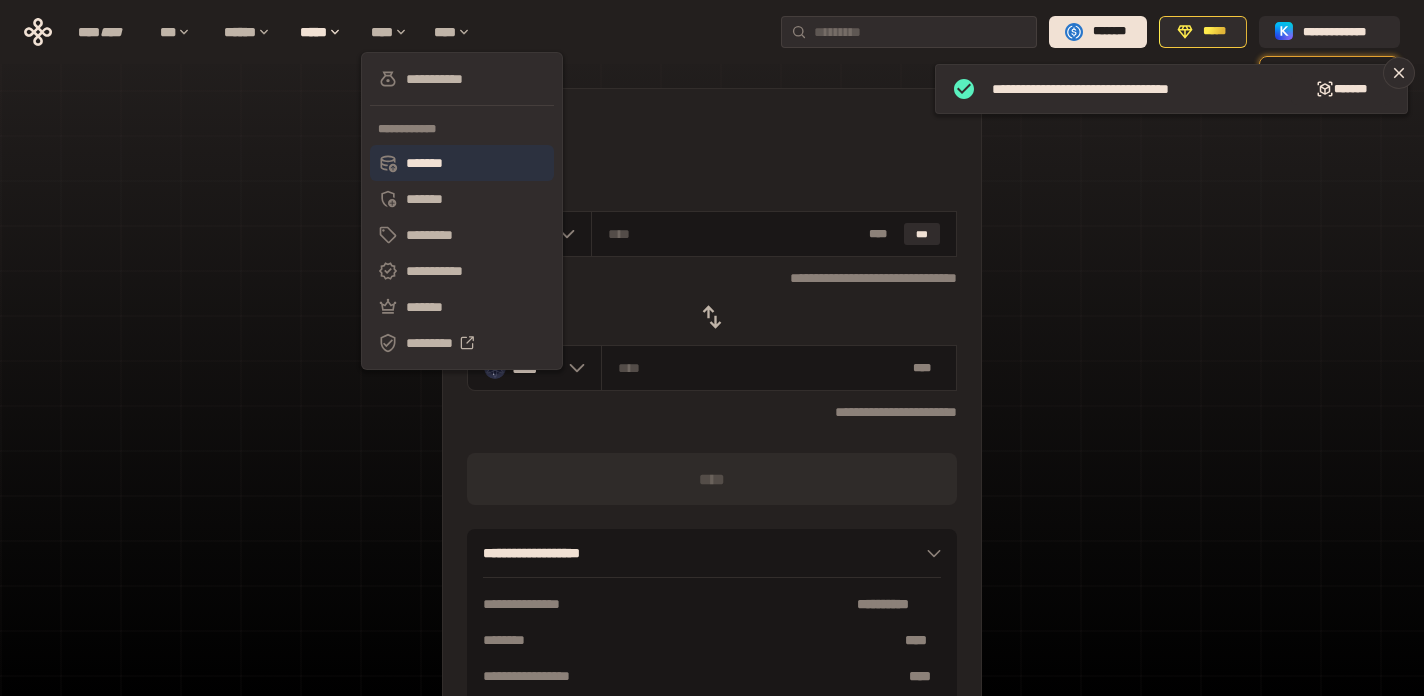 click on "*******" at bounding box center [462, 163] 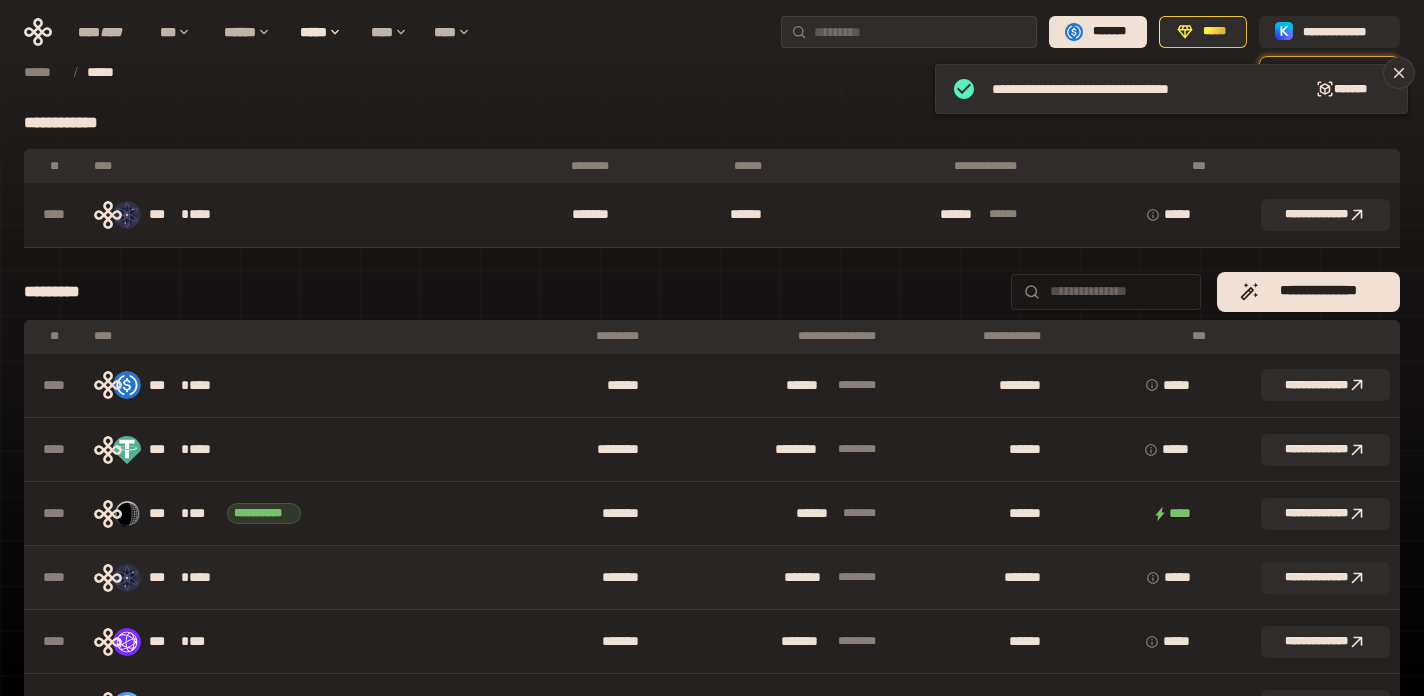 click on "*** * ****" at bounding box center (297, 578) 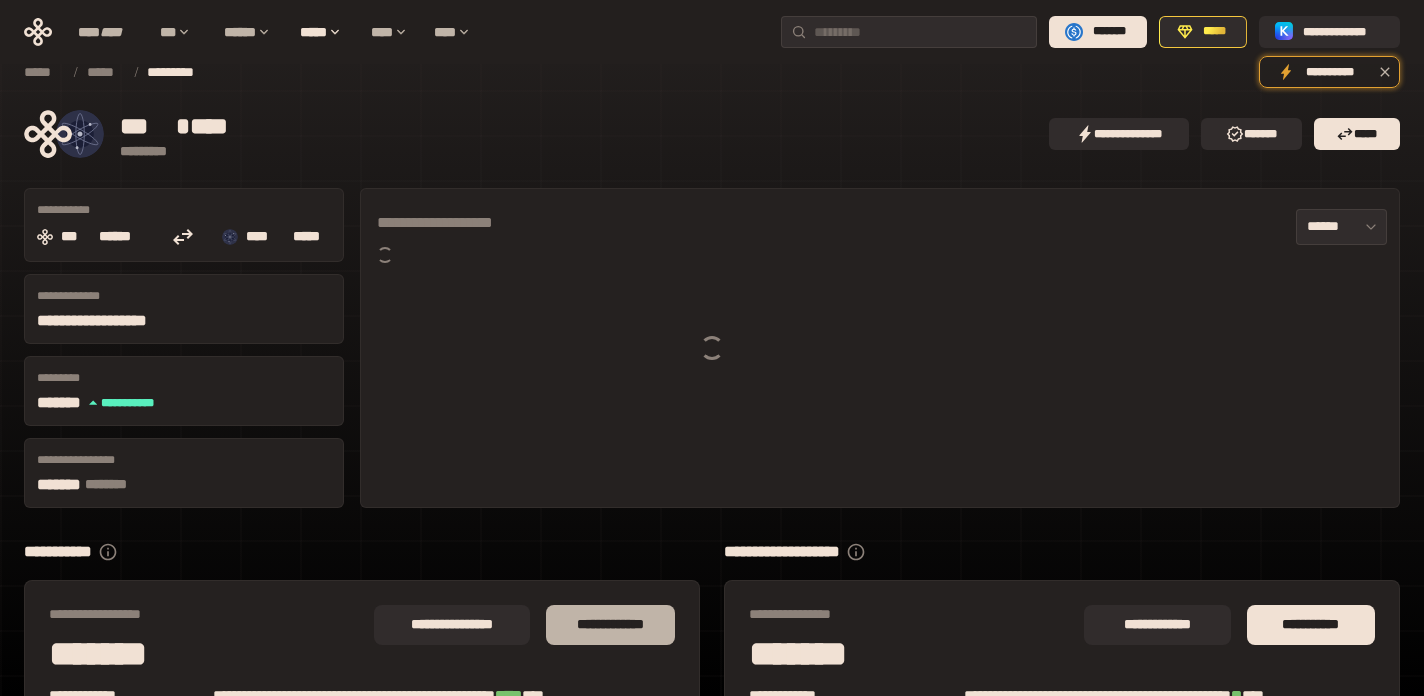 click on "**********" at bounding box center (610, 625) 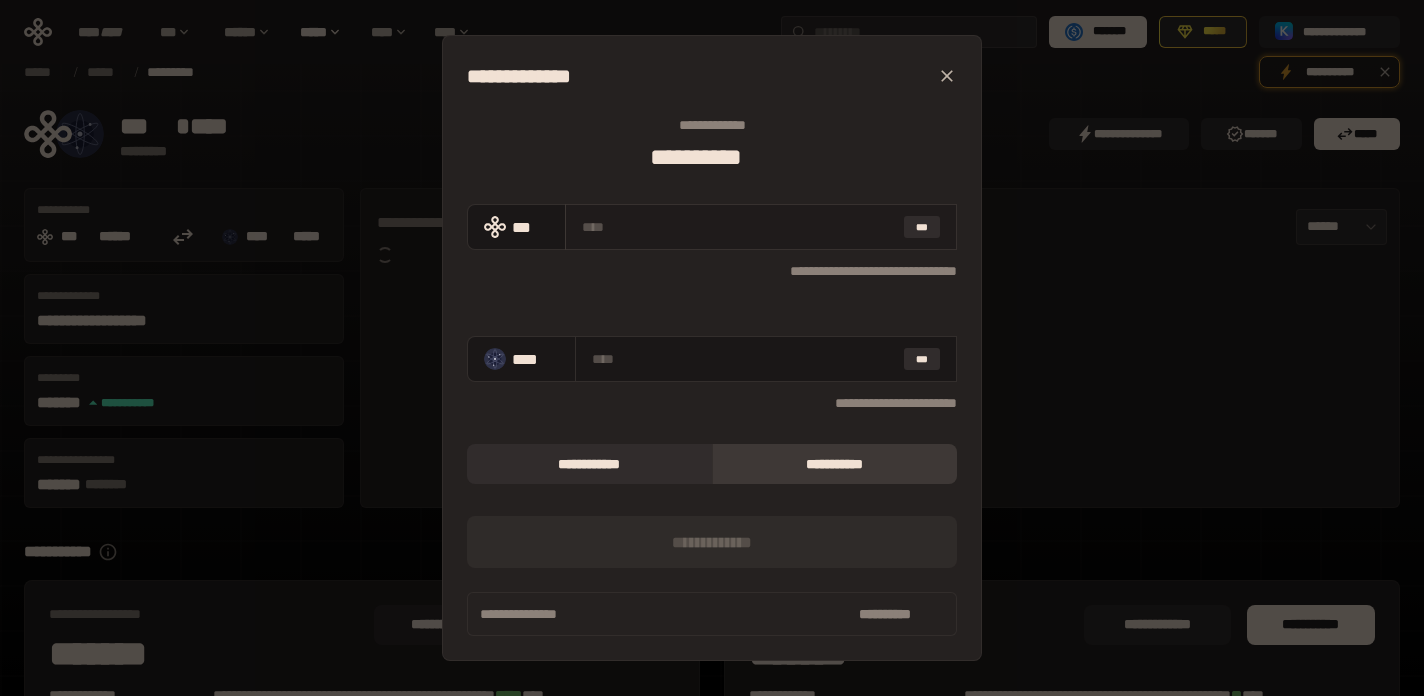 click at bounding box center (739, 227) 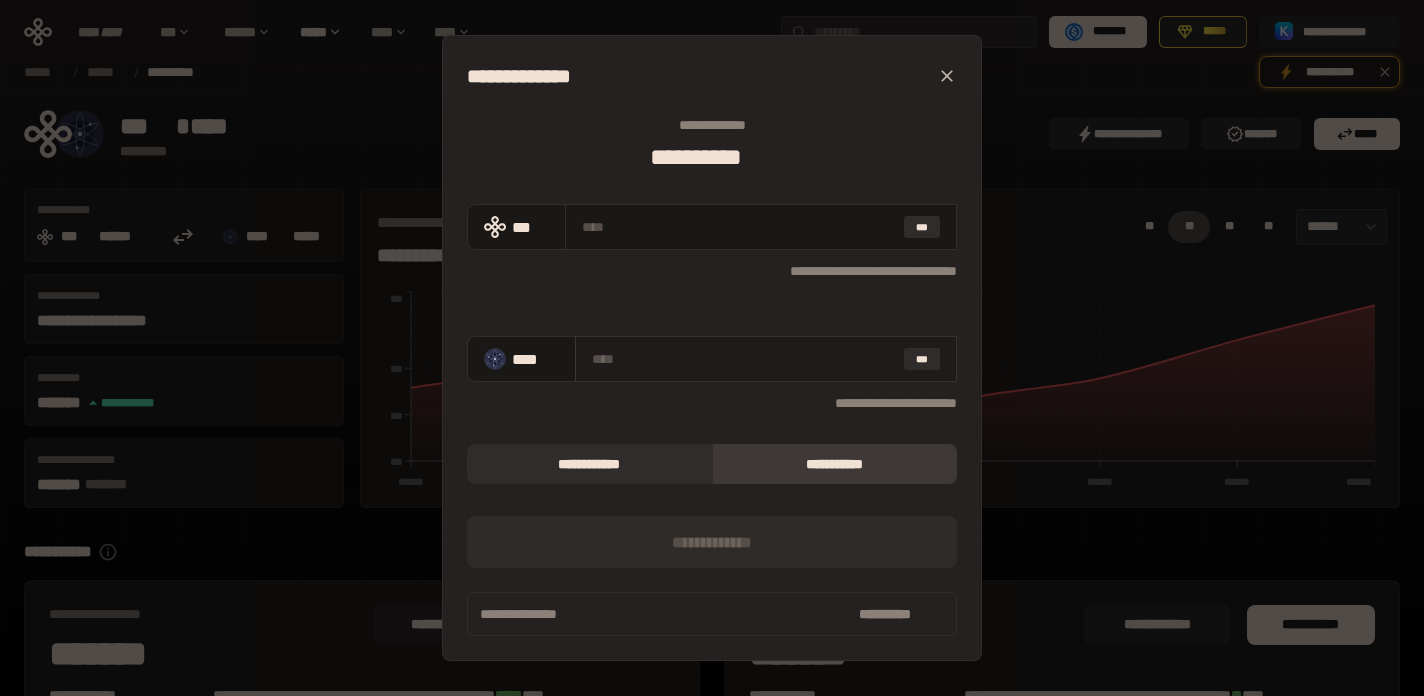 click at bounding box center (744, 359) 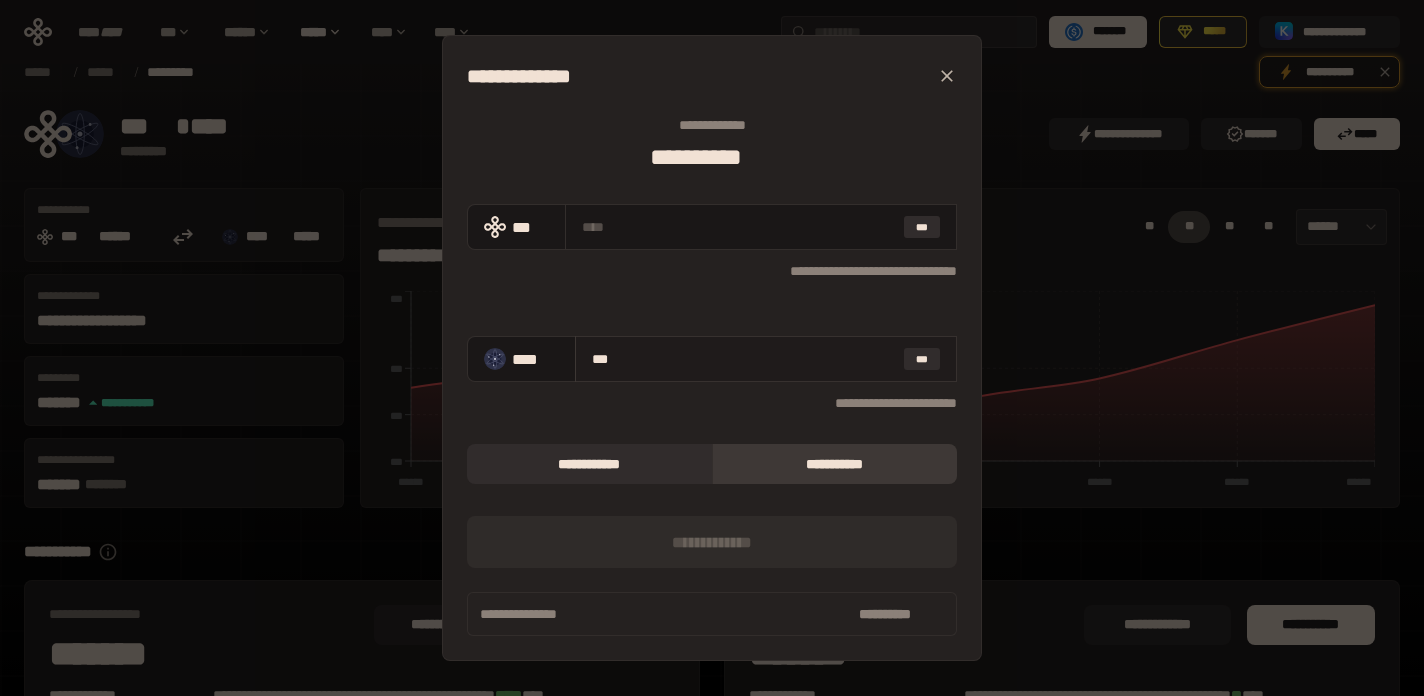 type on "****" 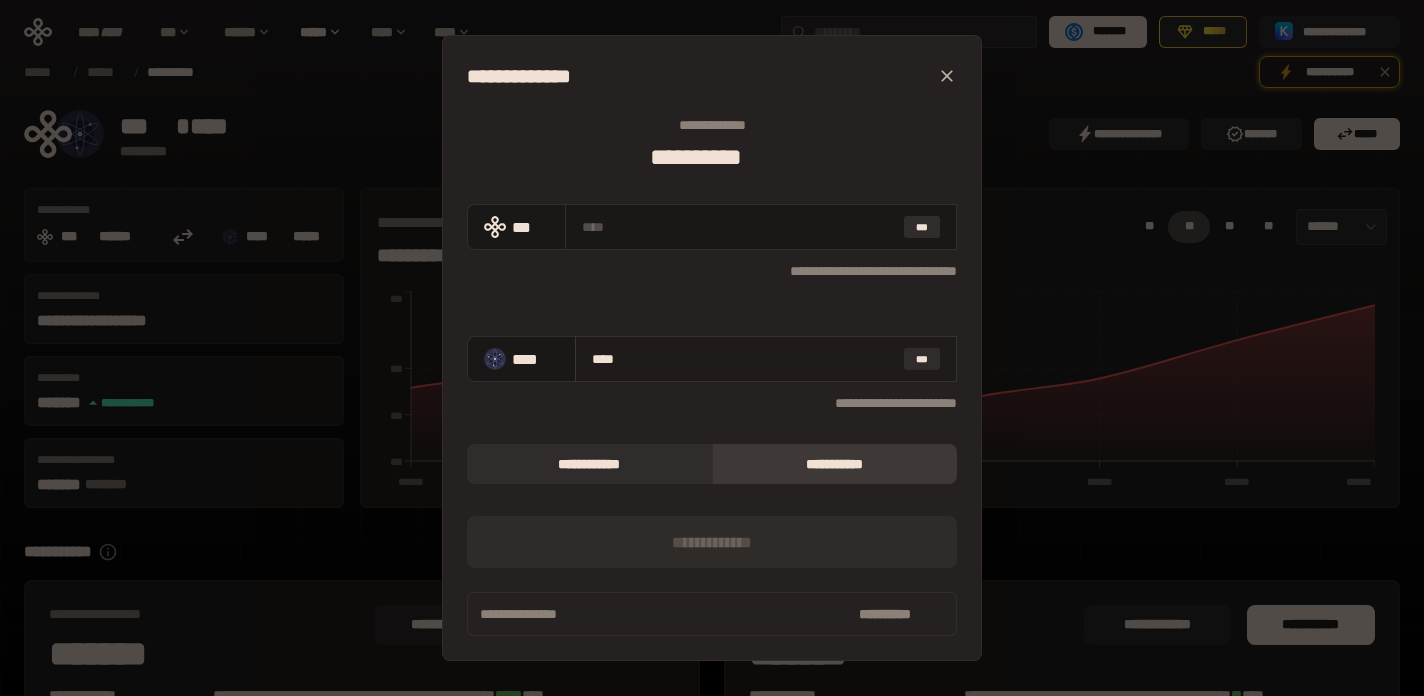 type on "**********" 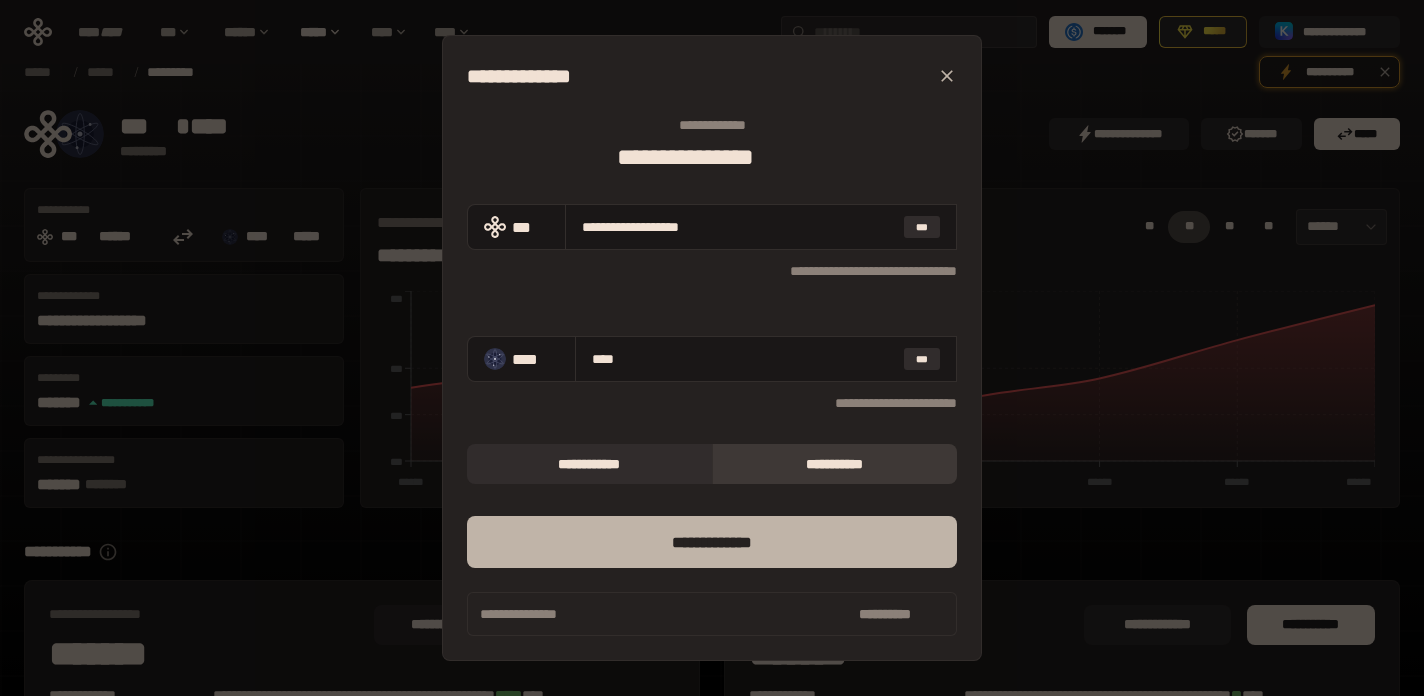 type on "****" 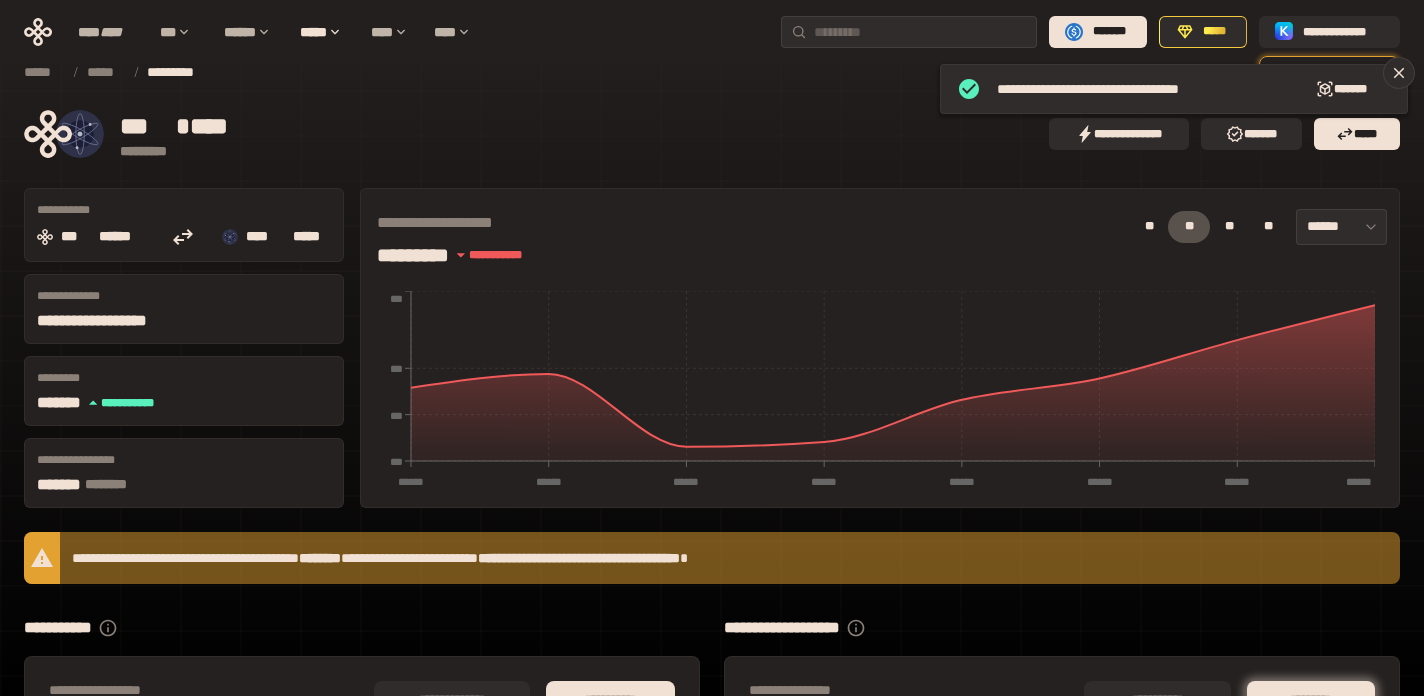 scroll, scrollTop: 170, scrollLeft: 0, axis: vertical 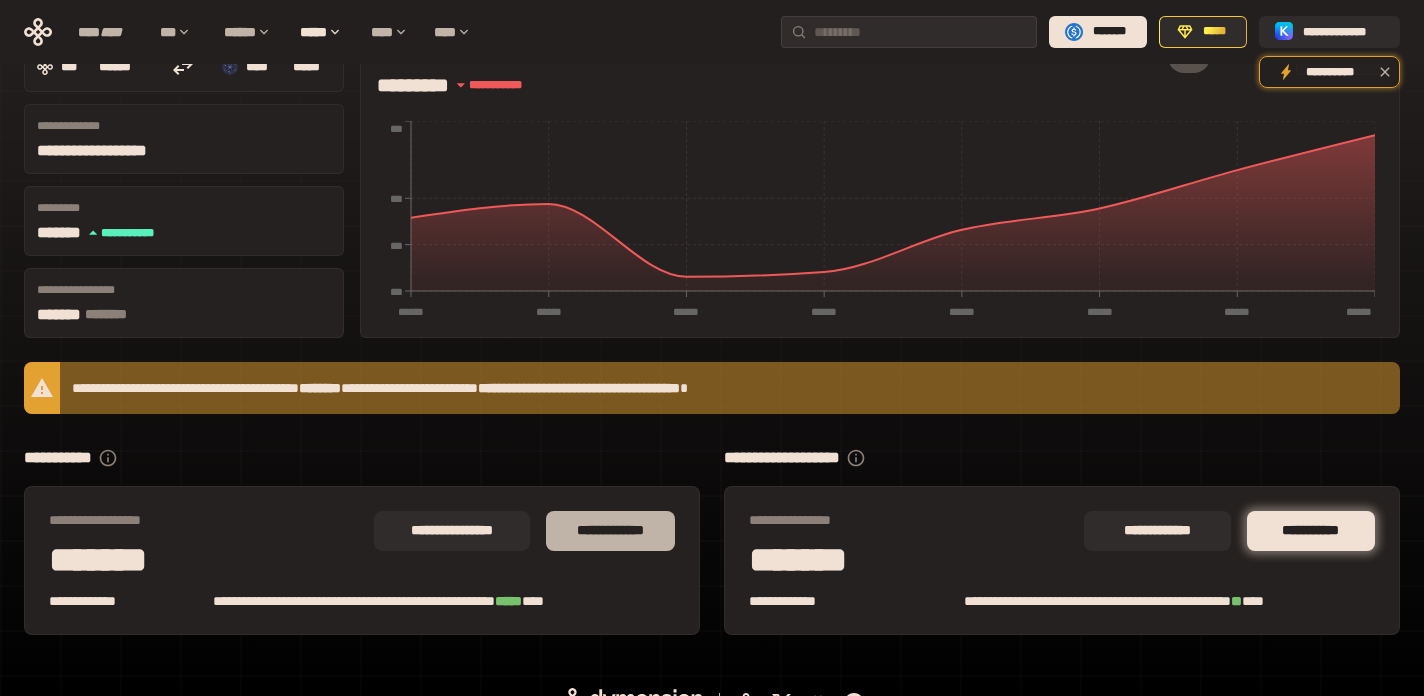 click on "**********" at bounding box center [610, 531] 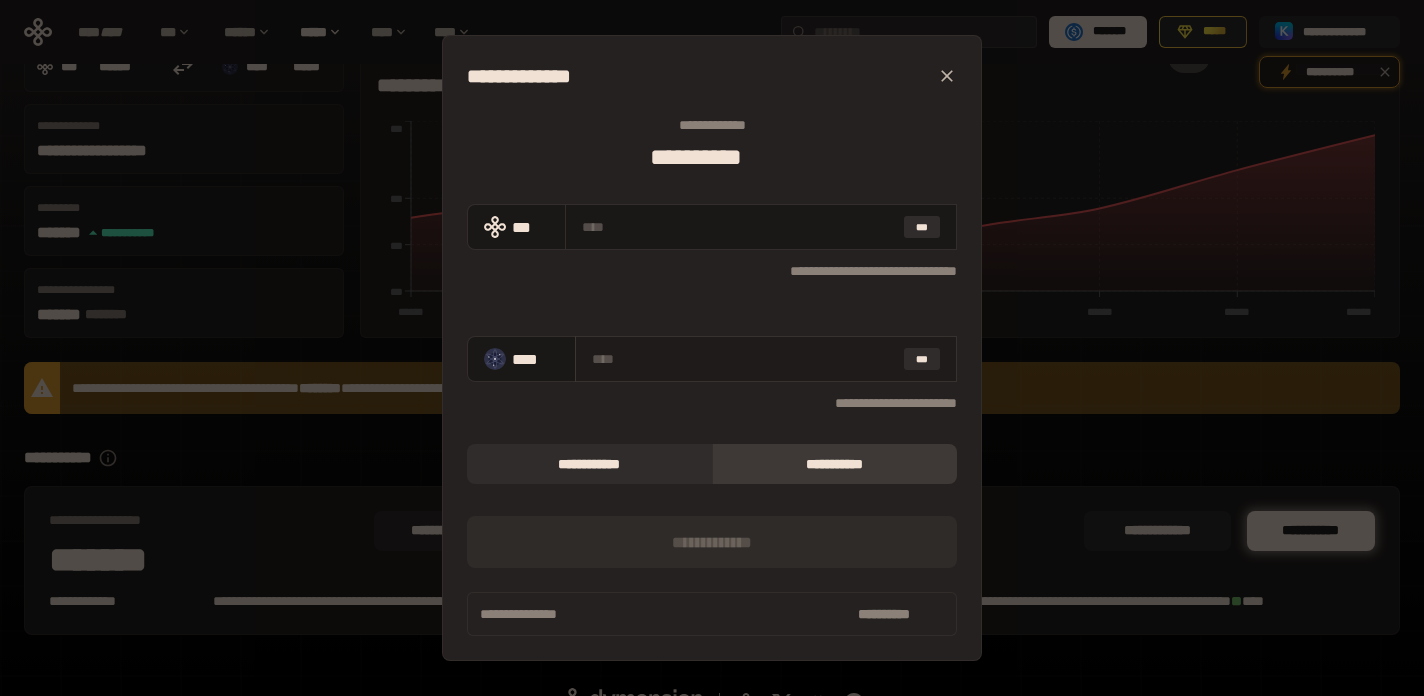 click at bounding box center (744, 359) 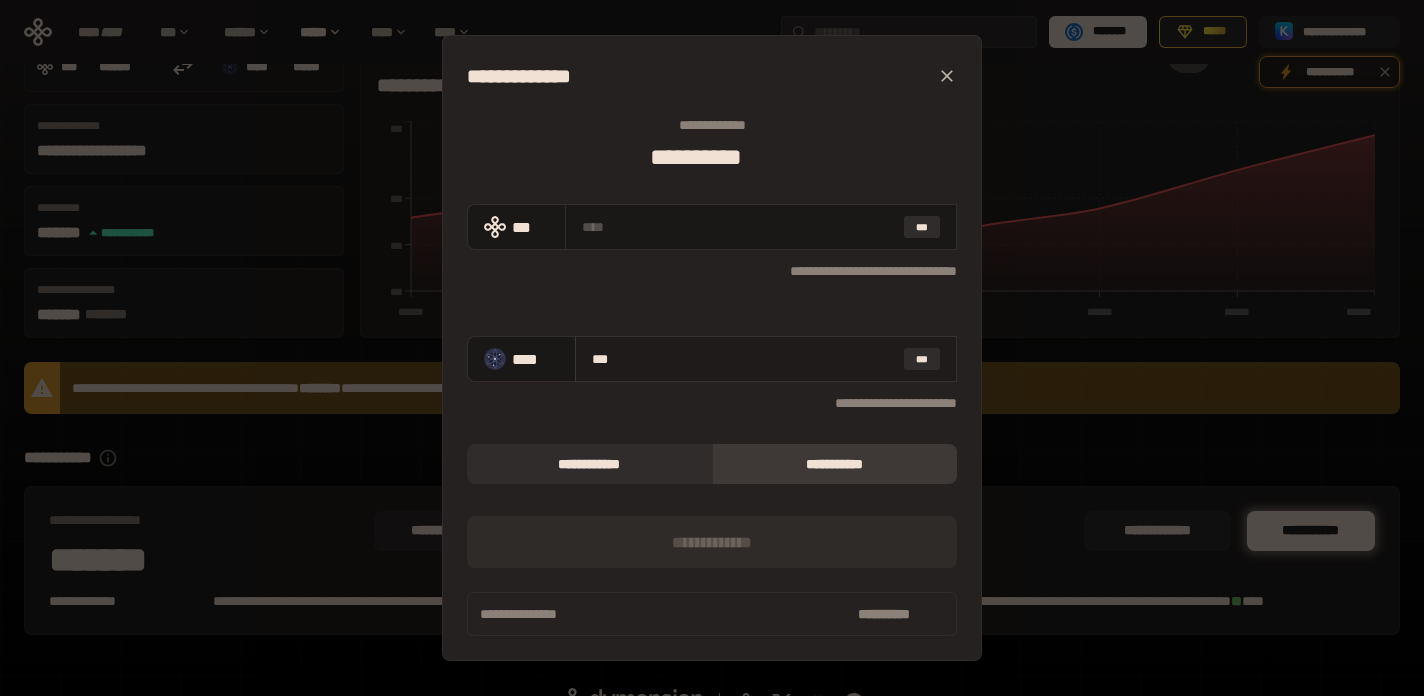 type on "****" 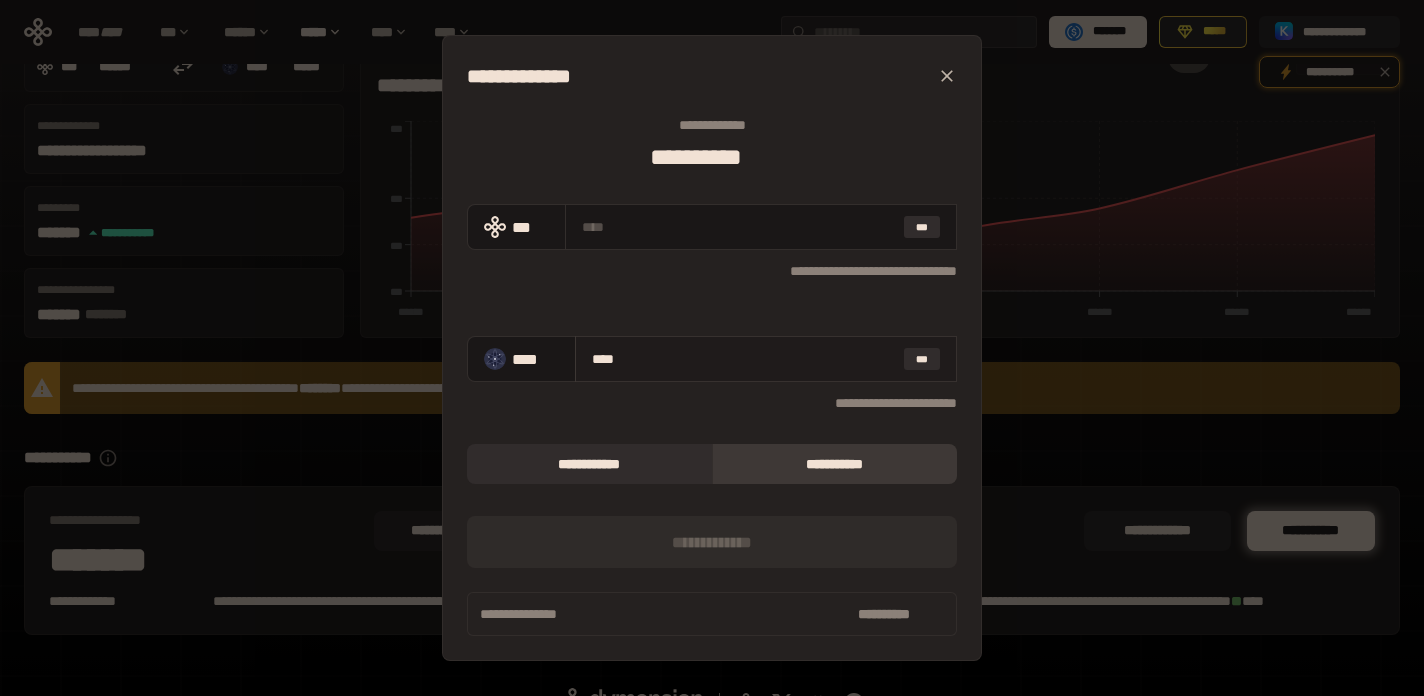 type on "**********" 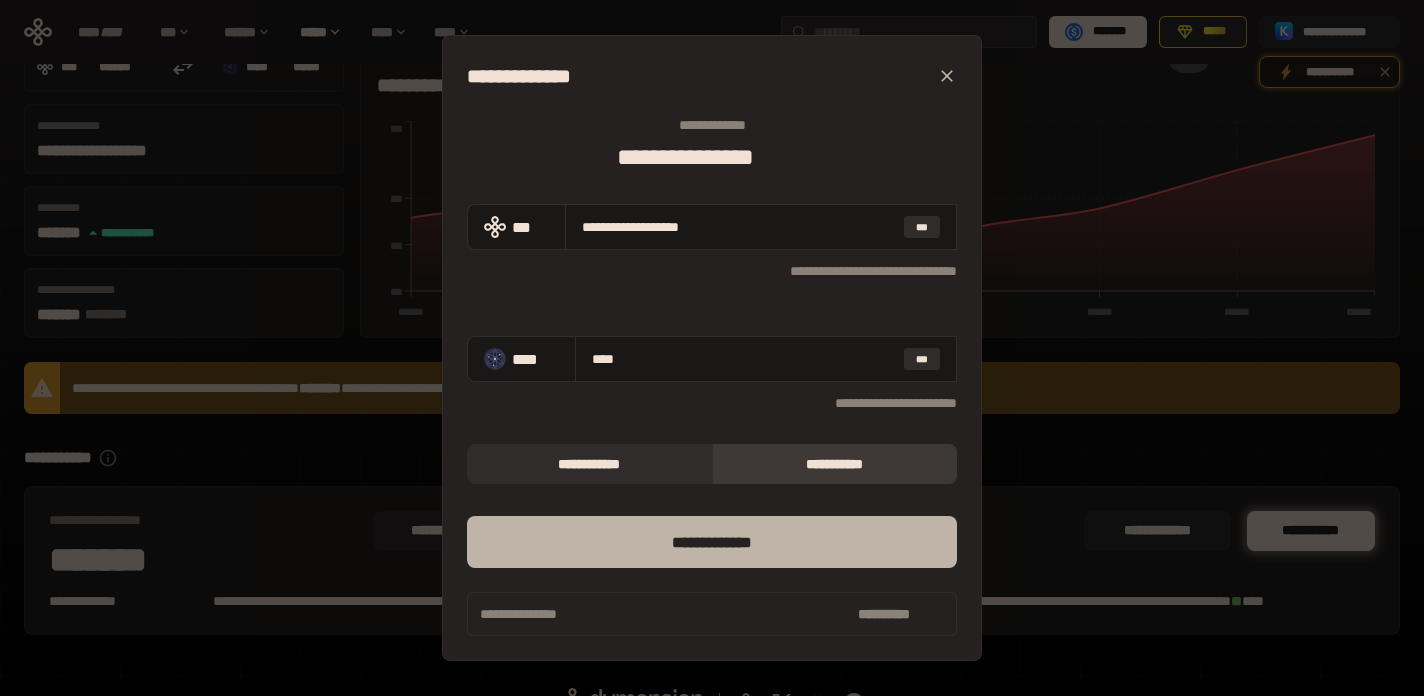type on "****" 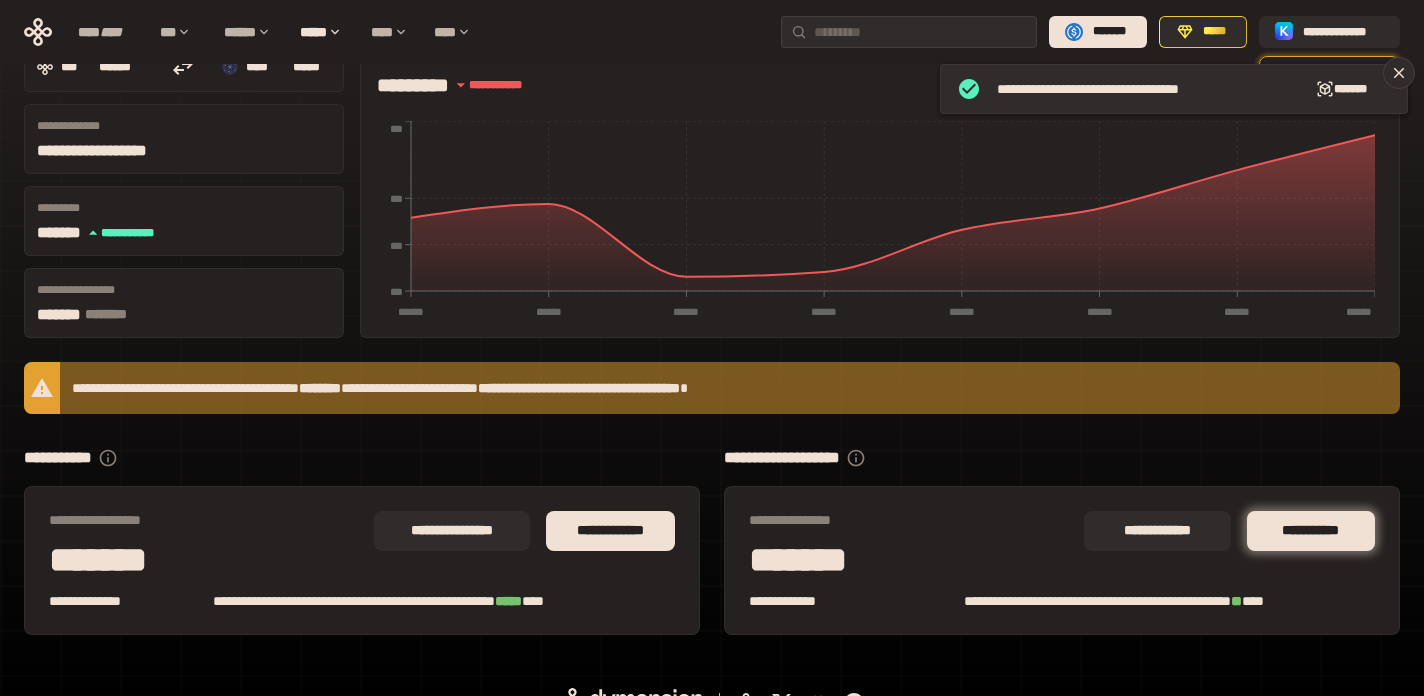 click on "**********" at bounding box center [610, 531] 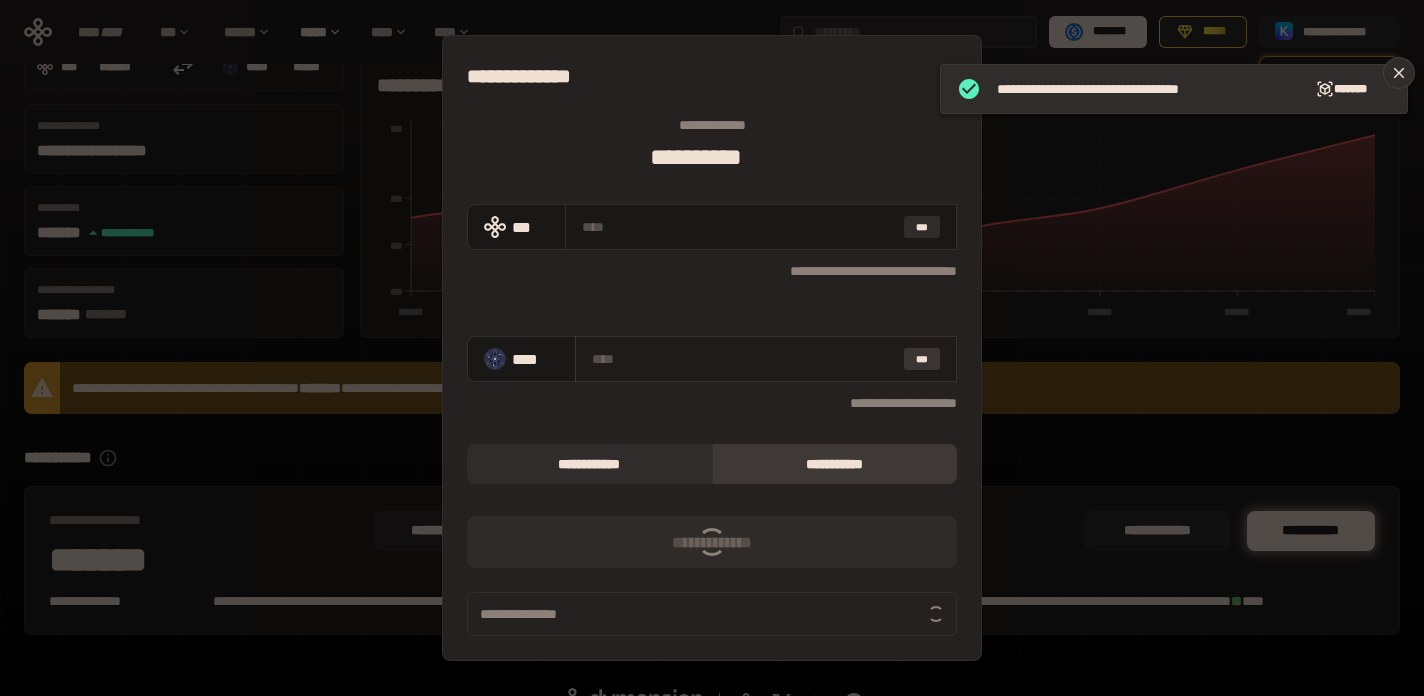 click on "***" at bounding box center [922, 359] 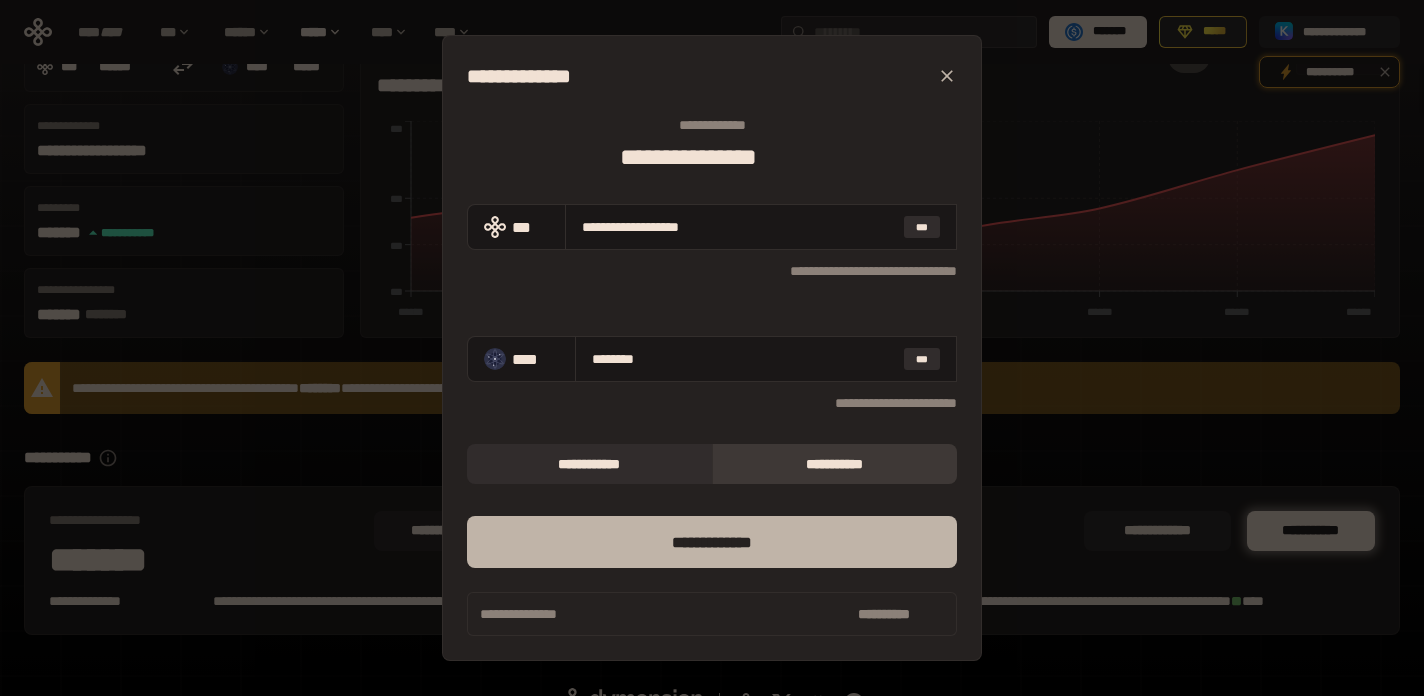 click on "*** *********" at bounding box center [712, 542] 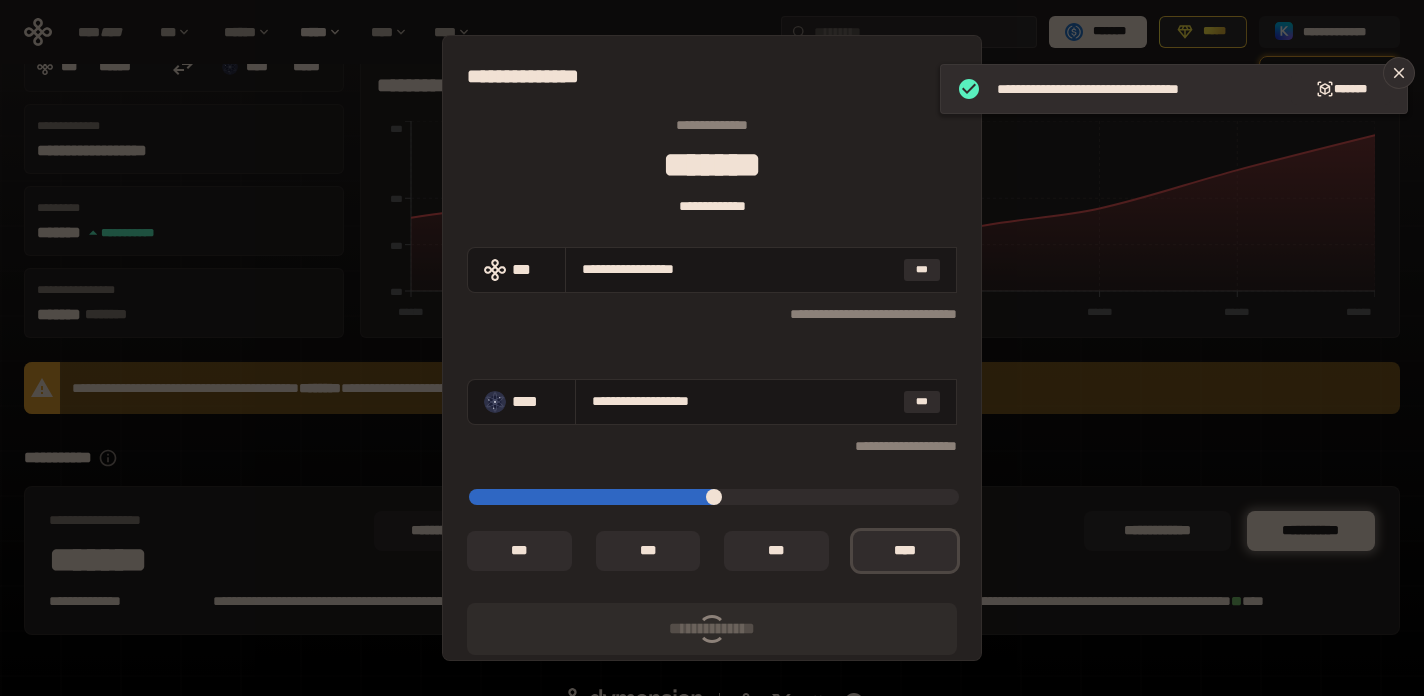 click on "**********" at bounding box center [712, 348] 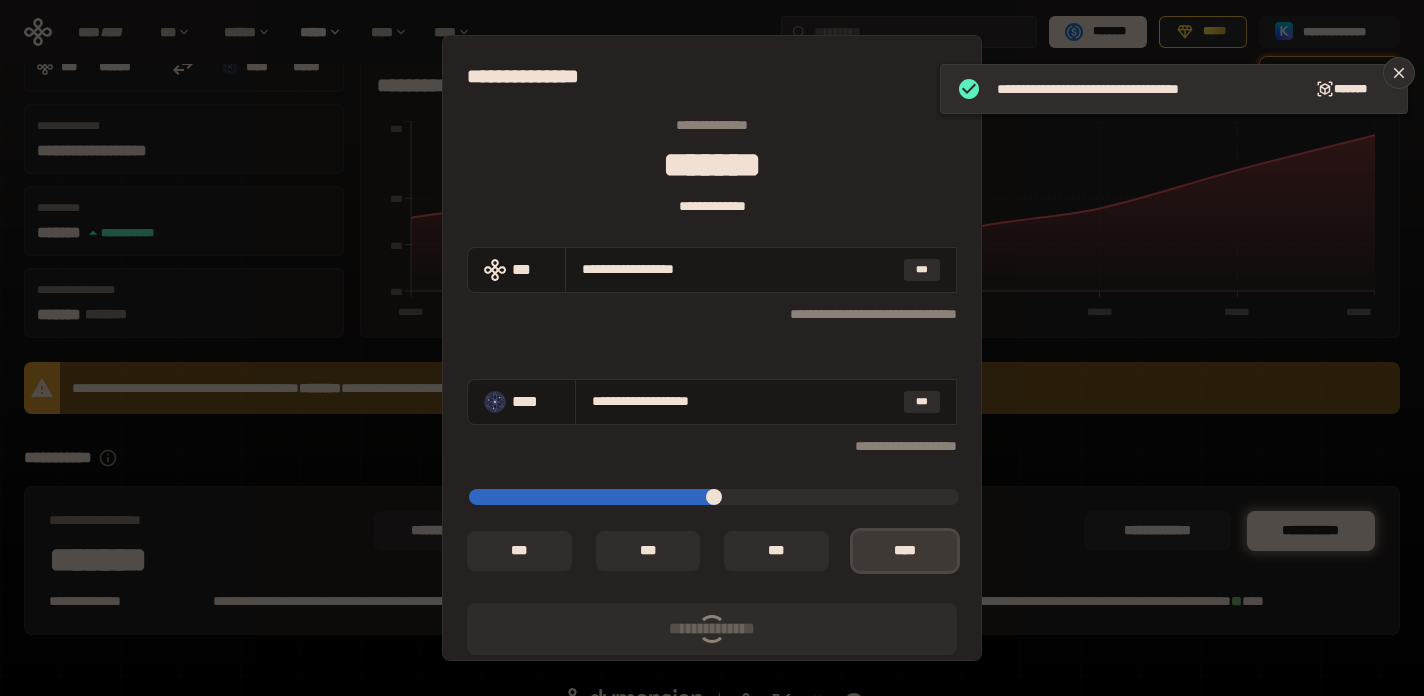 click on "*** *" at bounding box center (905, 551) 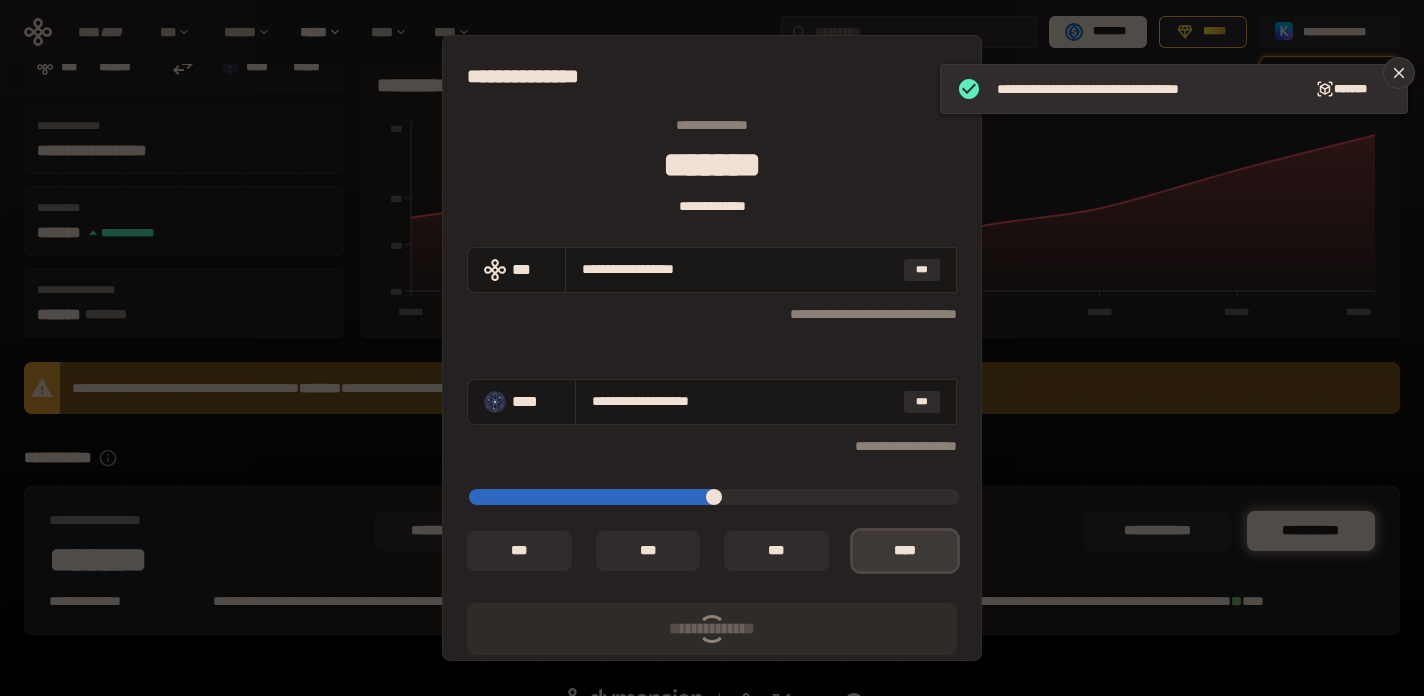 type on "**********" 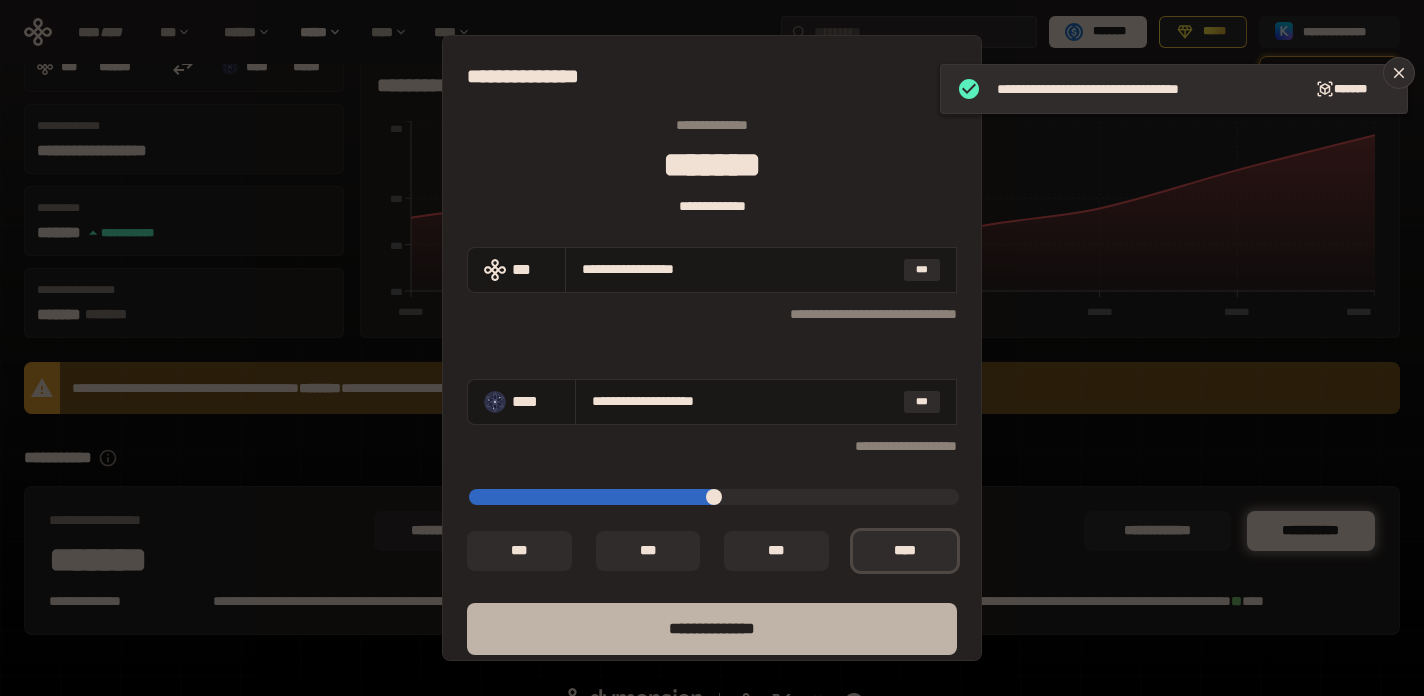 click on "**** *********" at bounding box center [712, 629] 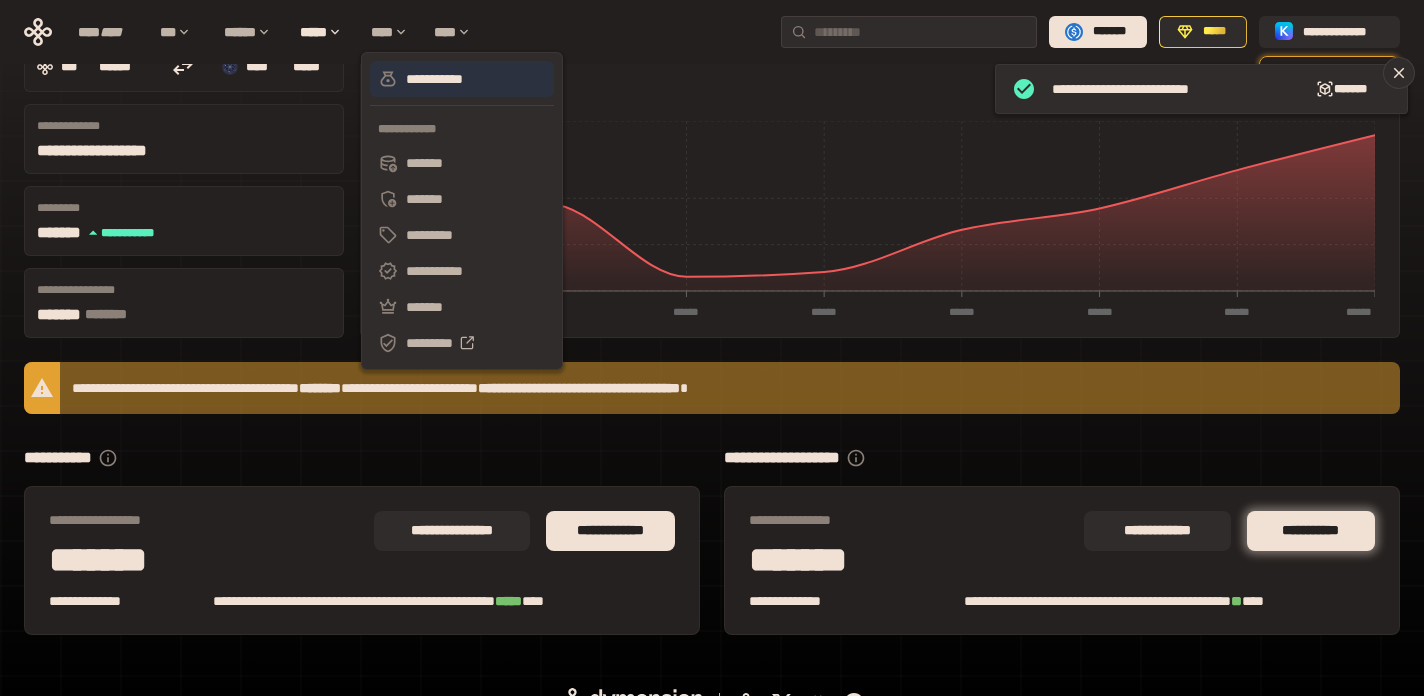 click on "**********" at bounding box center [462, 79] 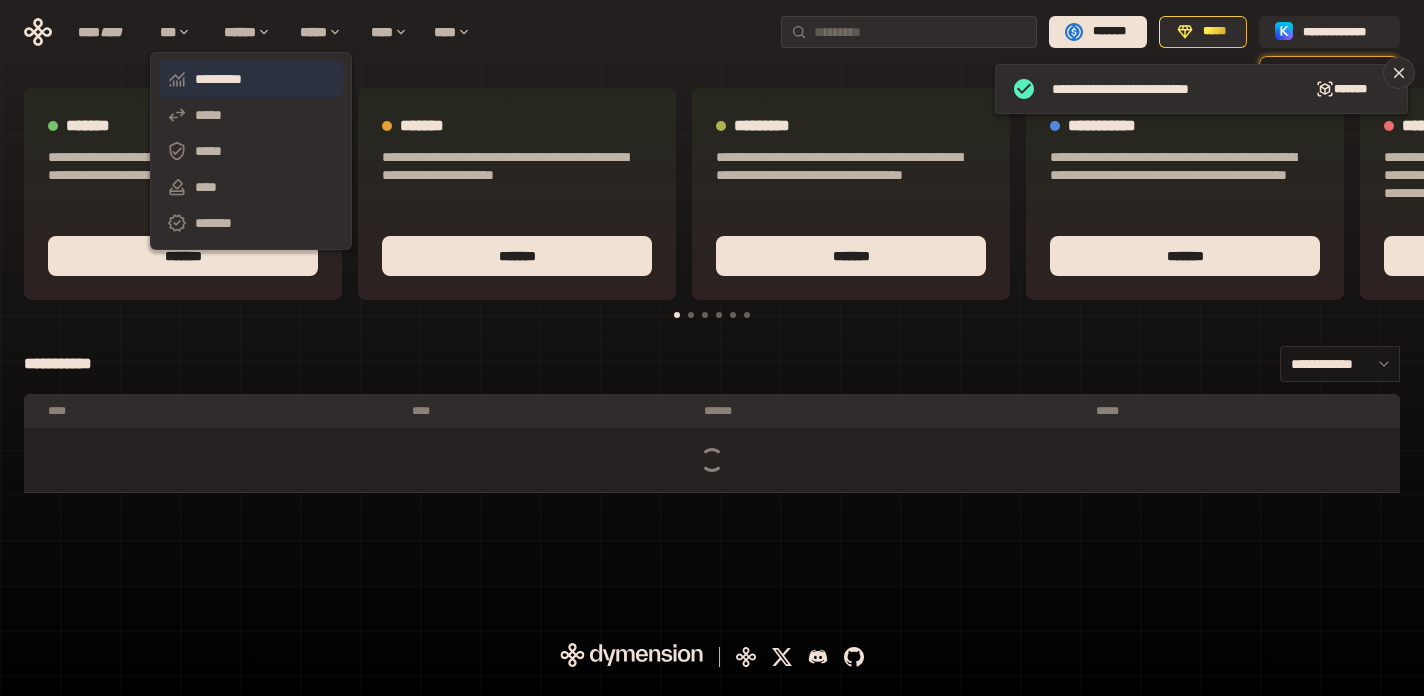 click on "*********" at bounding box center [251, 79] 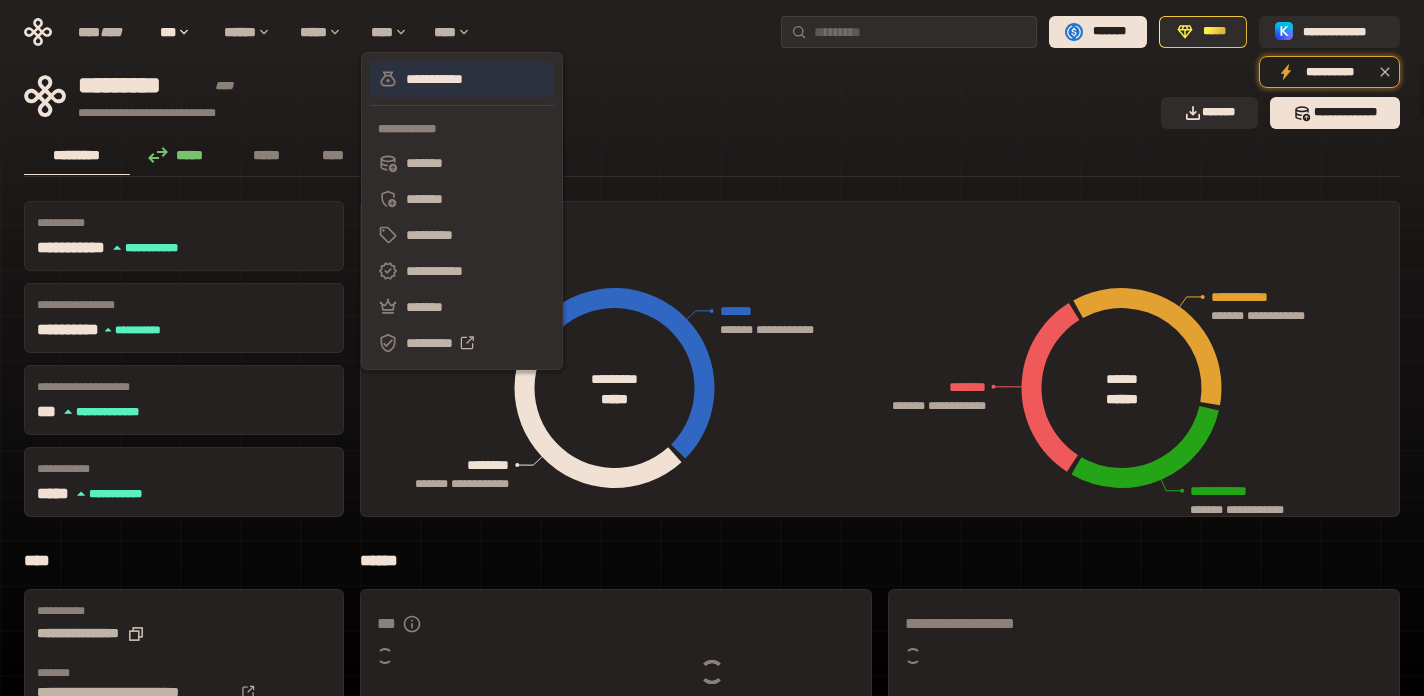 click on "**********" at bounding box center (462, 79) 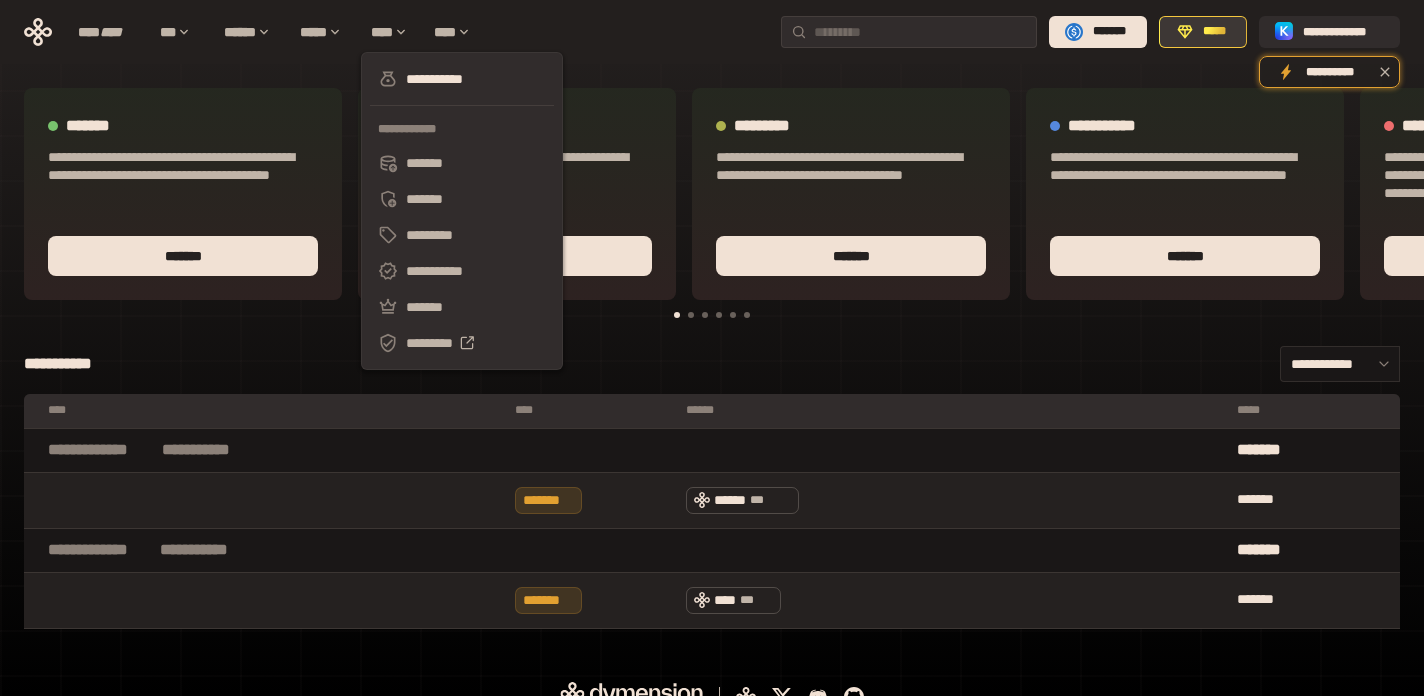 click on "*****" at bounding box center (1214, 32) 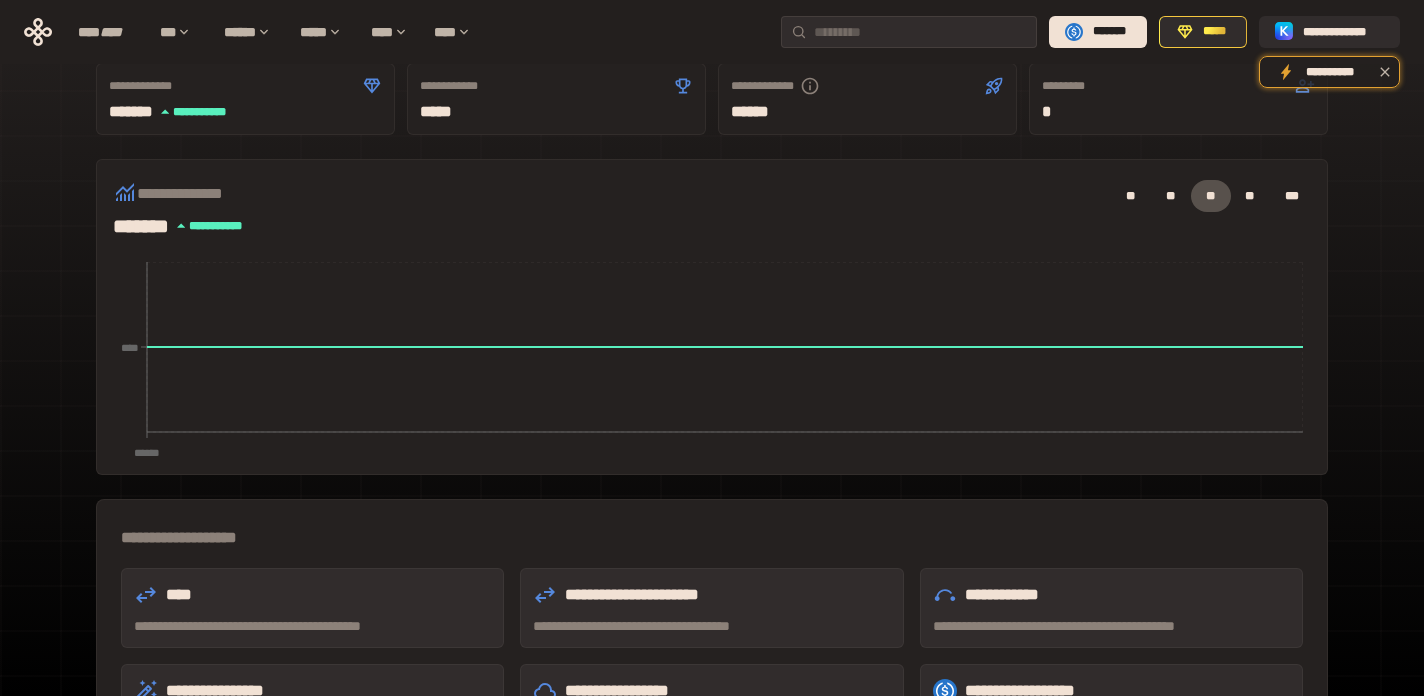 scroll, scrollTop: 0, scrollLeft: 0, axis: both 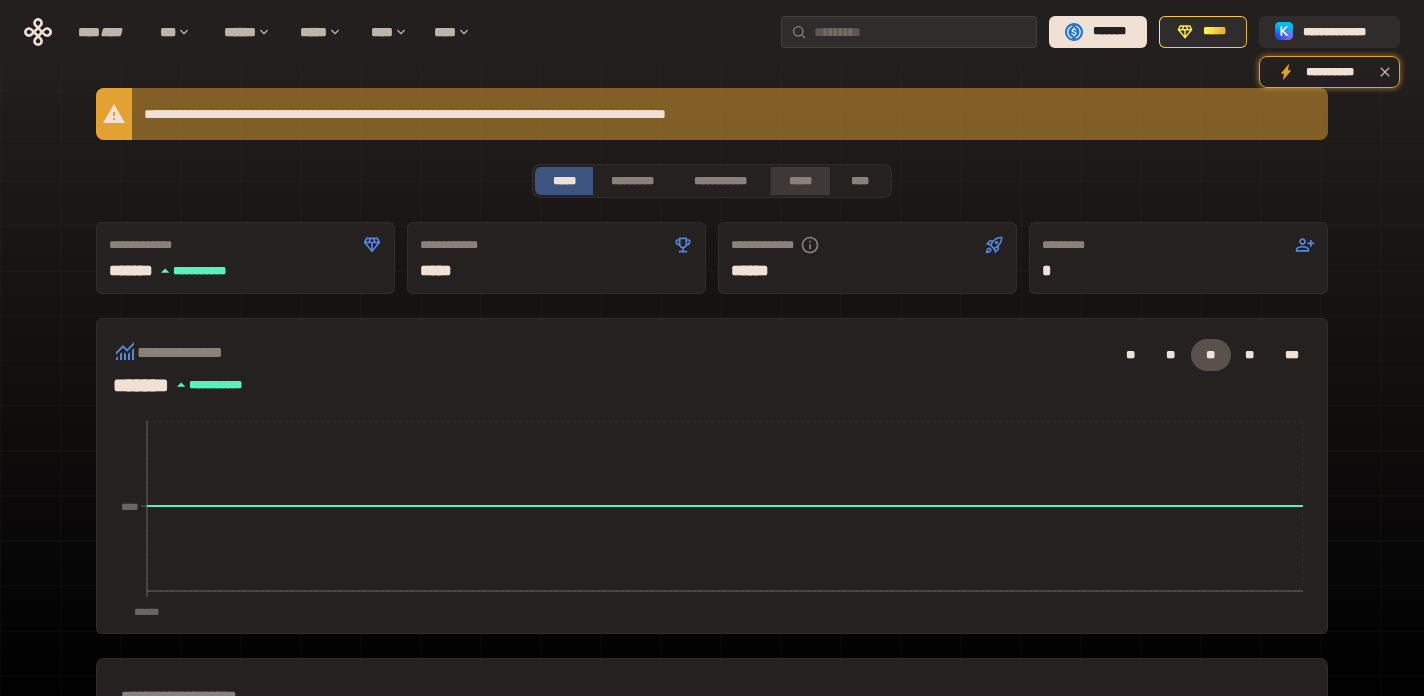 click on "*****" at bounding box center [799, 181] 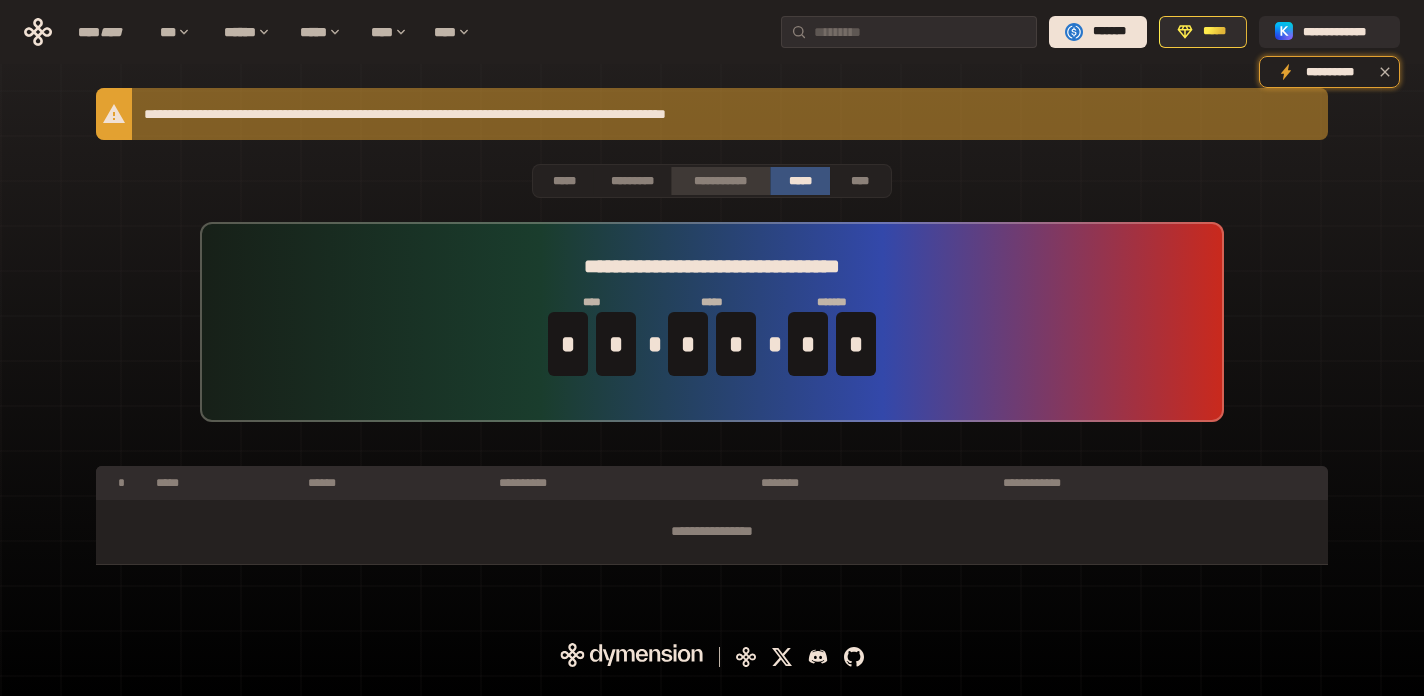 click on "**********" at bounding box center (720, 181) 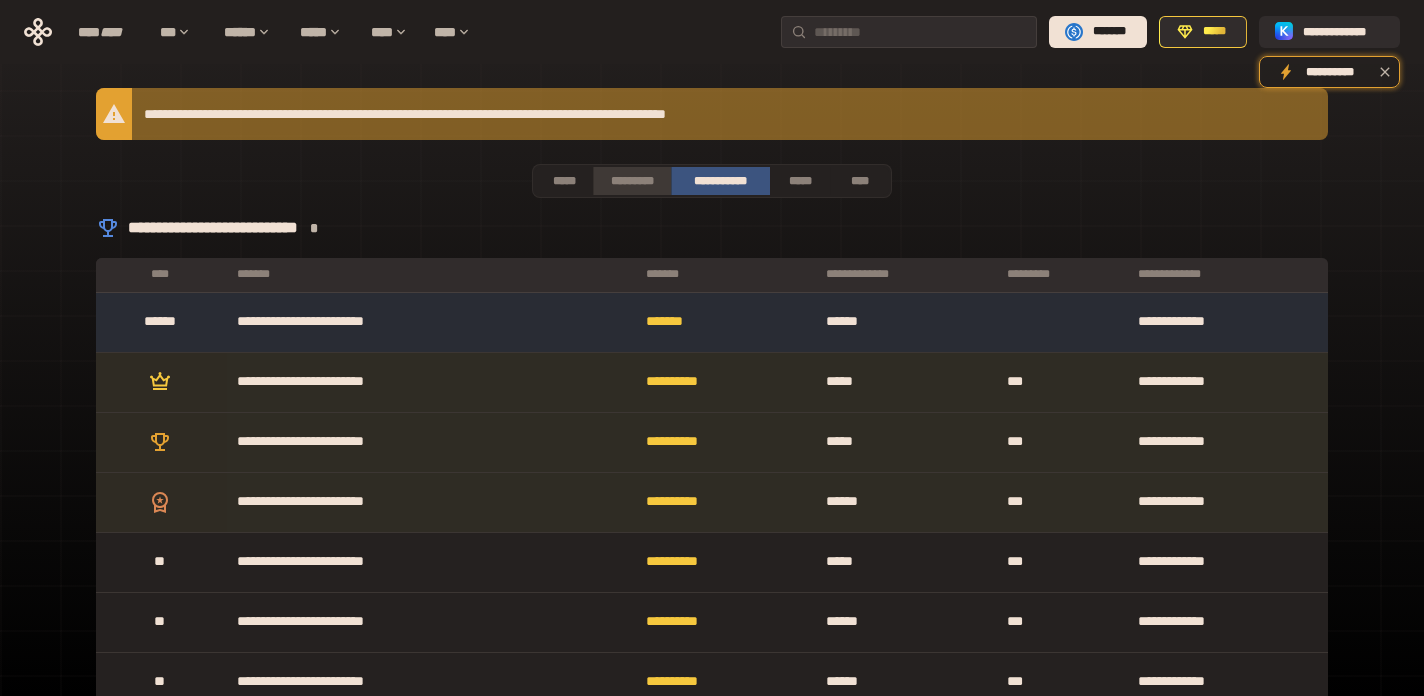 click on "*********" at bounding box center [631, 181] 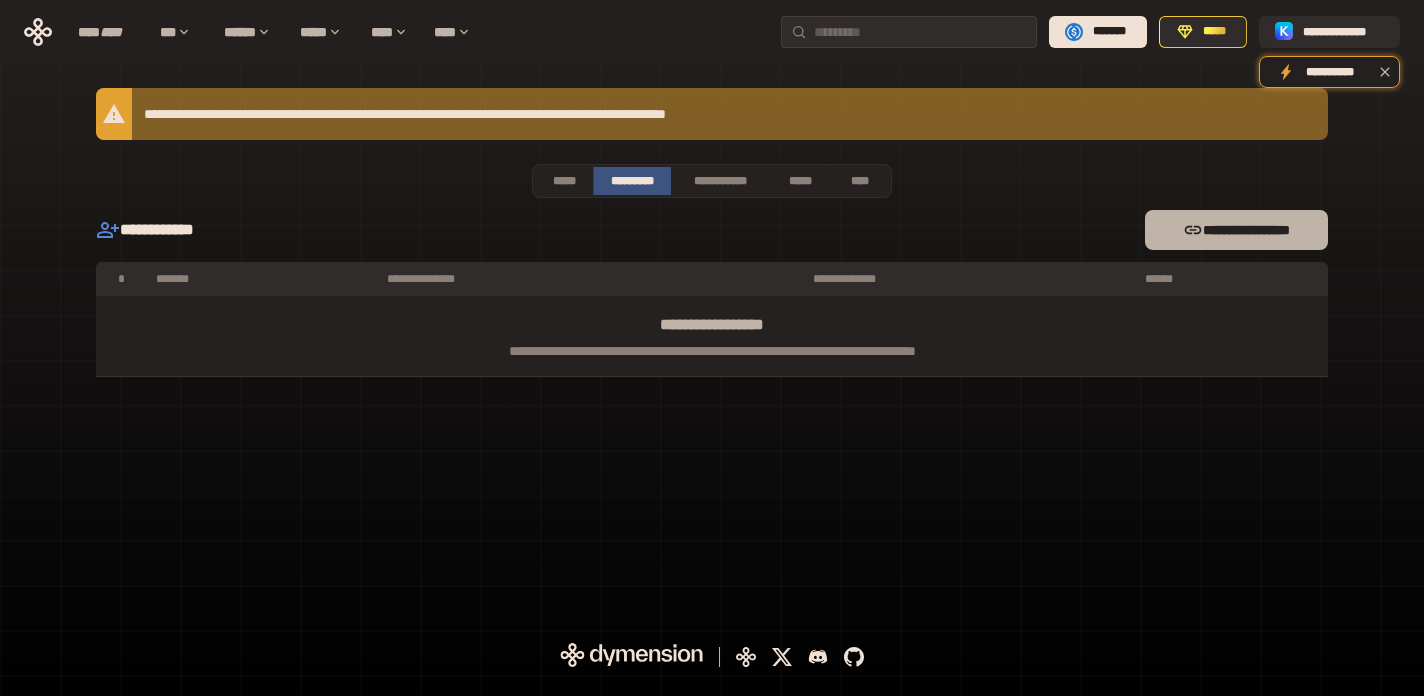 click on "**********" at bounding box center [1236, 230] 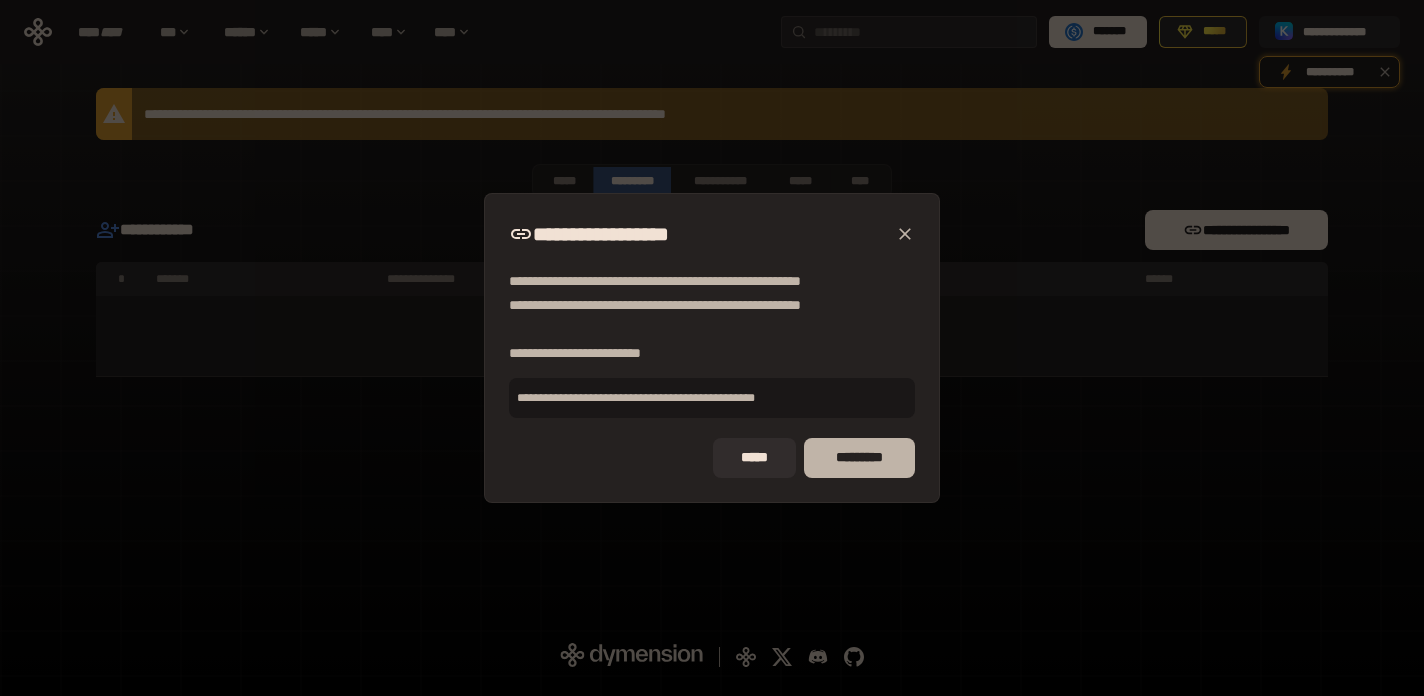 click on "*********" at bounding box center [859, 458] 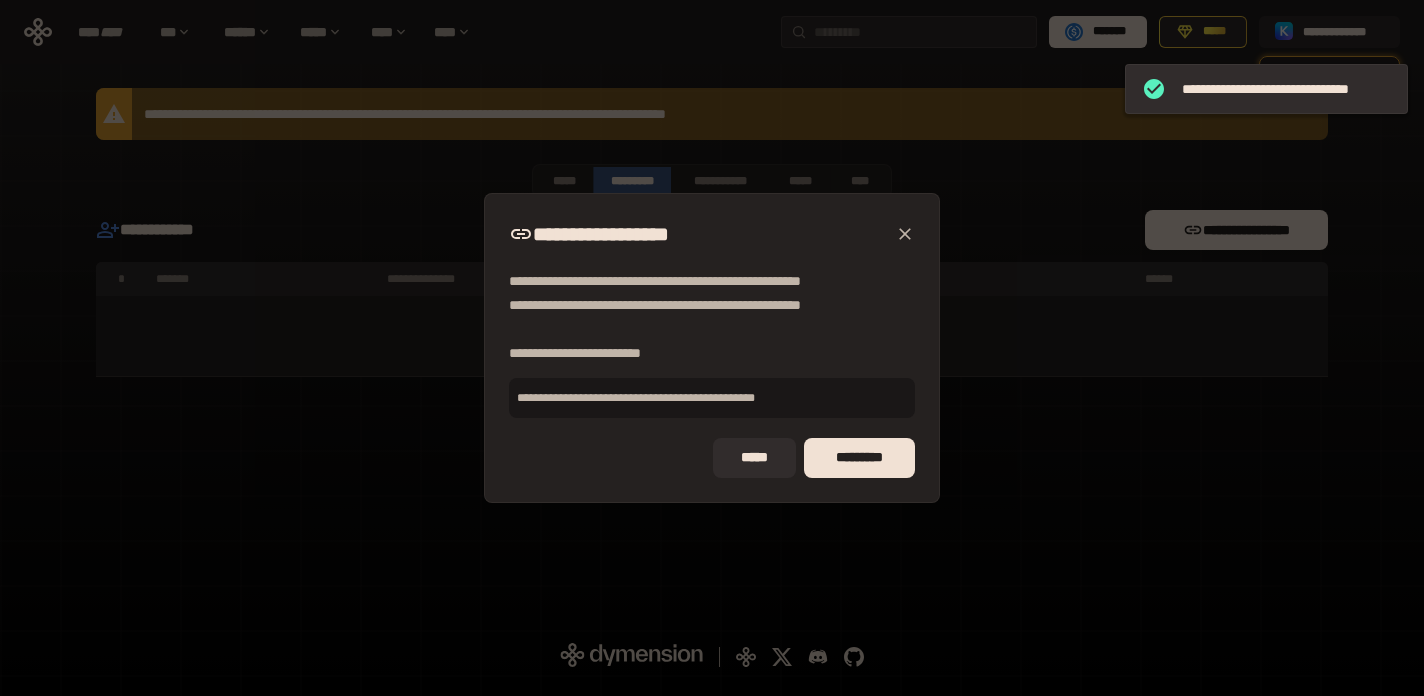 click 